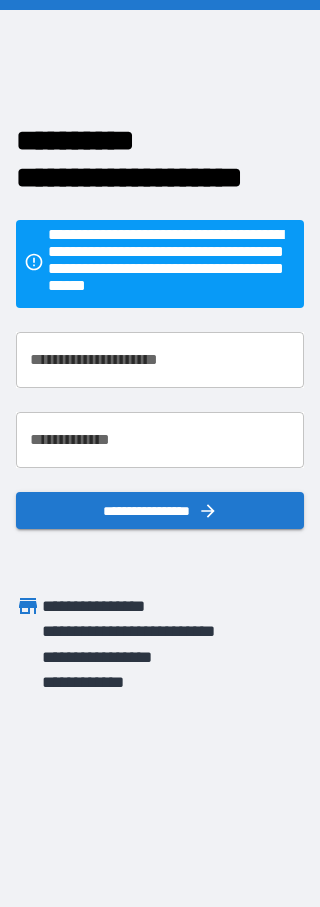 scroll, scrollTop: 0, scrollLeft: 0, axis: both 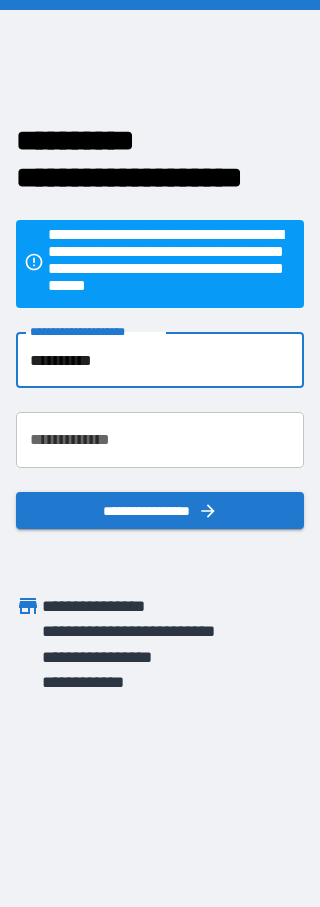 type on "**********" 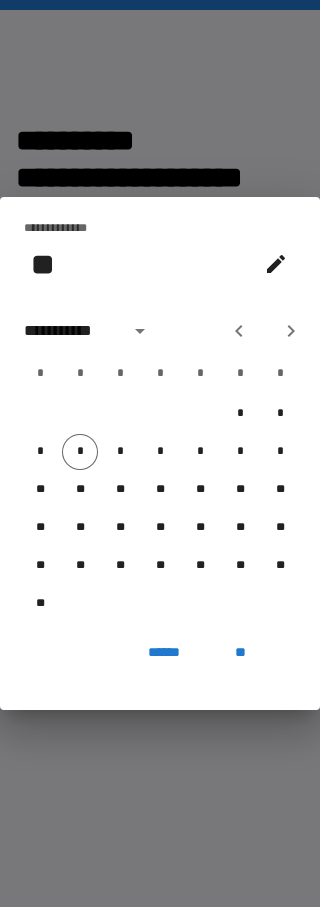 click on "**" at bounding box center [240, 490] 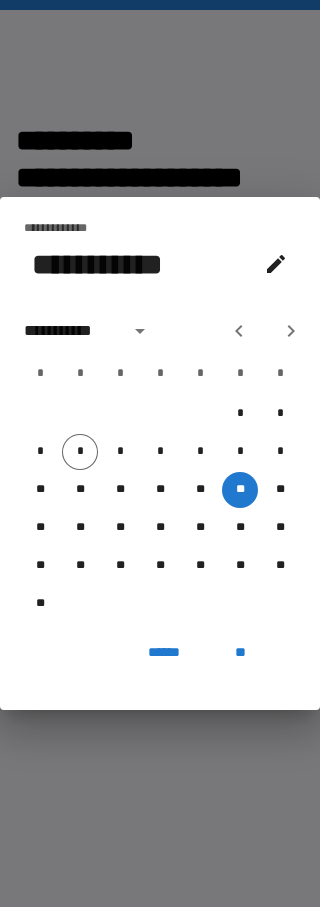 click on "**********" at bounding box center [160, 331] 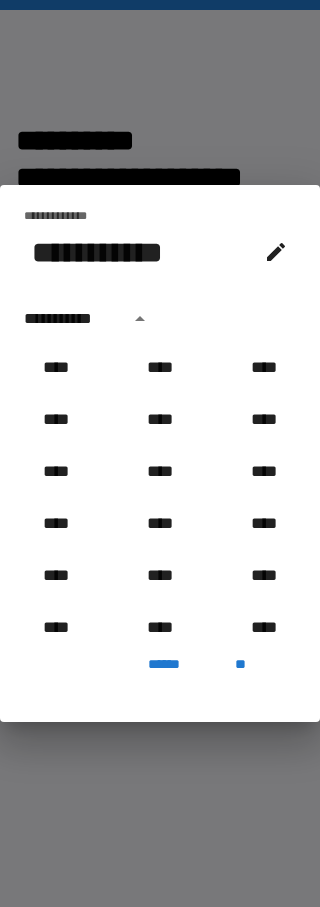 click 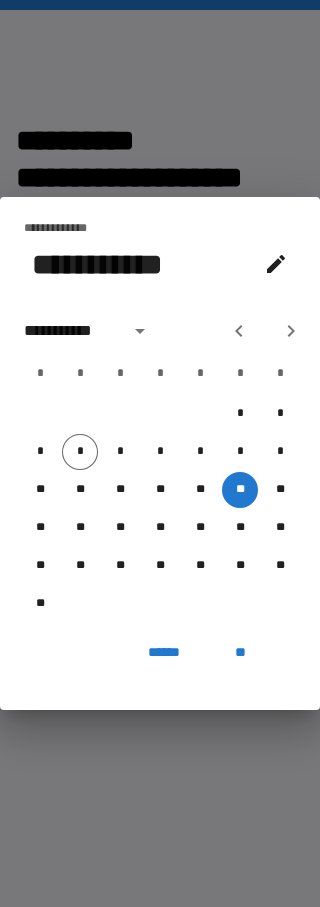 click at bounding box center [140, 331] 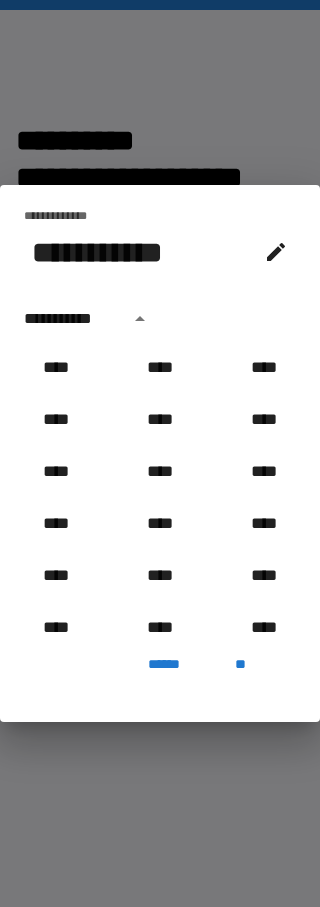 scroll, scrollTop: 2006, scrollLeft: 0, axis: vertical 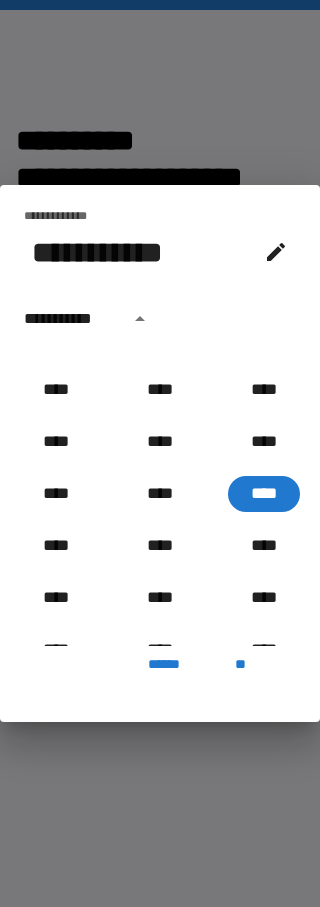 click on "****" at bounding box center [264, 546] 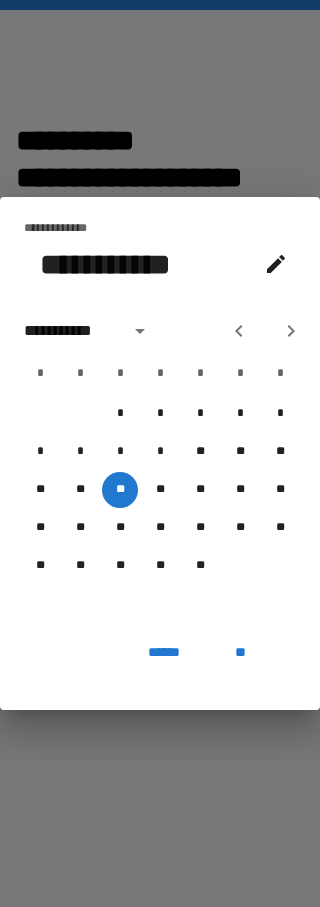 scroll, scrollTop: 91, scrollLeft: 0, axis: vertical 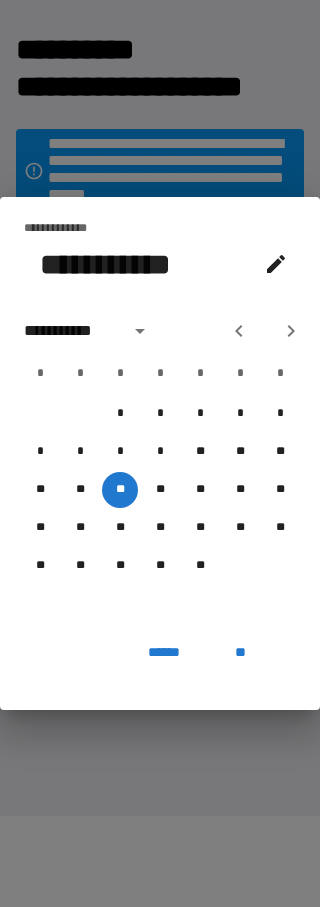 click on "**********" at bounding box center (90, 331) 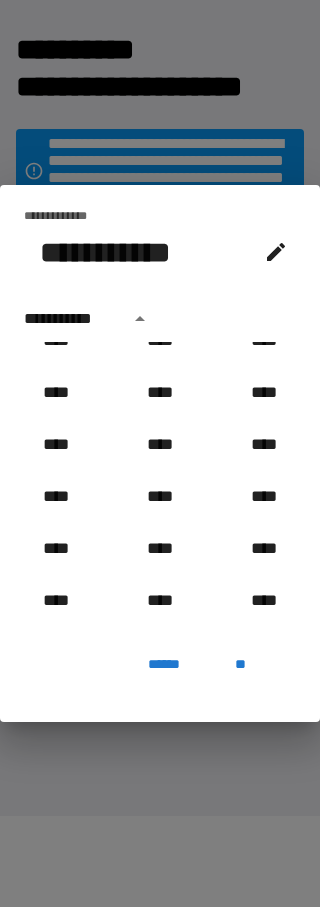 scroll, scrollTop: 499, scrollLeft: 0, axis: vertical 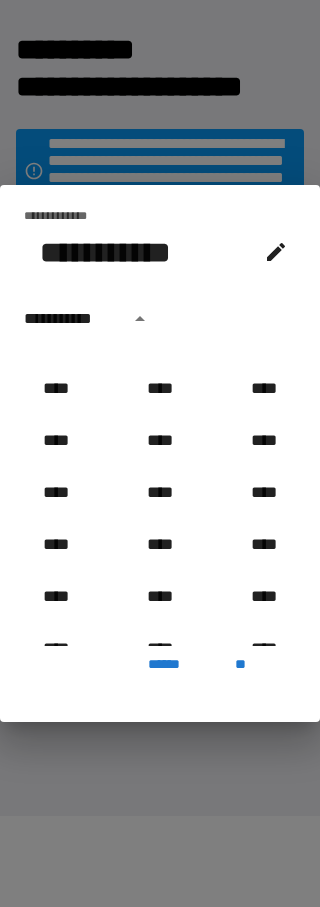 click on "****" at bounding box center [264, 389] 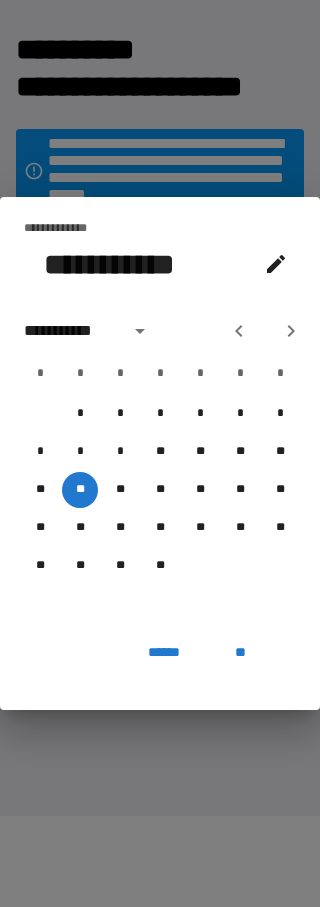 click on "**" at bounding box center (160, 490) 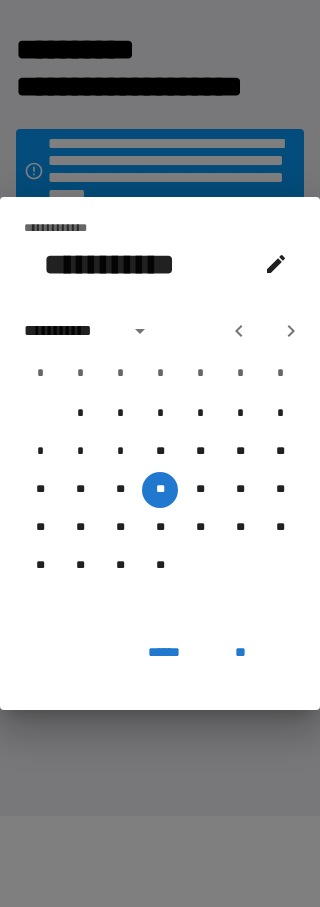 click 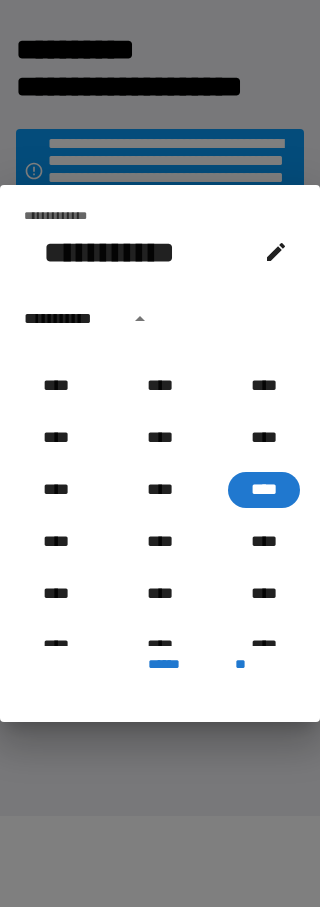 scroll, scrollTop: 403, scrollLeft: 0, axis: vertical 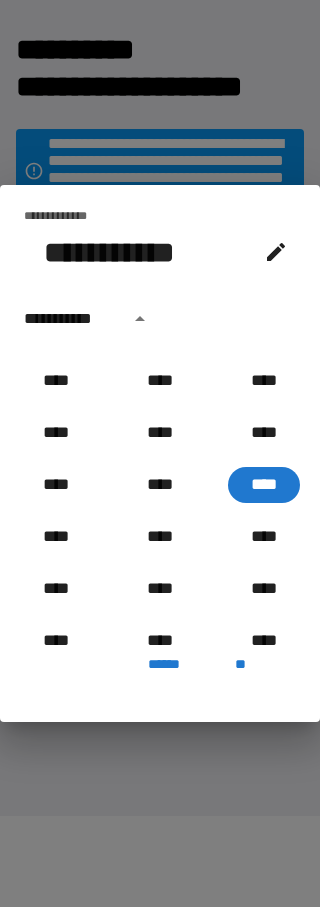 click on "****" at bounding box center (56, 537) 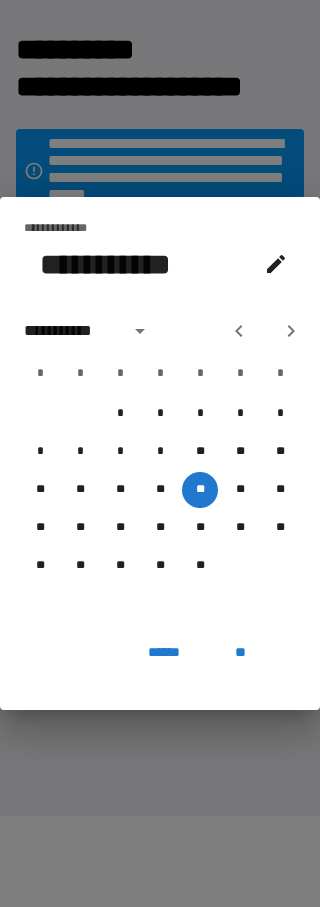 click on "**" at bounding box center [160, 528] 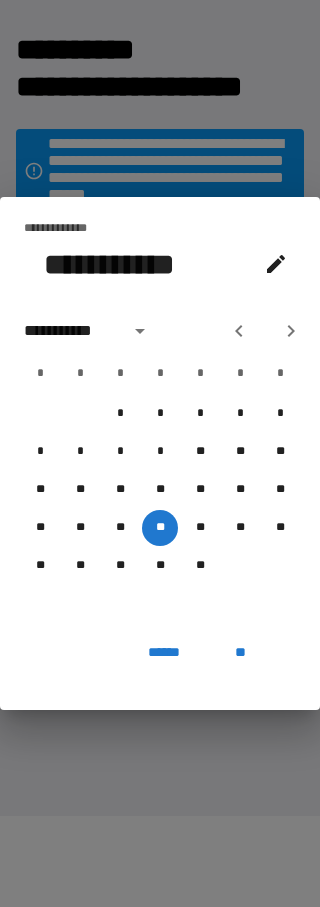 click on "**" at bounding box center [120, 490] 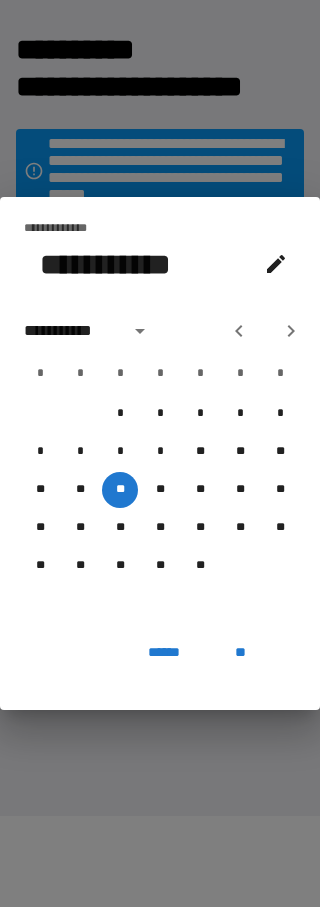 click on "**" at bounding box center [120, 490] 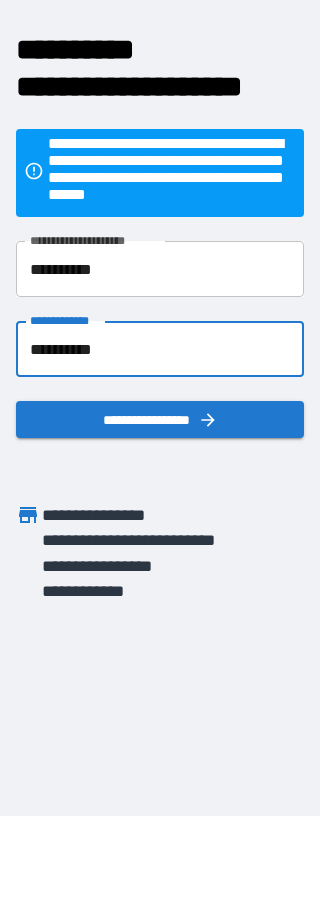 click on "**********" at bounding box center [160, 419] 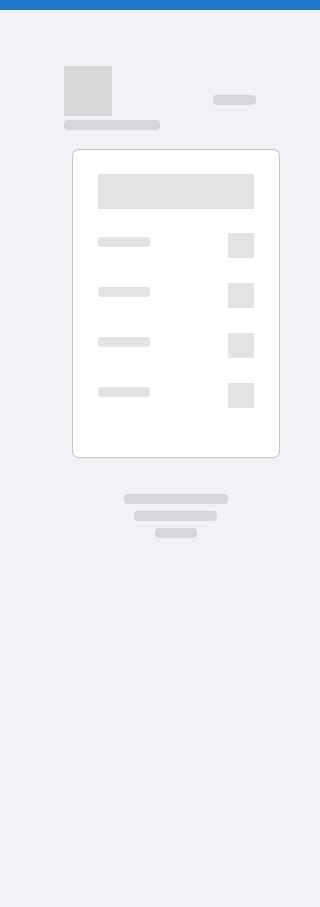scroll, scrollTop: 0, scrollLeft: 0, axis: both 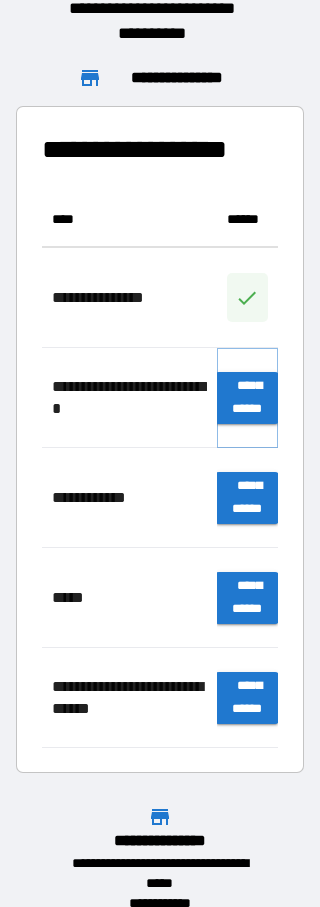click on "**********" at bounding box center [247, 398] 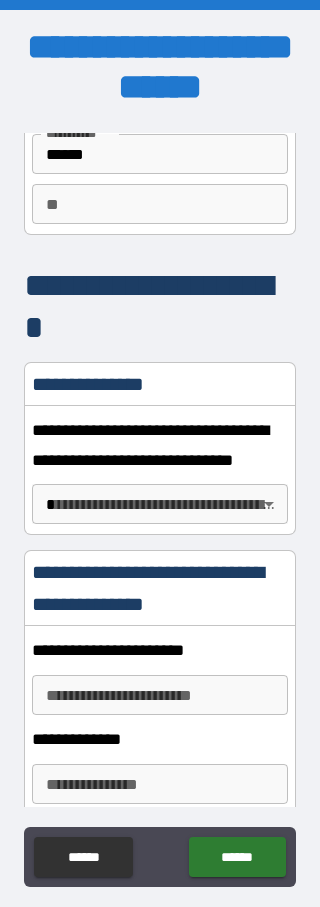 scroll, scrollTop: 142, scrollLeft: 0, axis: vertical 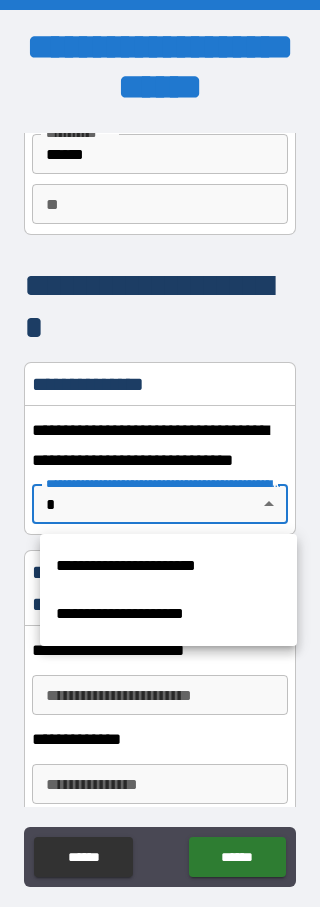 click on "**********" at bounding box center [168, 566] 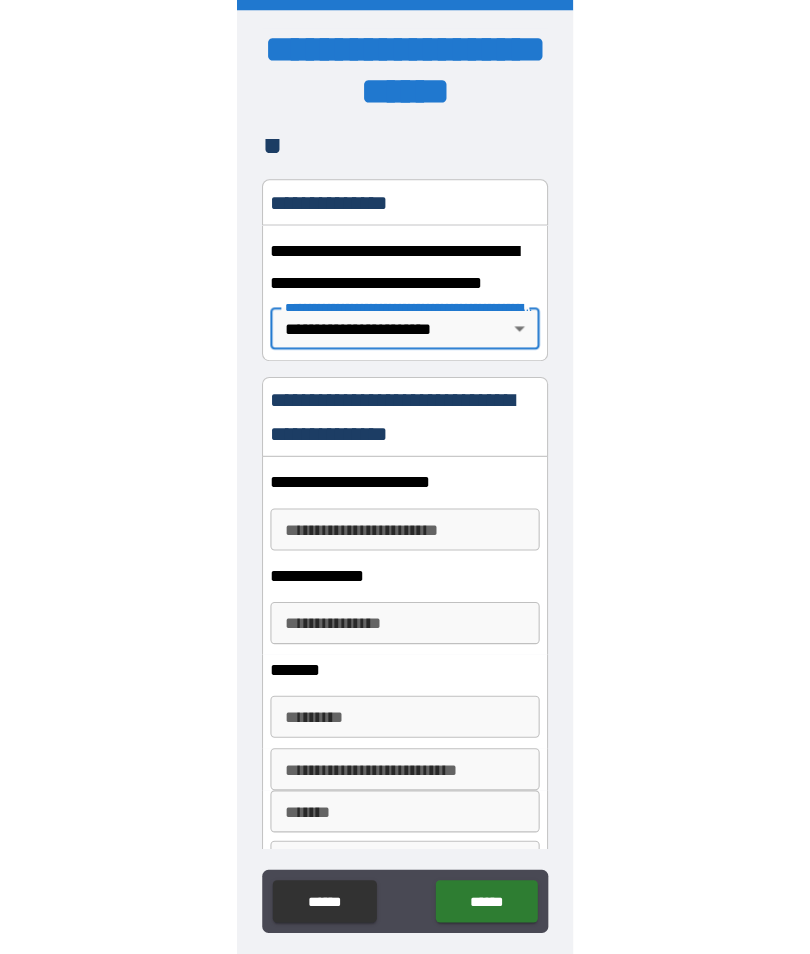 scroll, scrollTop: 341, scrollLeft: 0, axis: vertical 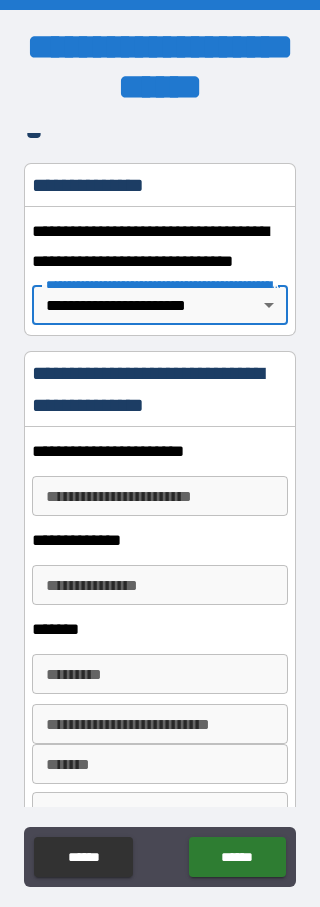 click on "**********" at bounding box center (160, 496) 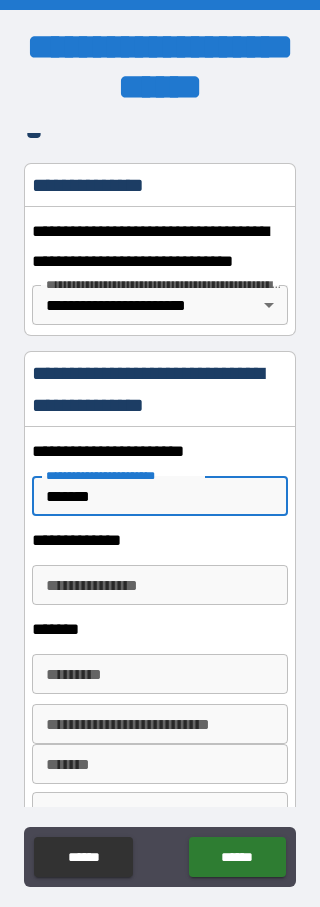 type on "*******" 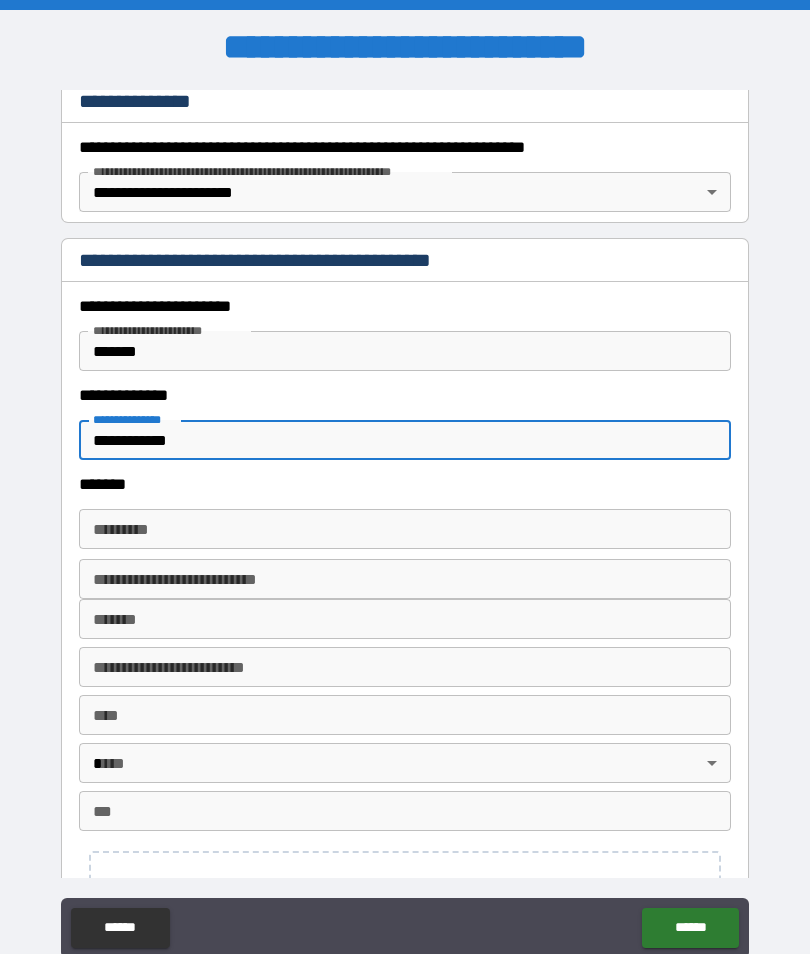 type on "**********" 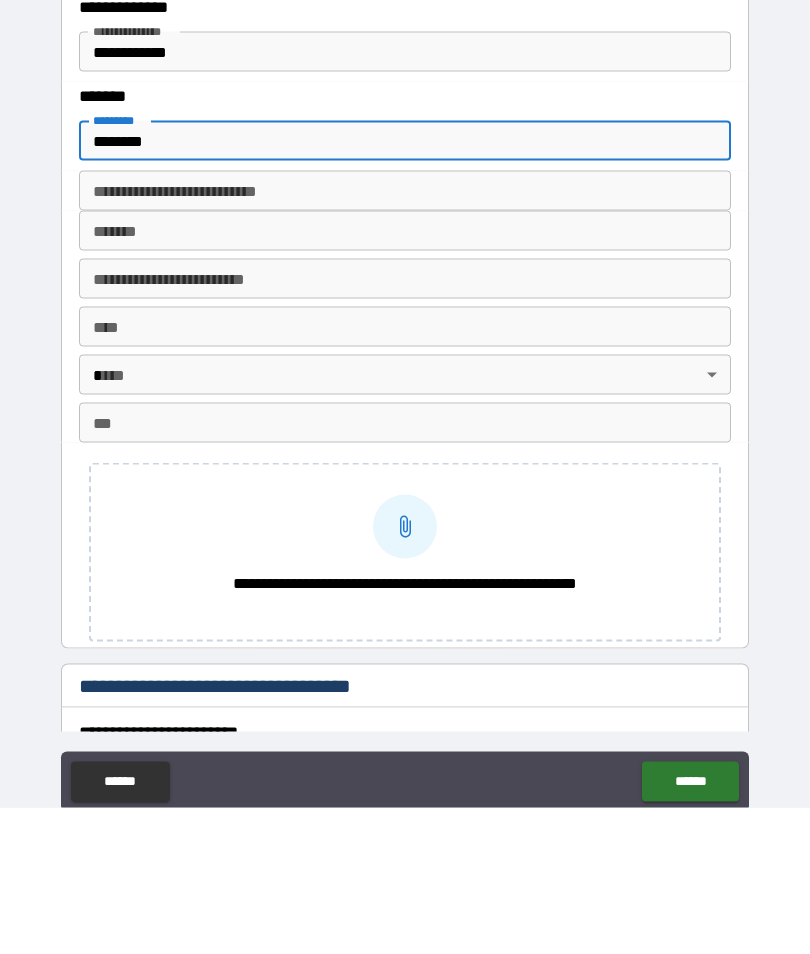 scroll, scrollTop: 584, scrollLeft: 0, axis: vertical 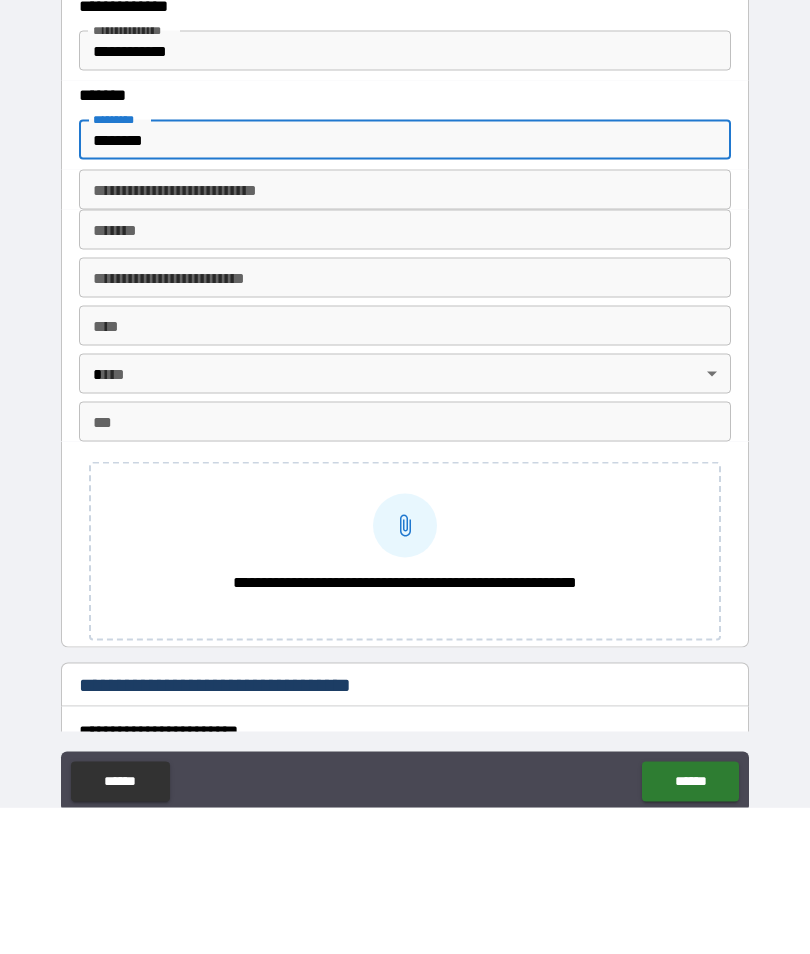type on "********" 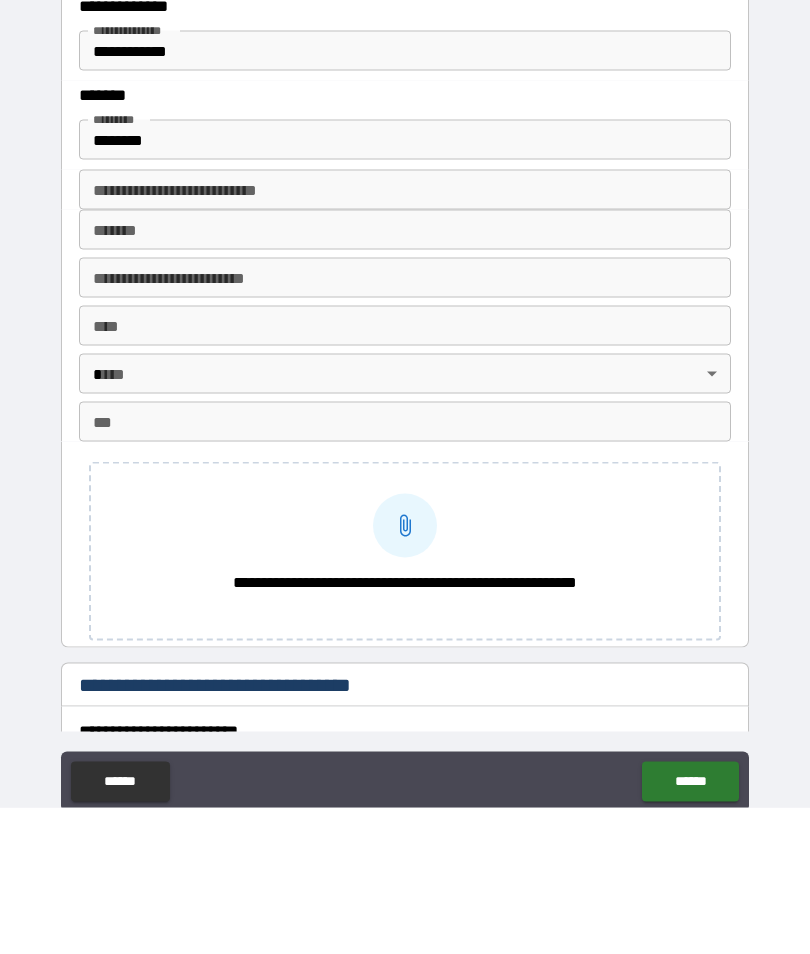 scroll, scrollTop: 89, scrollLeft: 0, axis: vertical 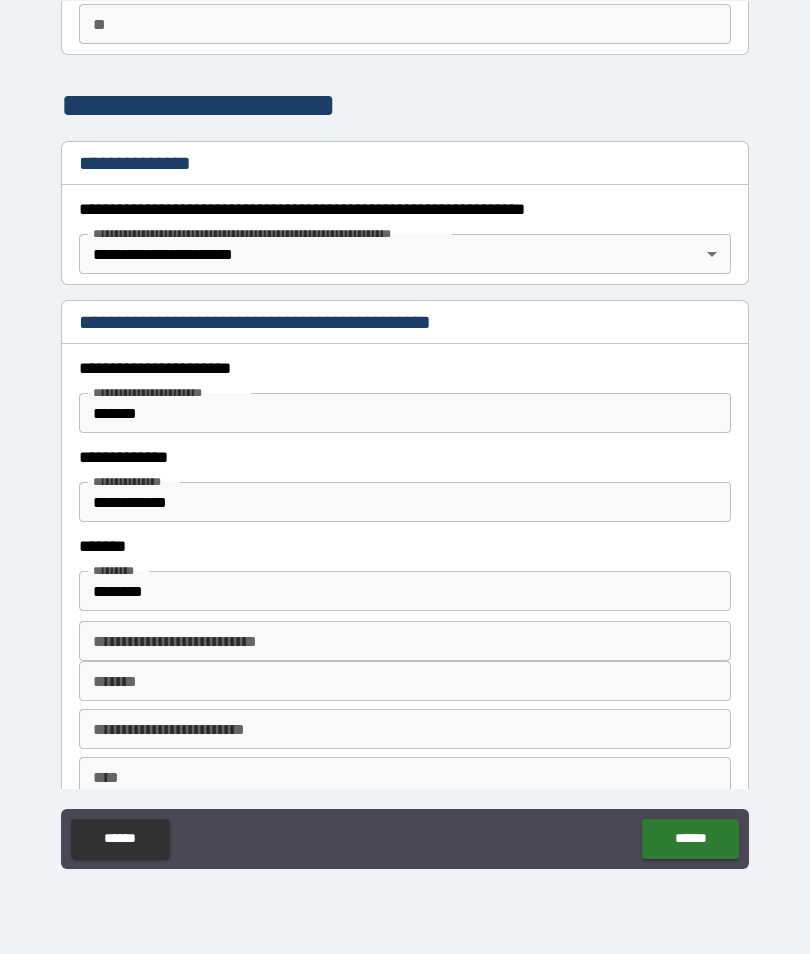 click on "*******" at bounding box center [405, 413] 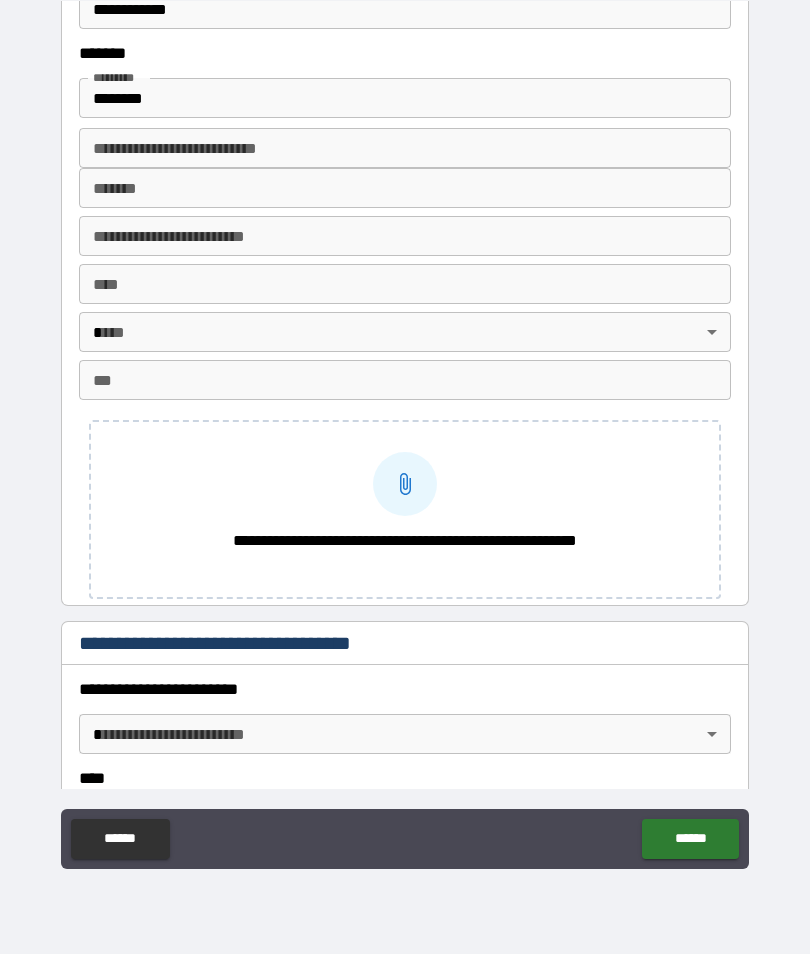 scroll, scrollTop: 685, scrollLeft: 0, axis: vertical 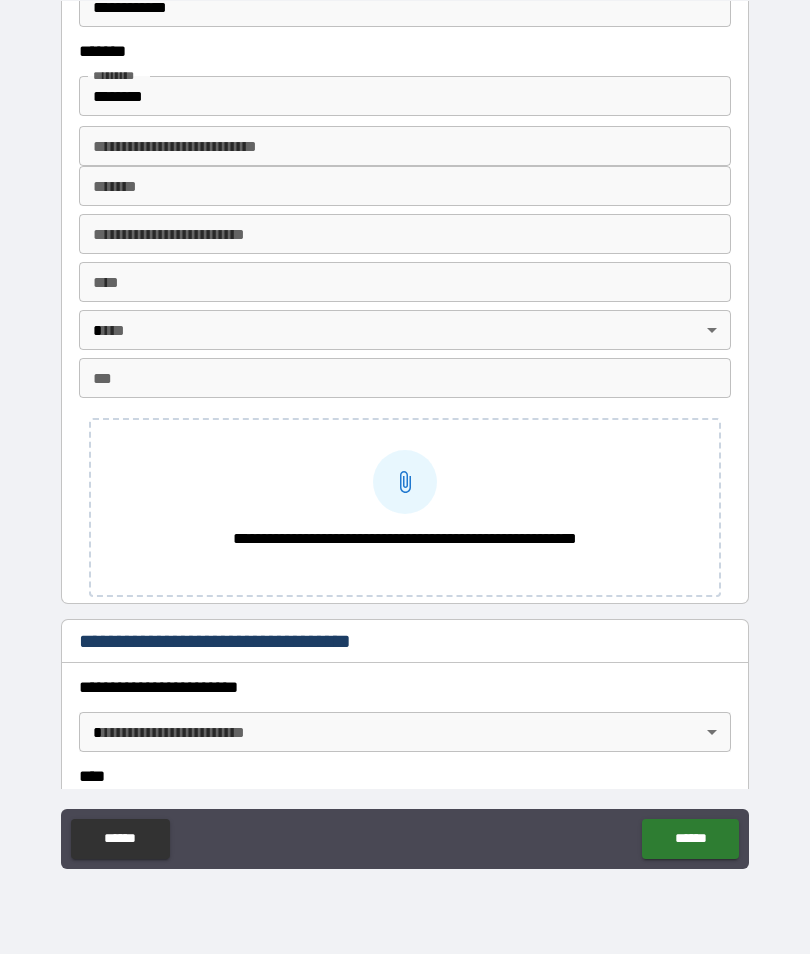 click on "**********" at bounding box center (405, 482) 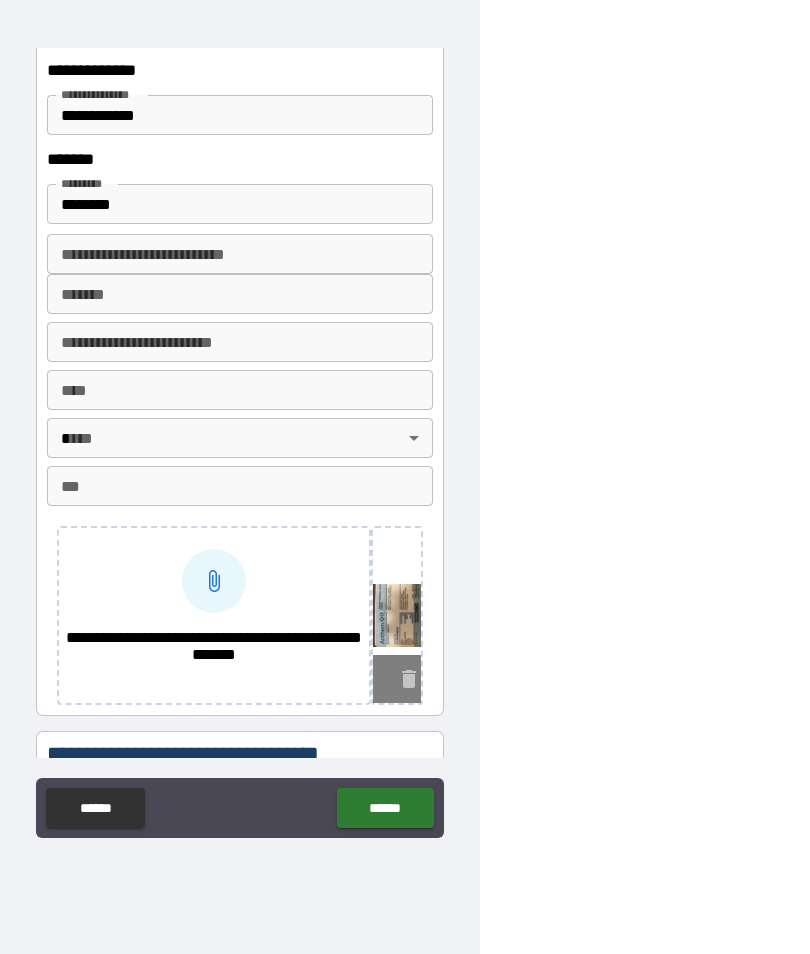 click at bounding box center (214, 581) 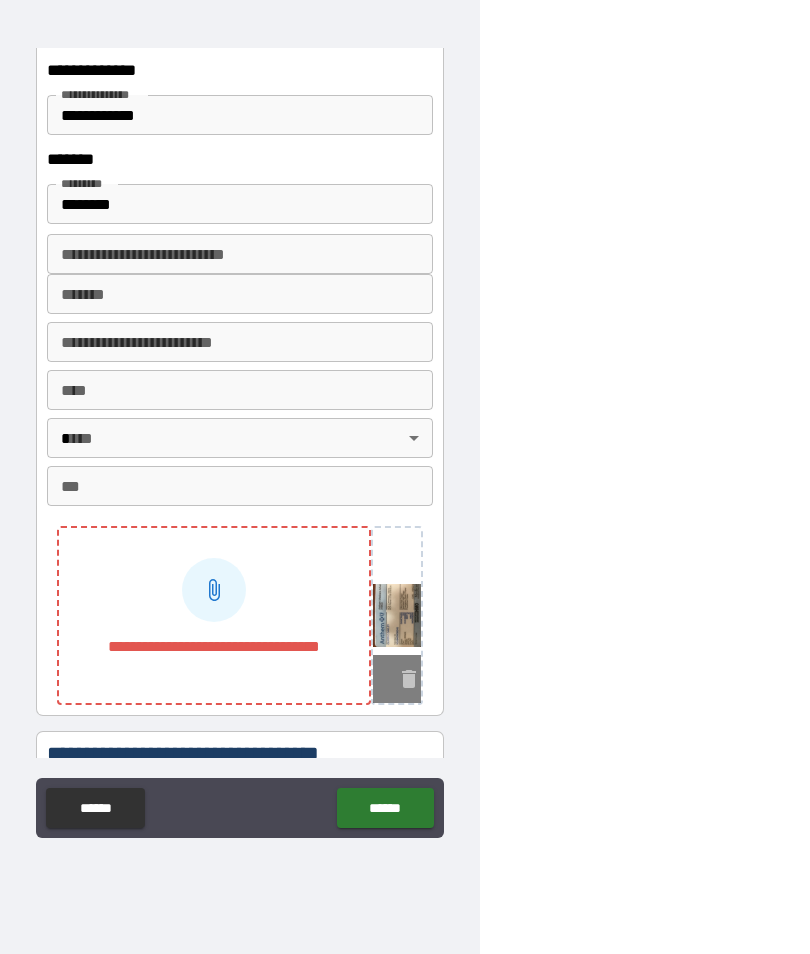 click on "**********" at bounding box center (214, 647) 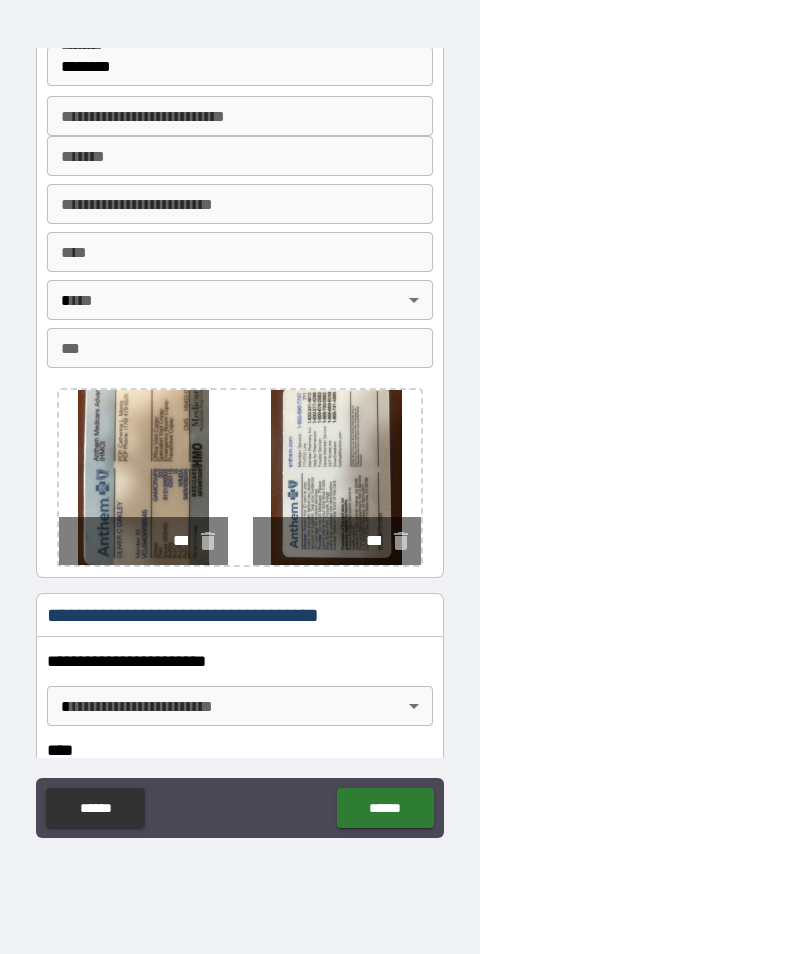 scroll, scrollTop: 825, scrollLeft: 0, axis: vertical 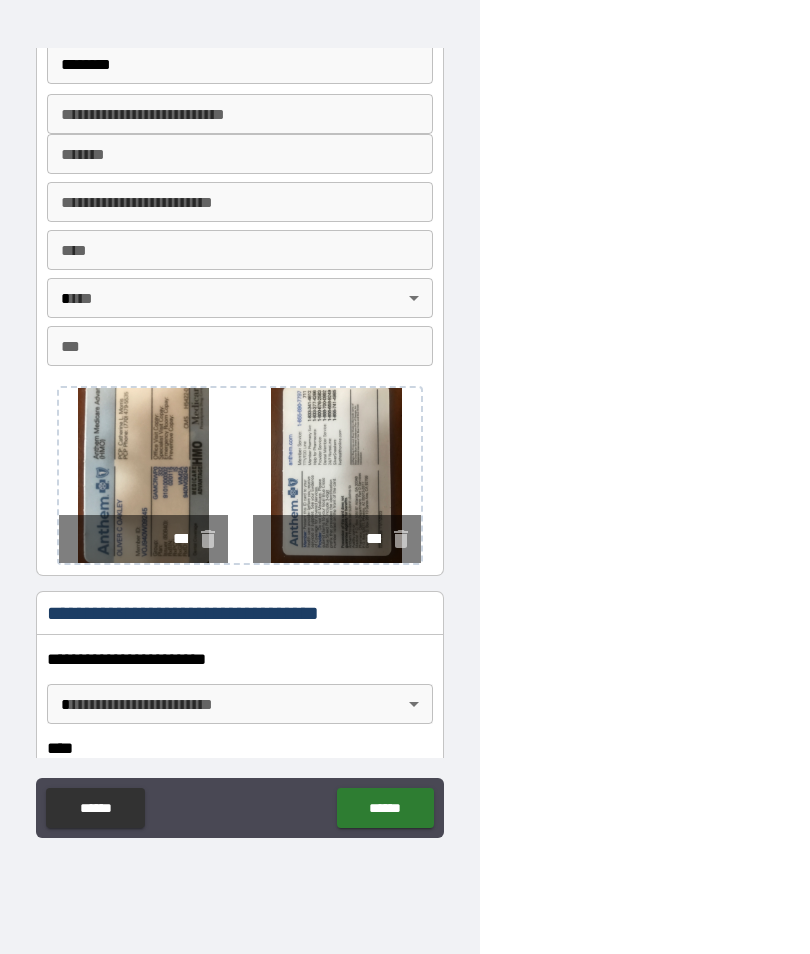 click on "**********" at bounding box center (240, 434) 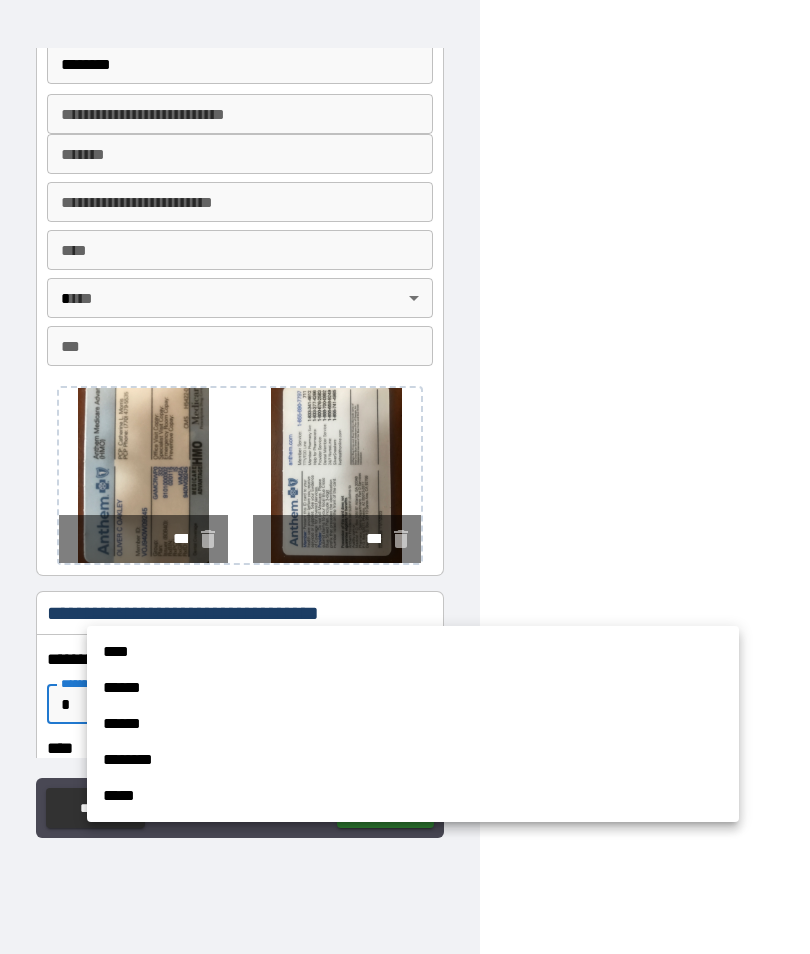 click on "****" at bounding box center [413, 652] 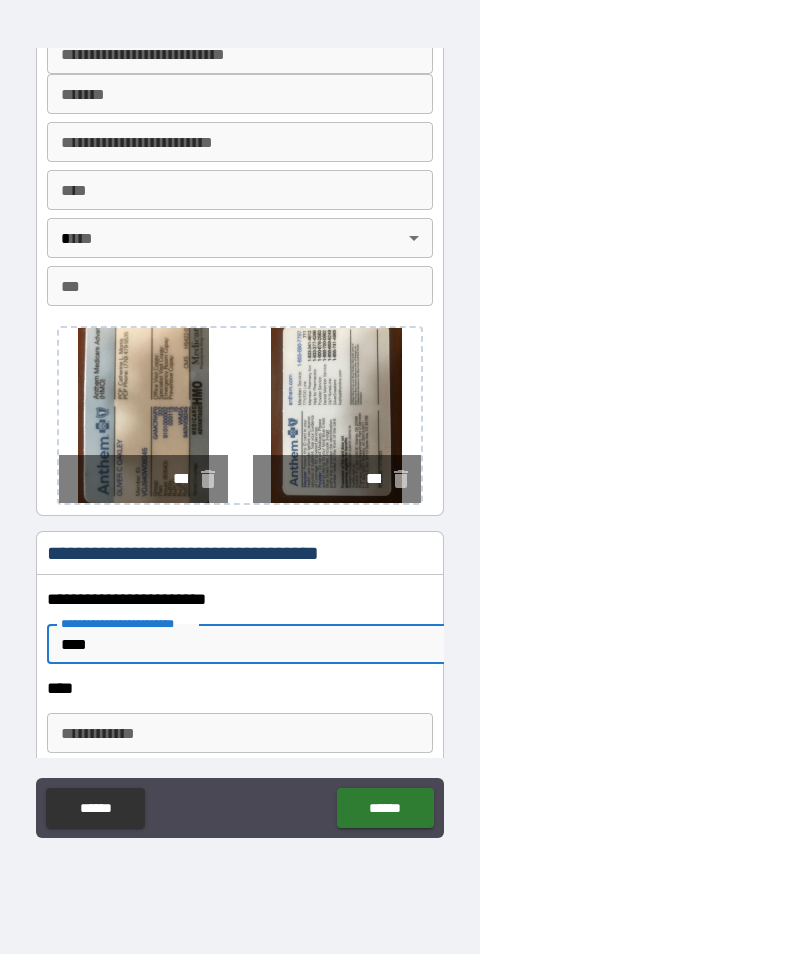 scroll, scrollTop: 905, scrollLeft: 0, axis: vertical 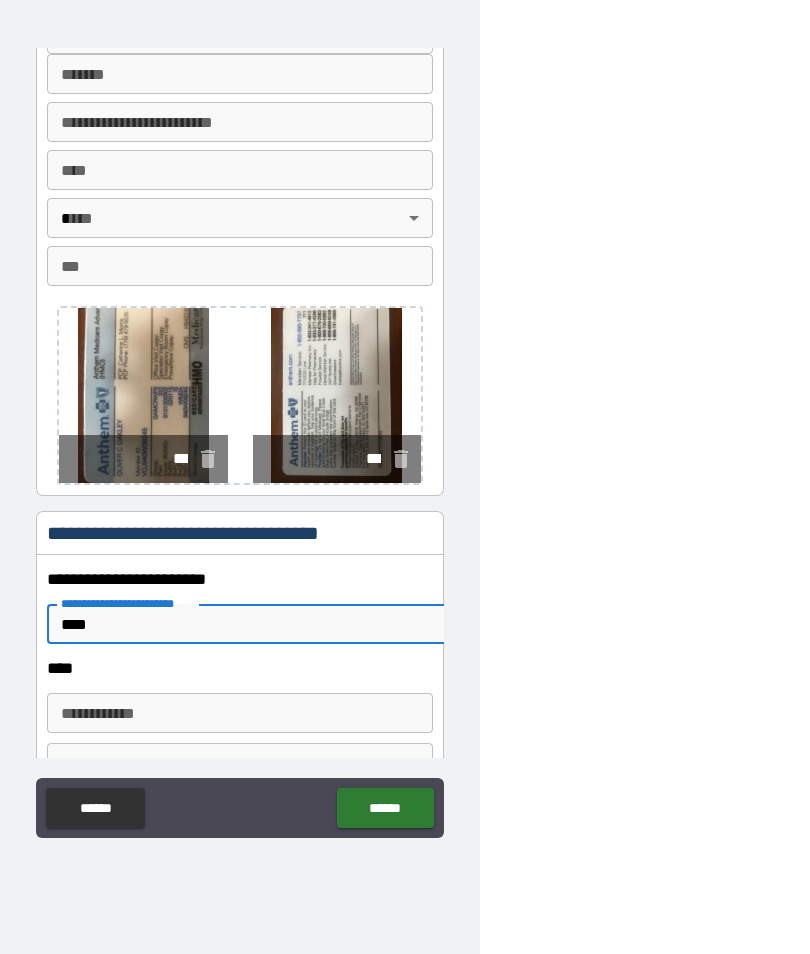 click on "**********" at bounding box center [240, 713] 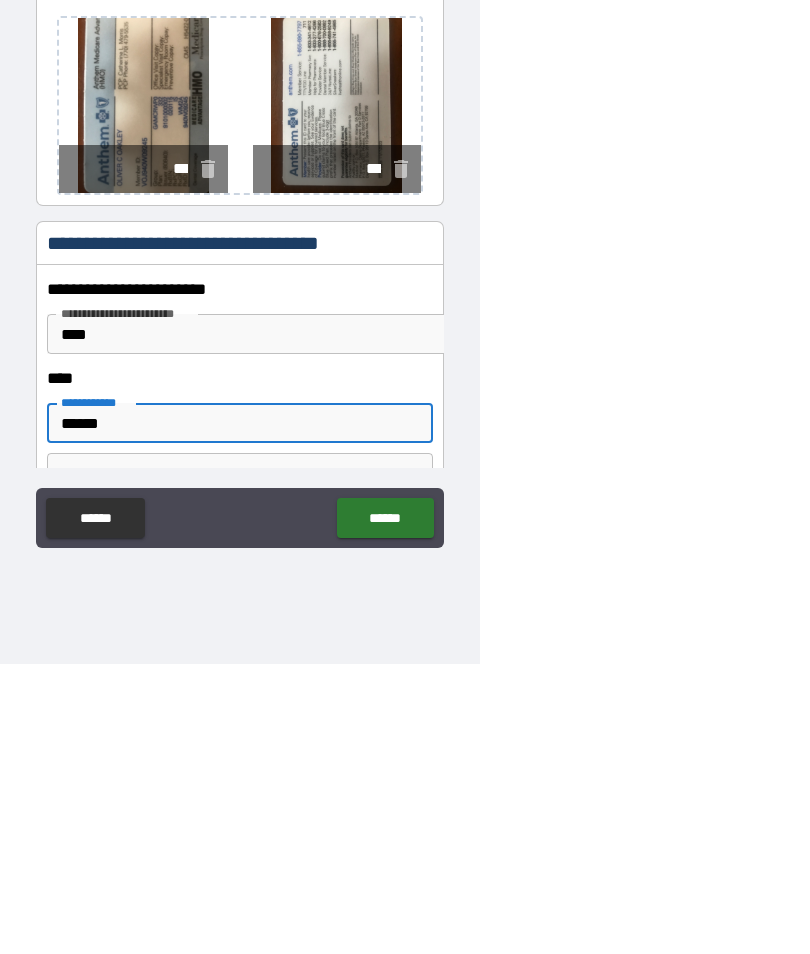 type on "******" 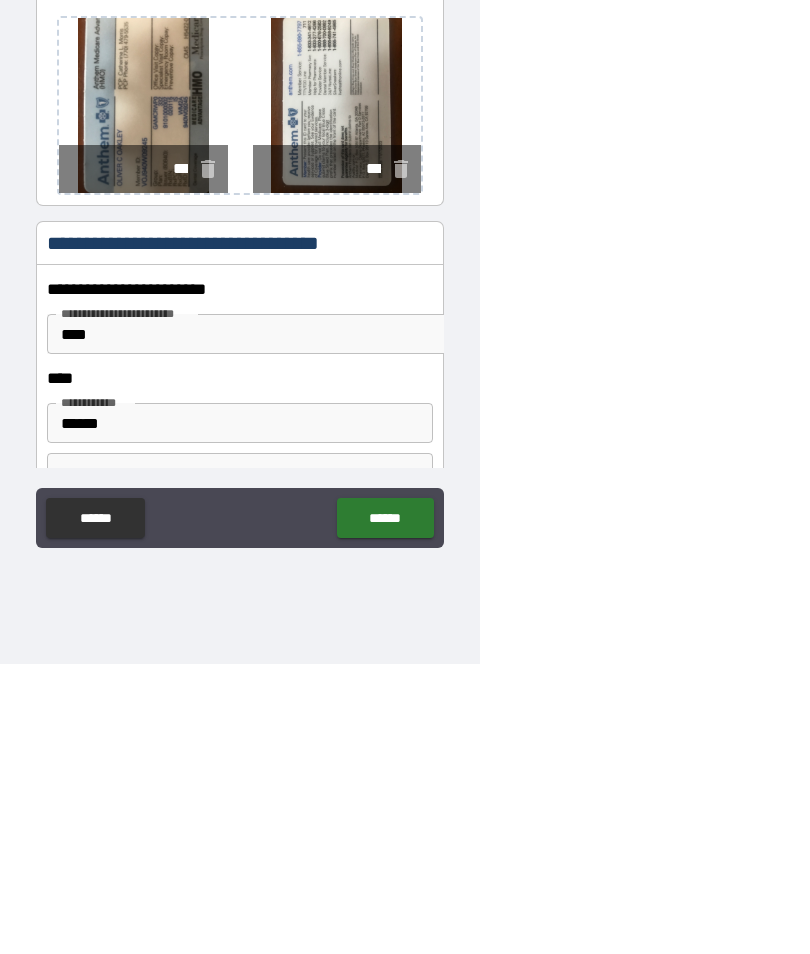 click on "*********   *" at bounding box center [240, 763] 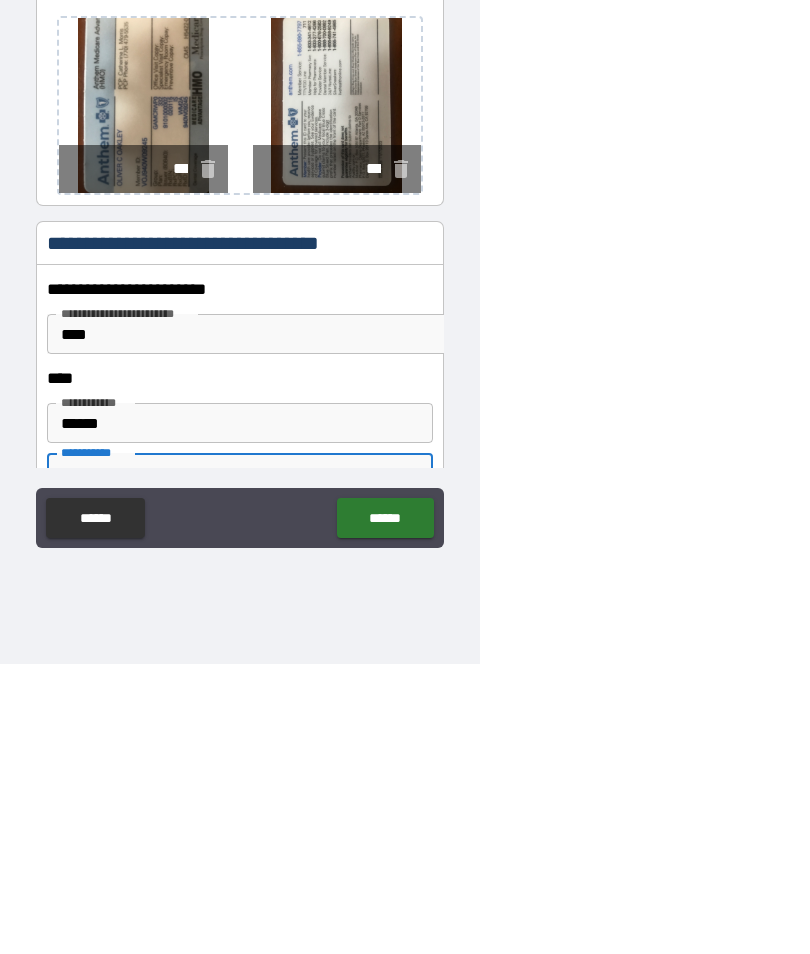 type on "******" 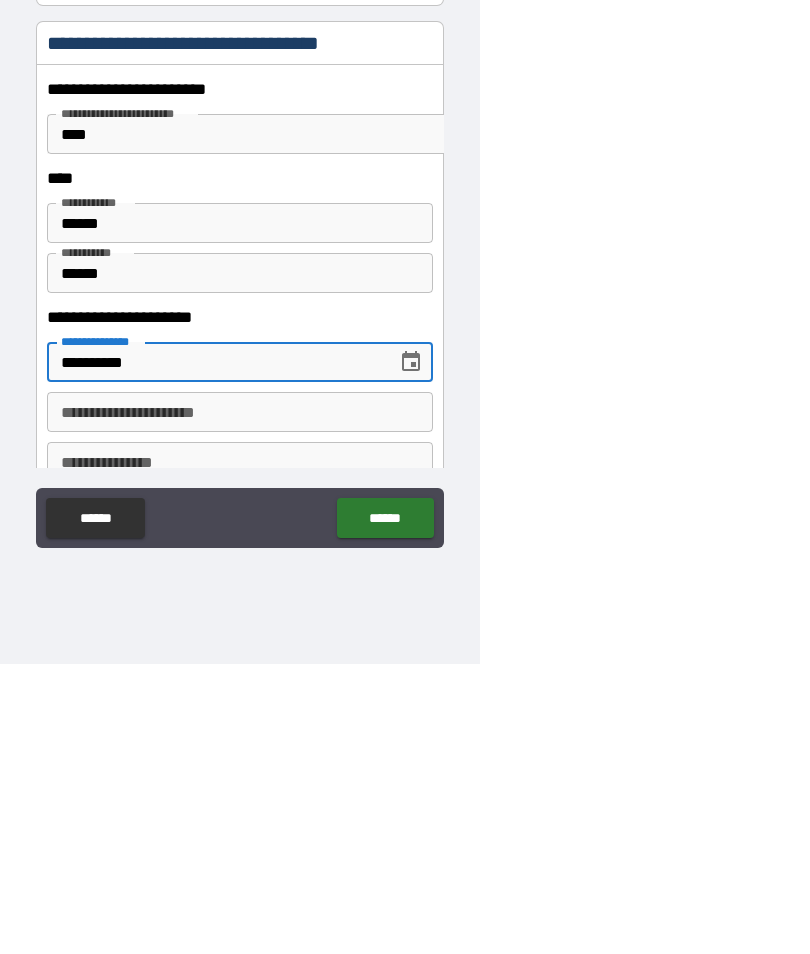 scroll, scrollTop: 1105, scrollLeft: 0, axis: vertical 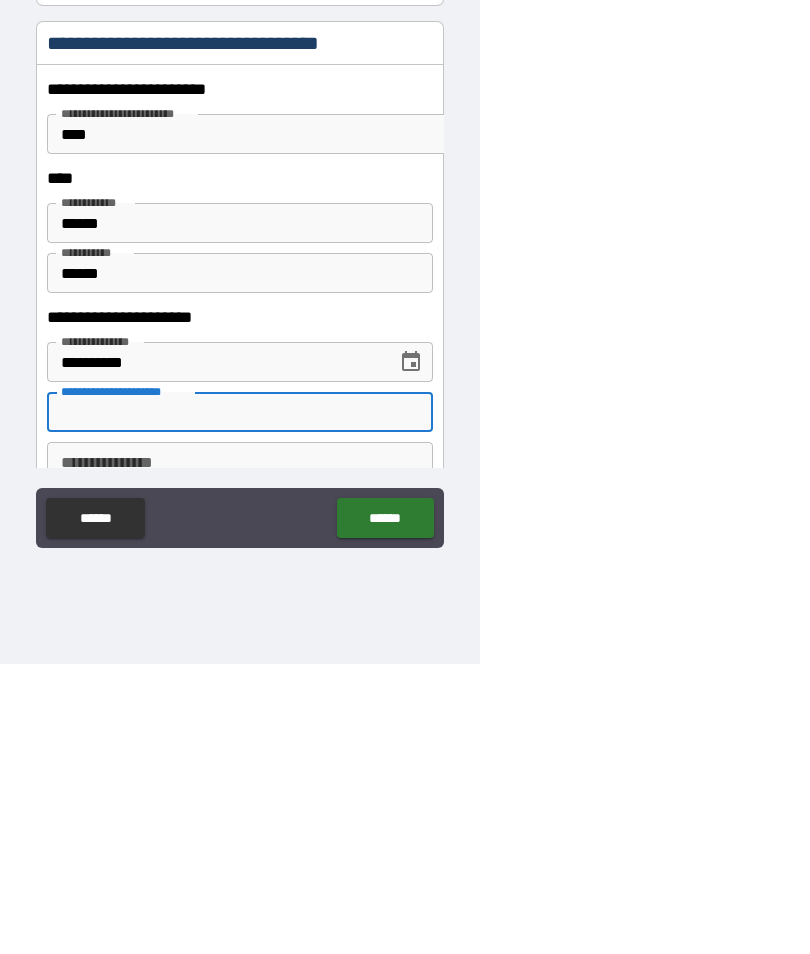 click on "**********" at bounding box center (240, 923) 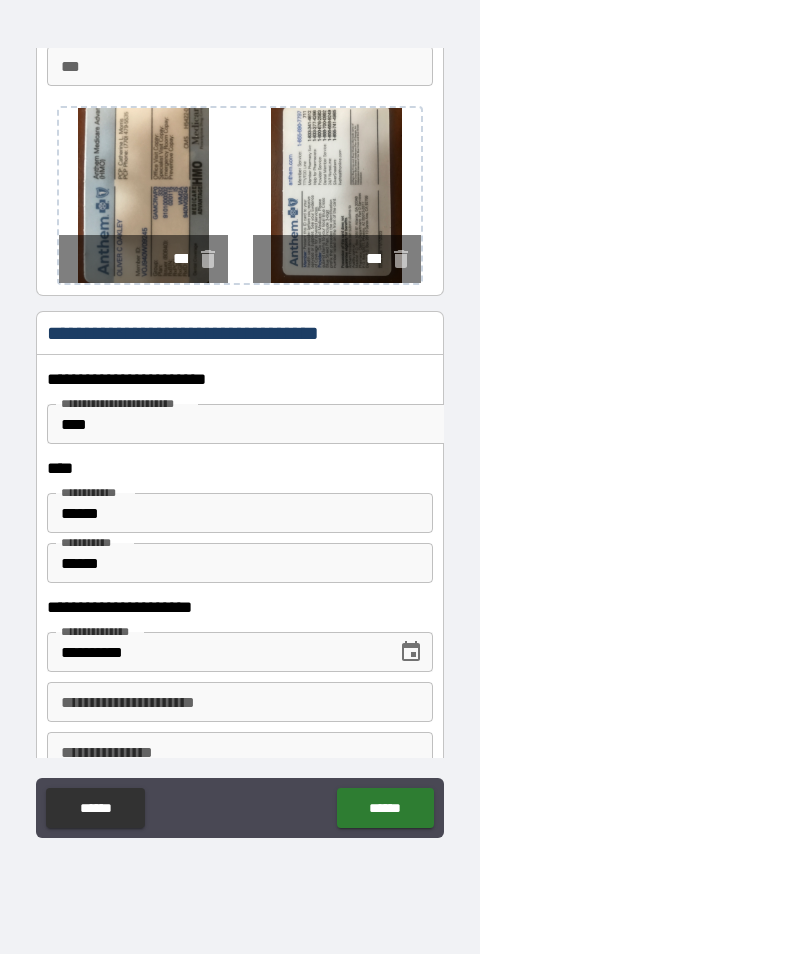 click on "*******" at bounding box center (240, 841) 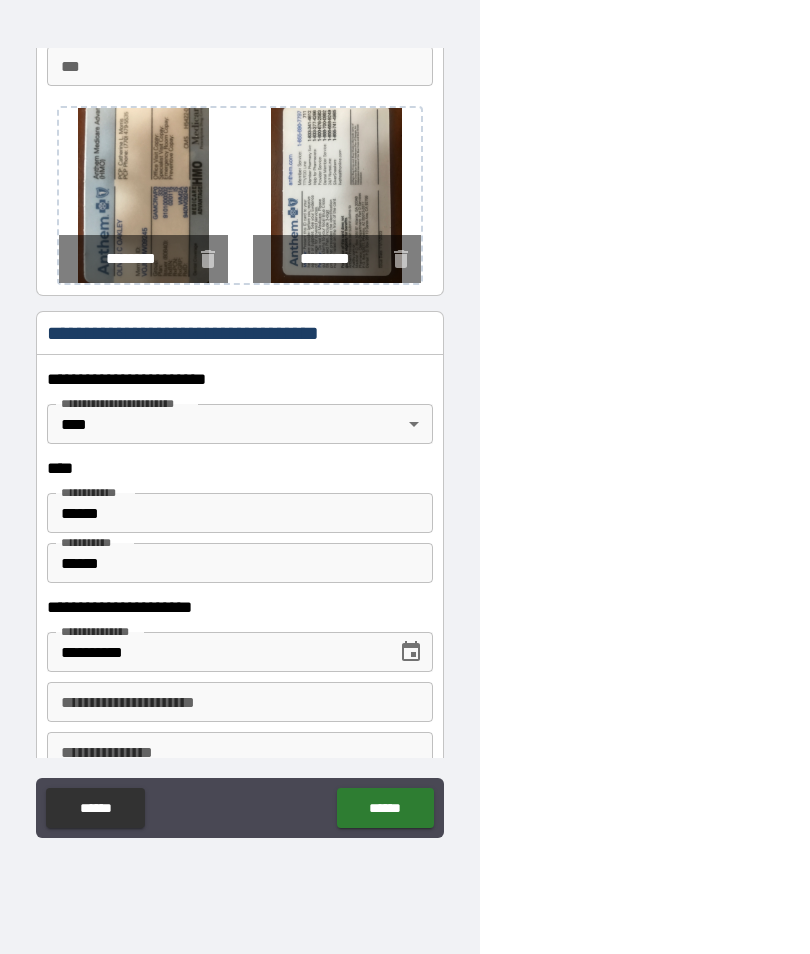 click on "*******" at bounding box center (240, 841) 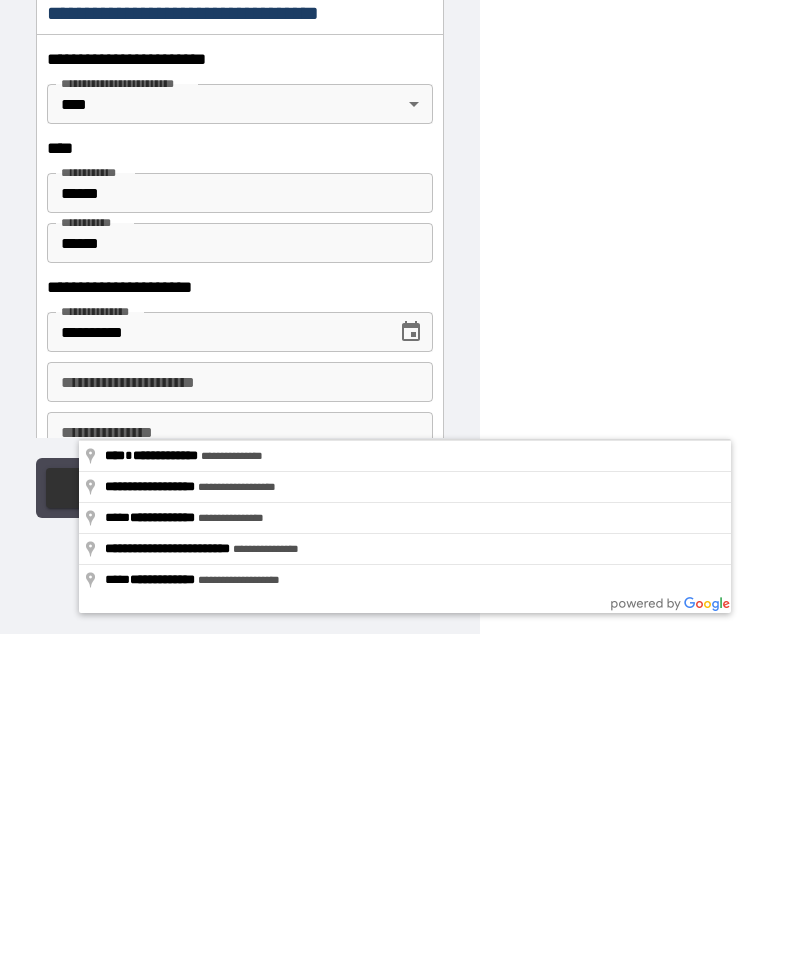 type on "**********" 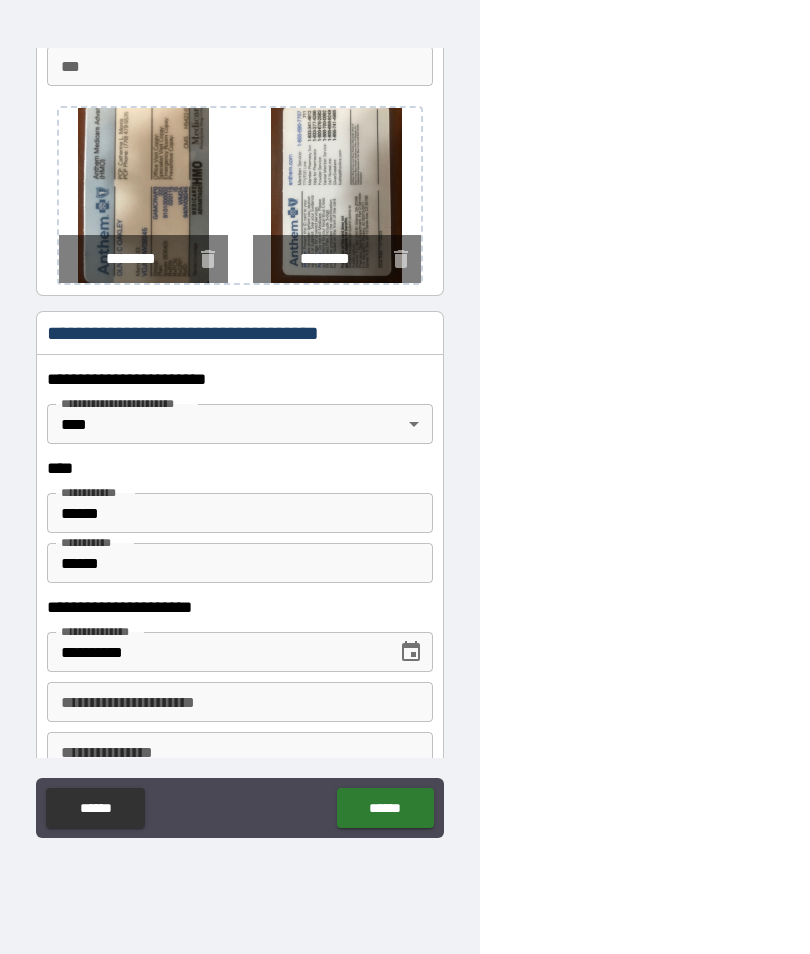 type on "**********" 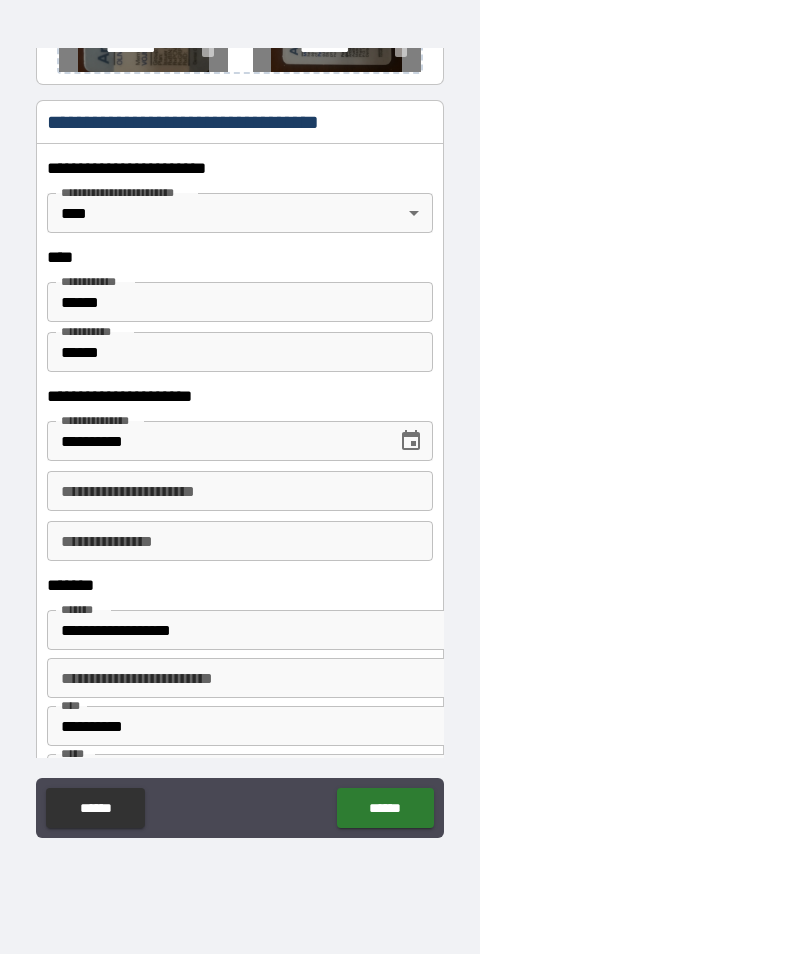 scroll, scrollTop: 1317, scrollLeft: 0, axis: vertical 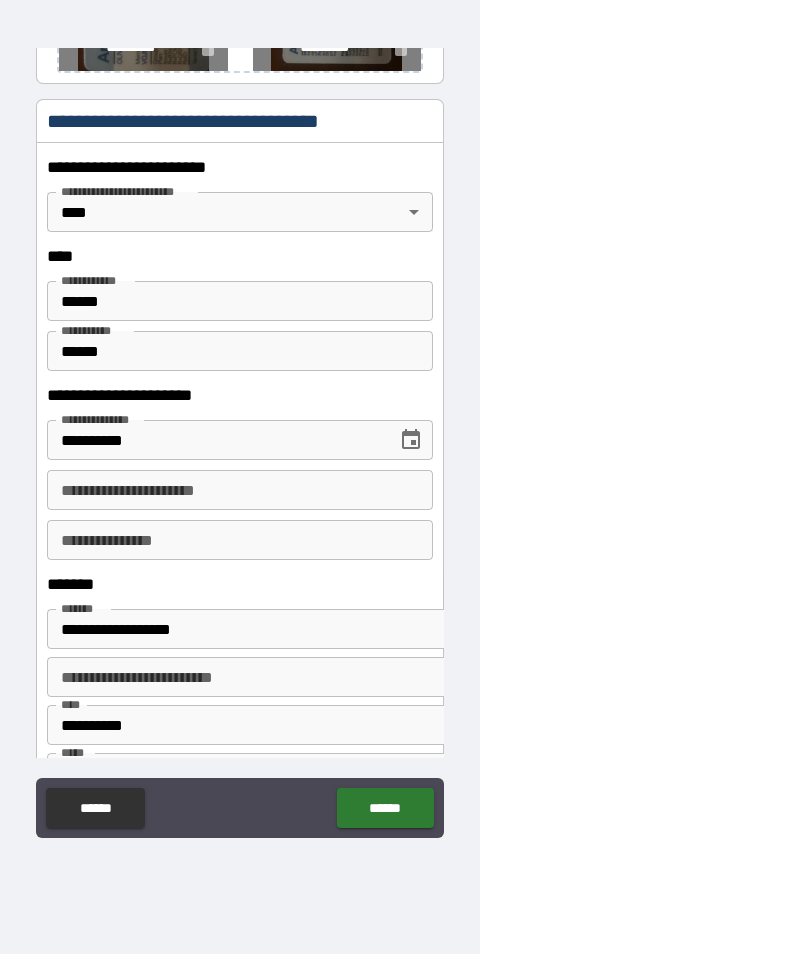 click on "**********" at bounding box center [373, 629] 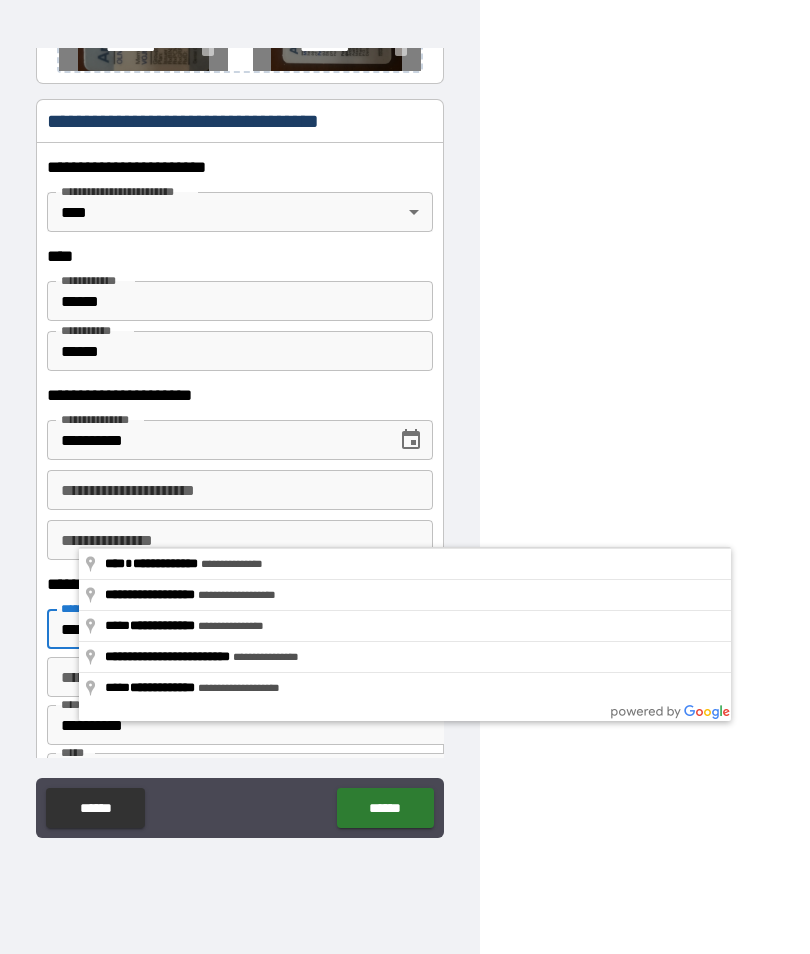 type on "**********" 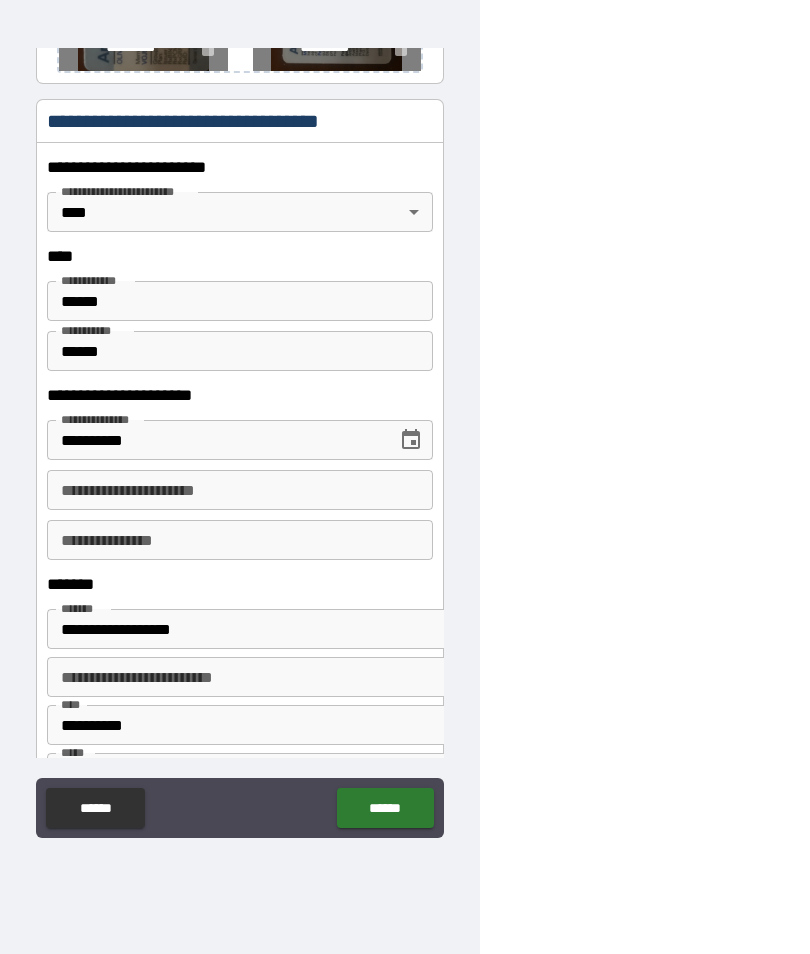 type on "******" 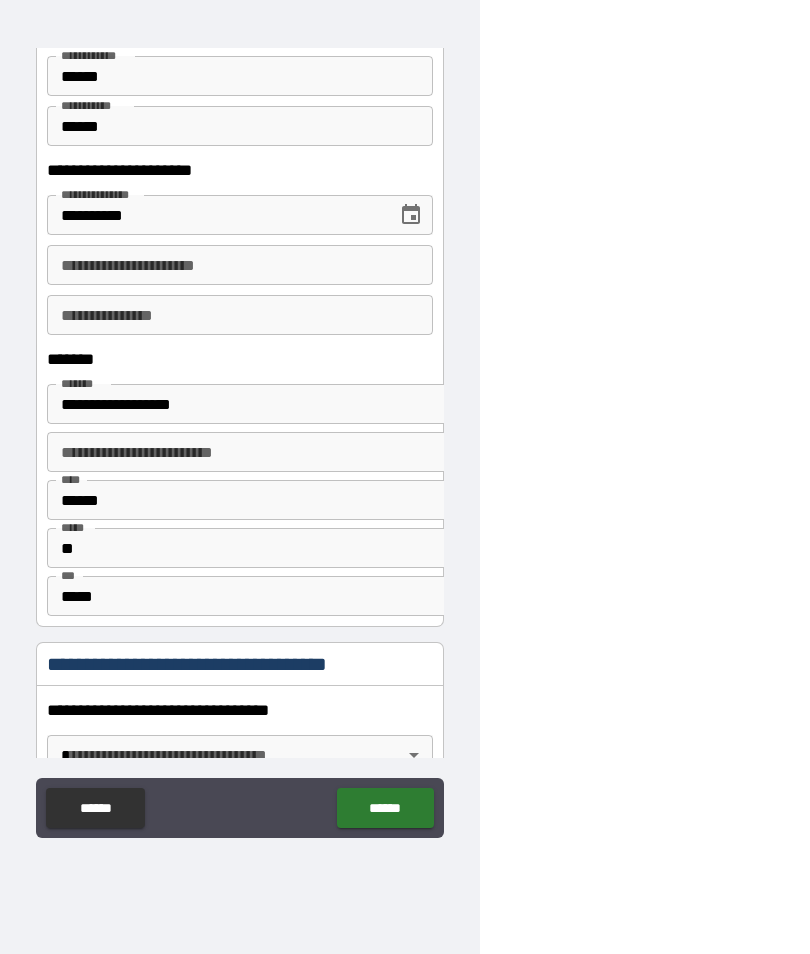 scroll, scrollTop: 1544, scrollLeft: 0, axis: vertical 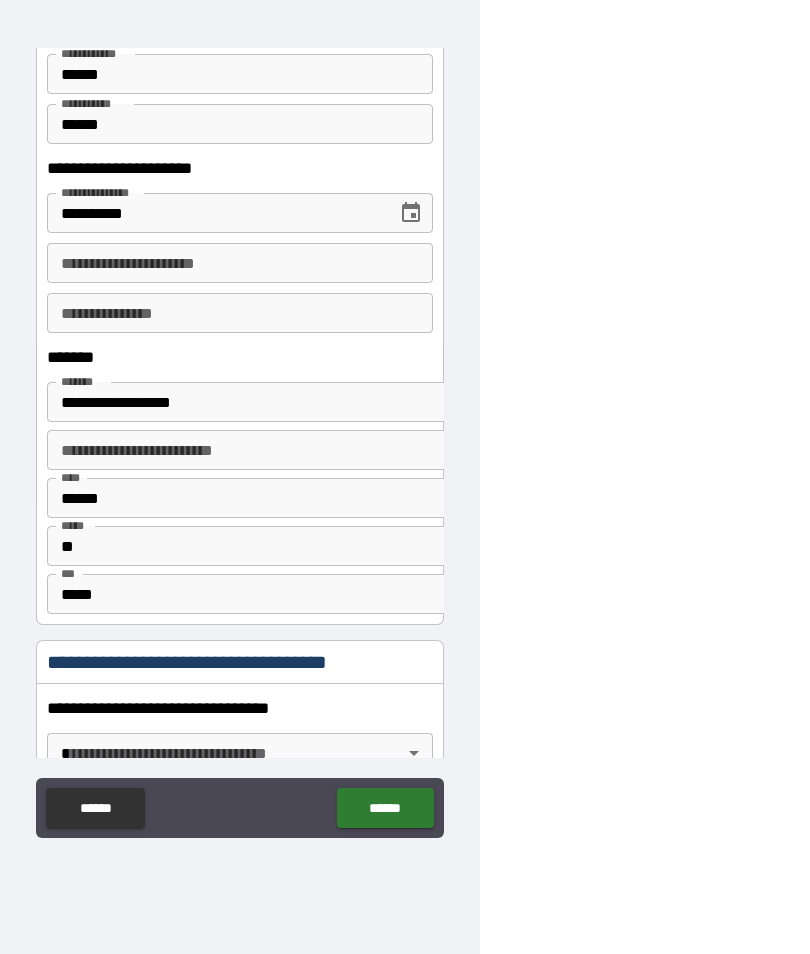 click on "**********" at bounding box center (240, 434) 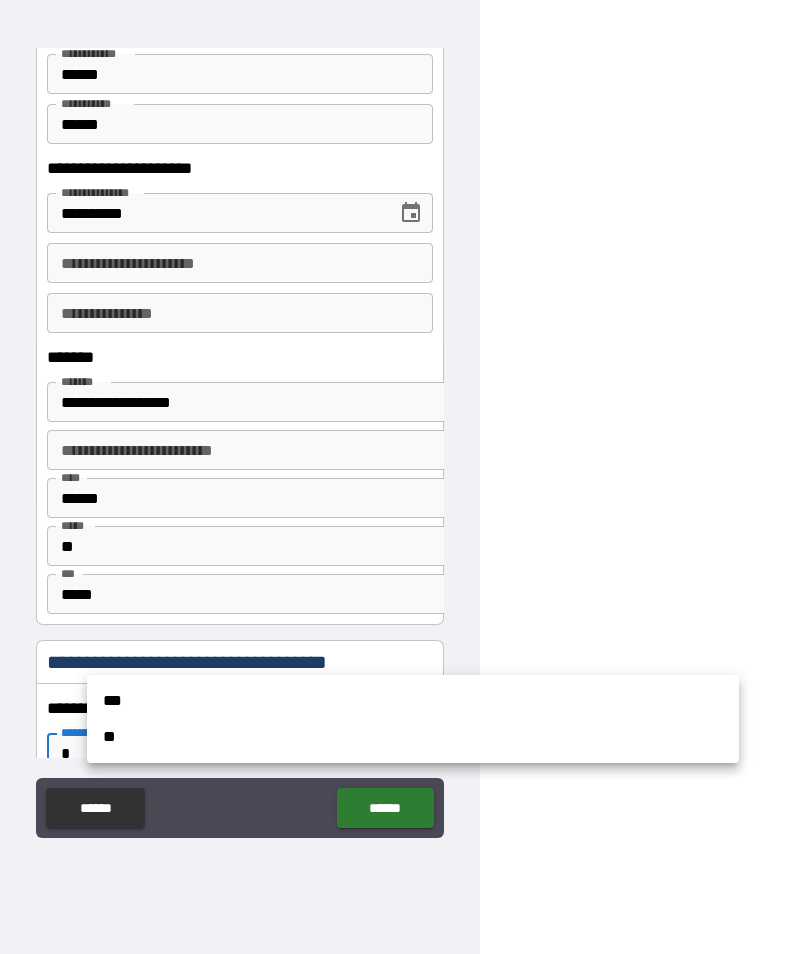 click on "**" at bounding box center (413, 737) 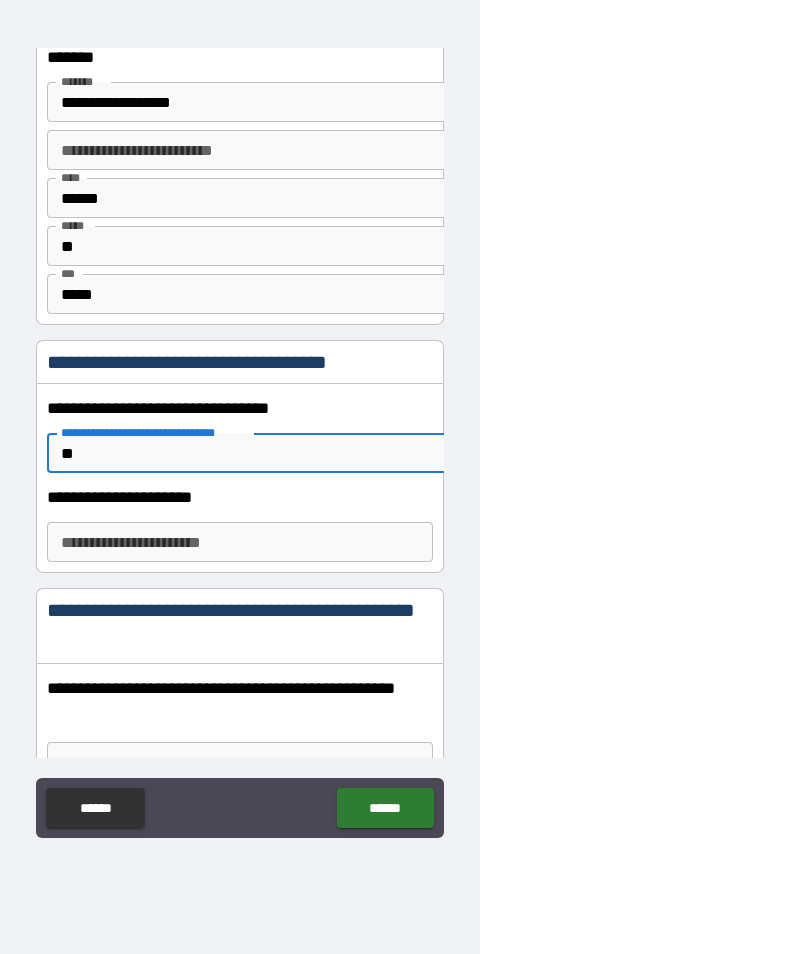 scroll, scrollTop: 1844, scrollLeft: 0, axis: vertical 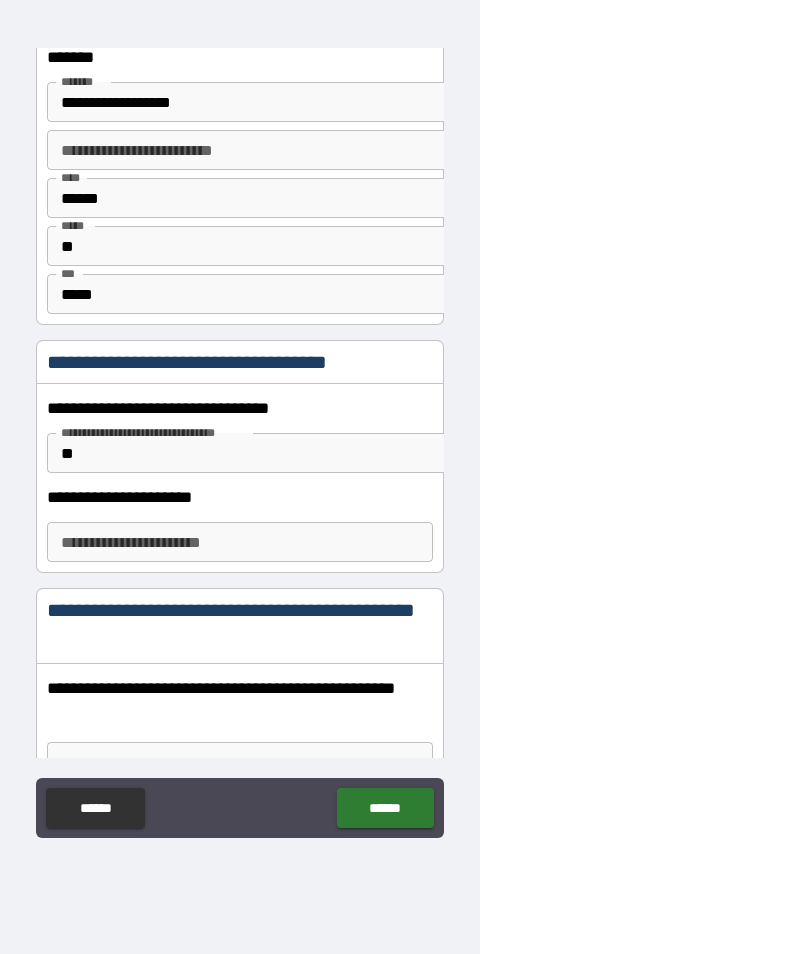 click on "**********" at bounding box center (240, 703) 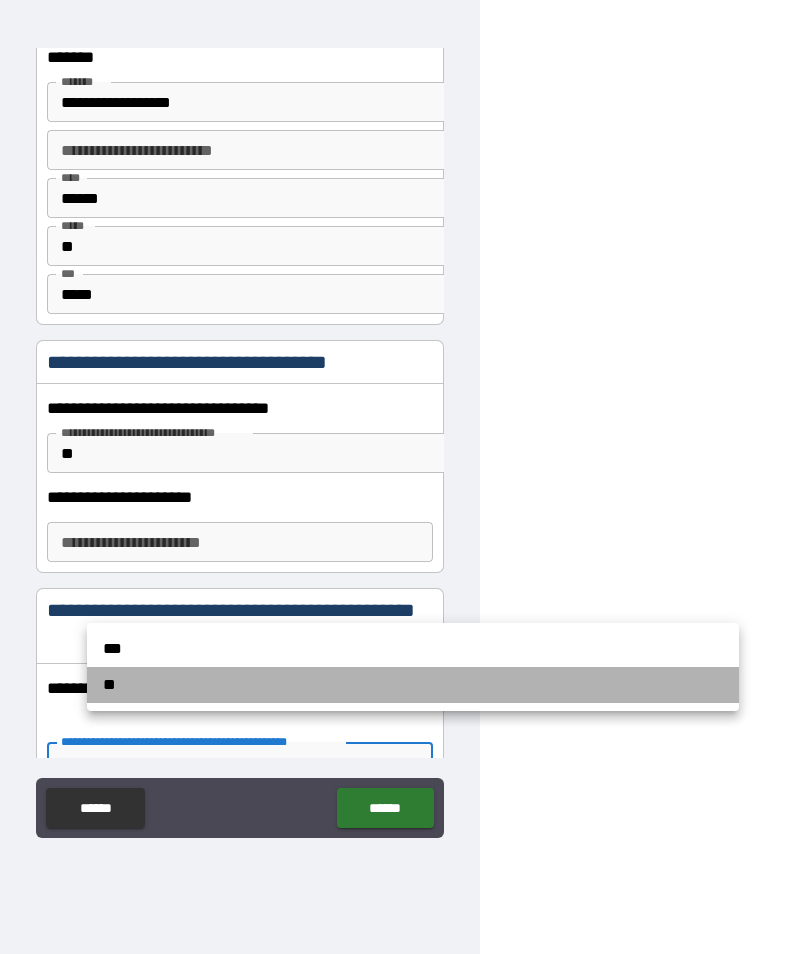 click on "**" at bounding box center [413, 685] 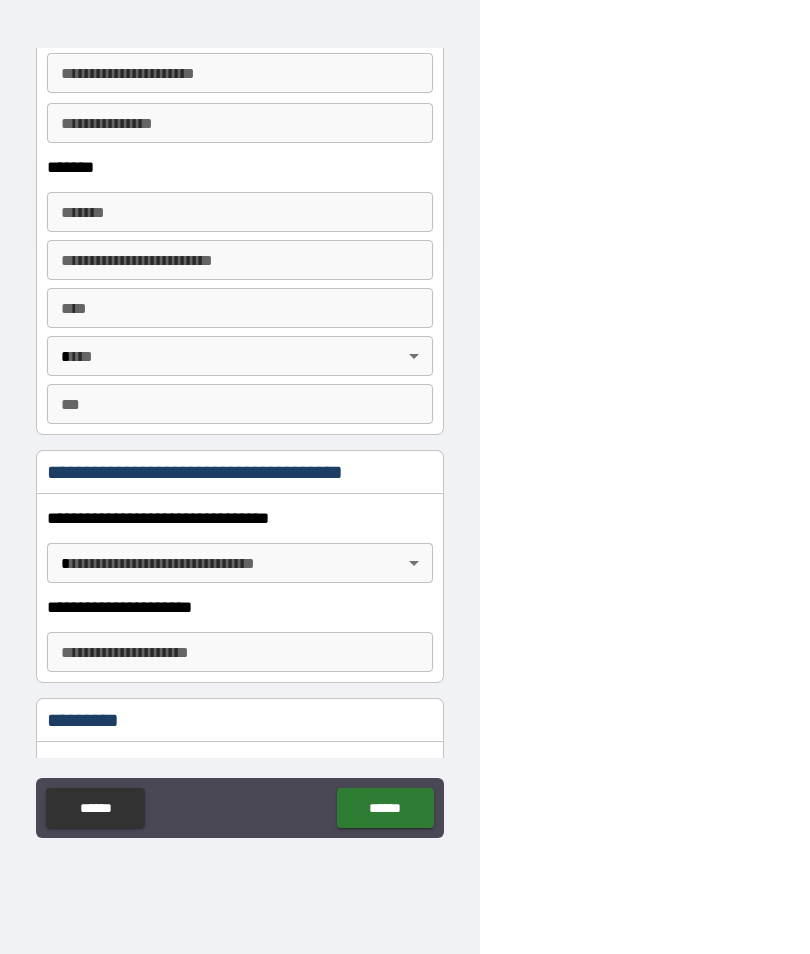 scroll, scrollTop: 3765, scrollLeft: 0, axis: vertical 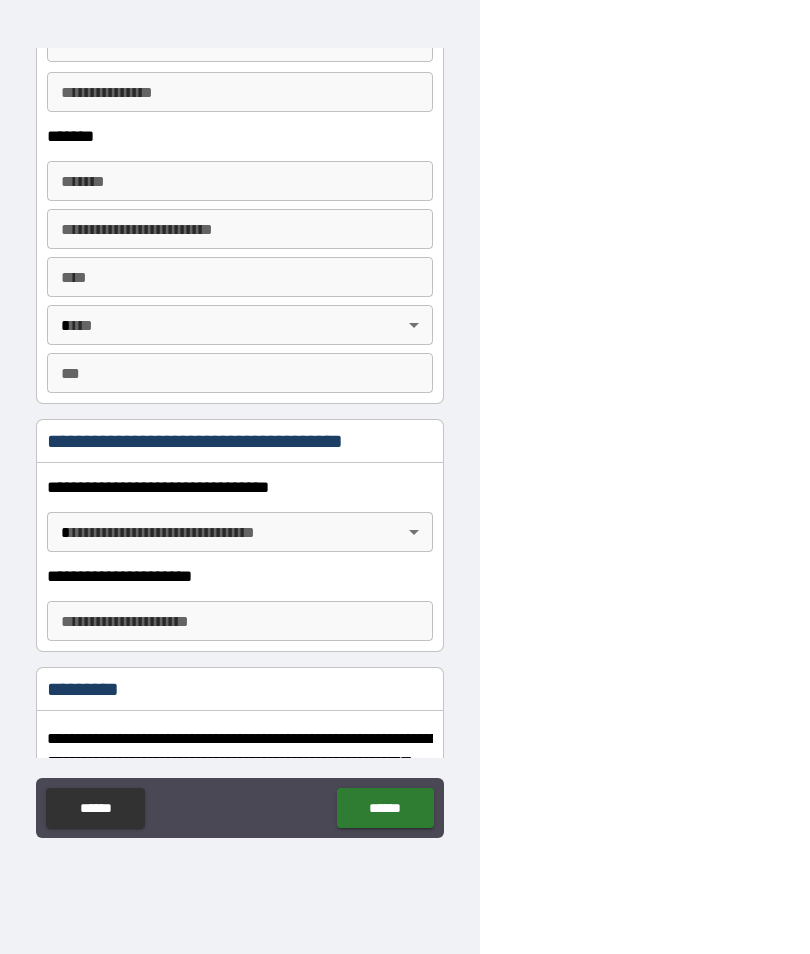 click on "**********" at bounding box center (240, 437) 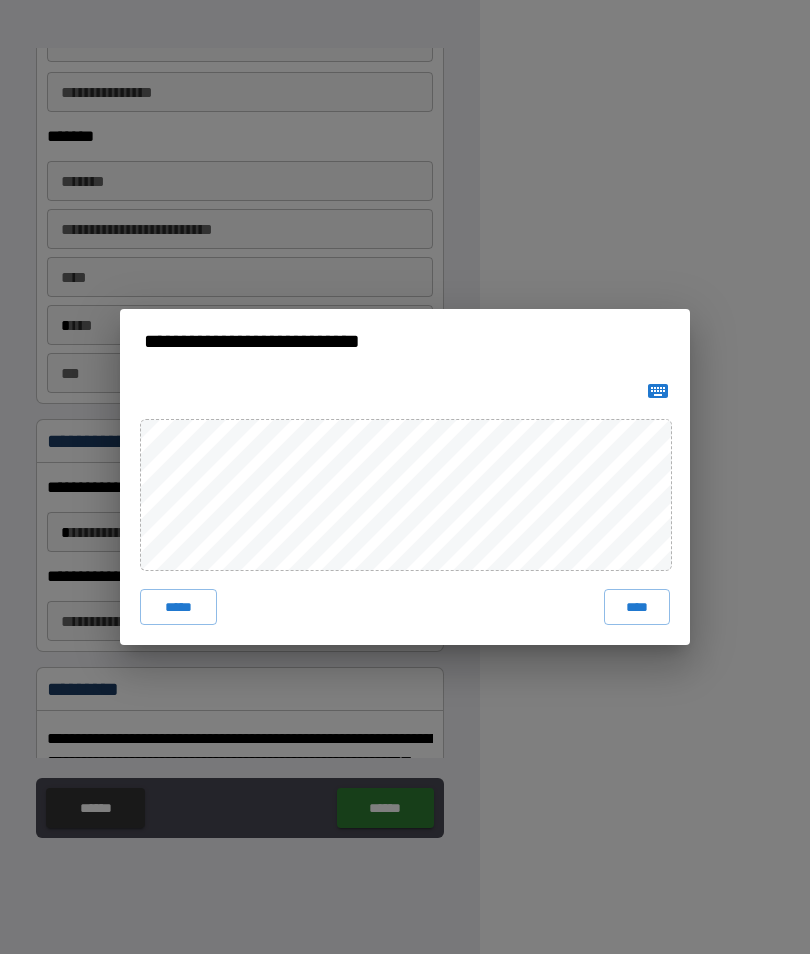 click on "****" at bounding box center [637, 607] 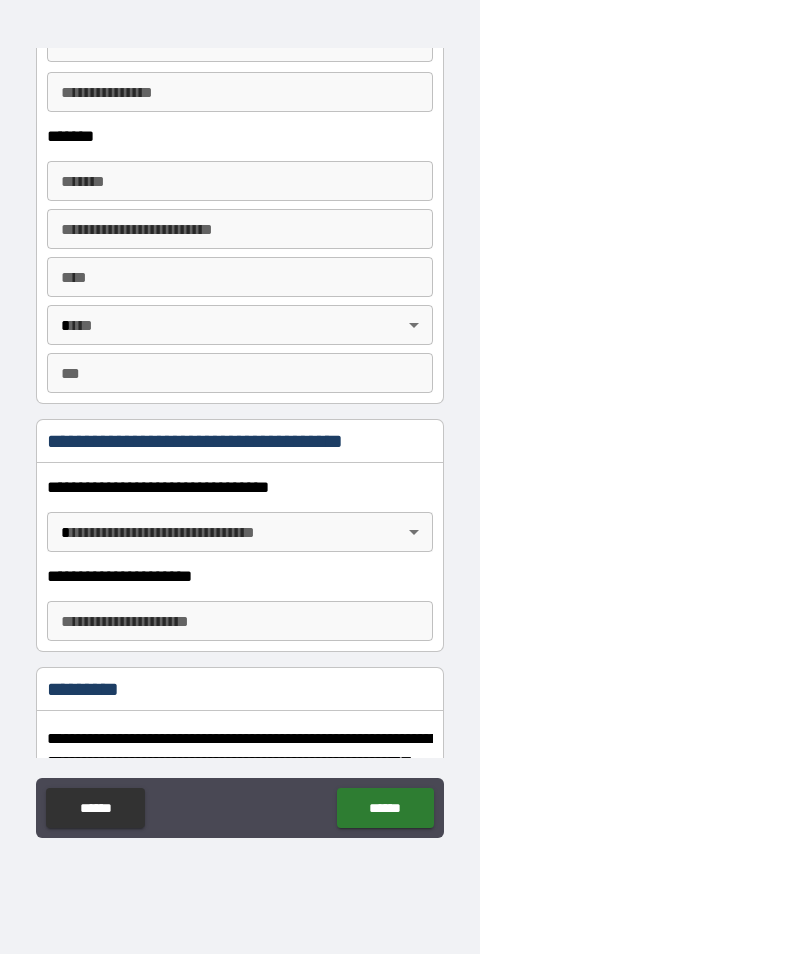 click on "**********" at bounding box center [240, 434] 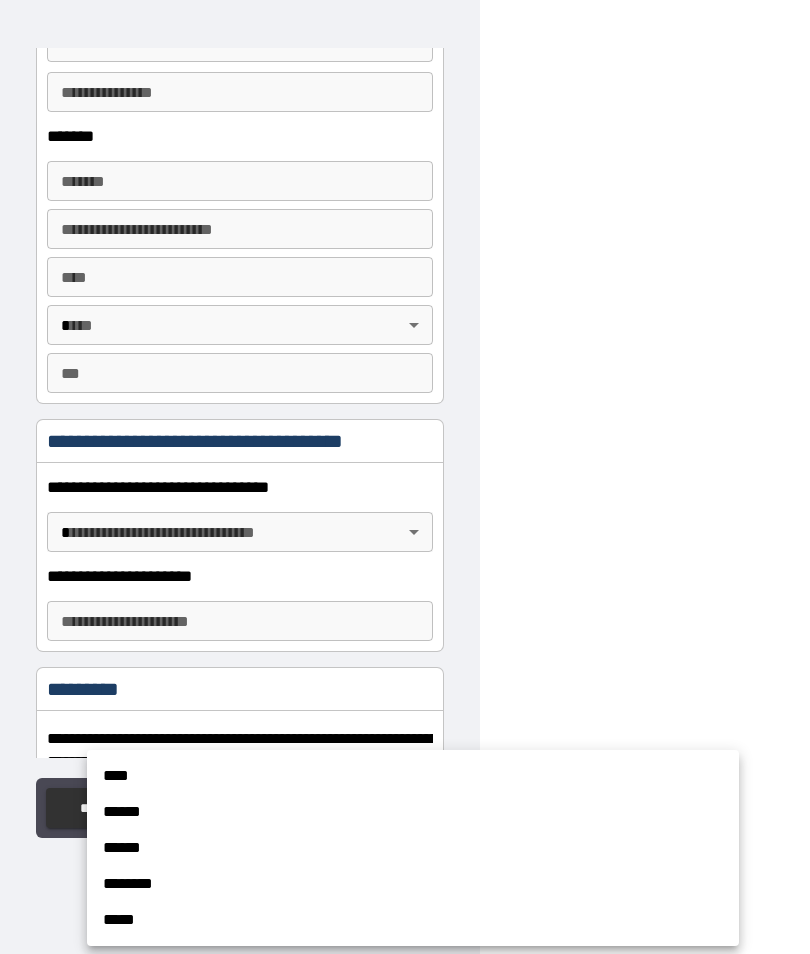 click on "********" at bounding box center (413, 884) 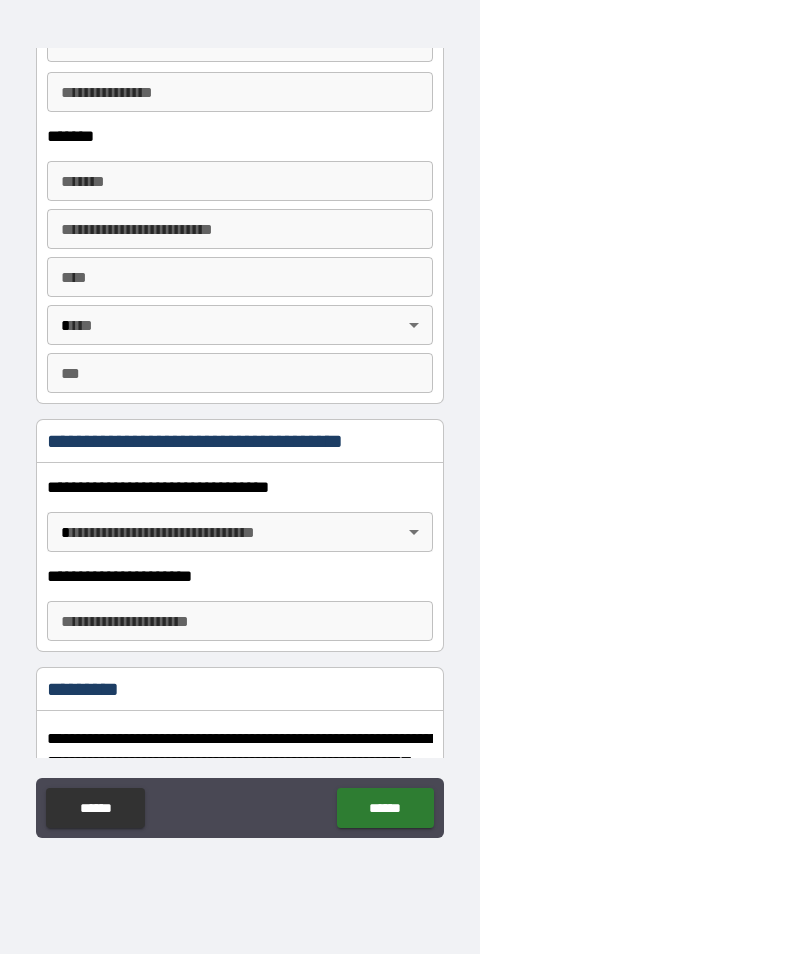 scroll, scrollTop: 3773, scrollLeft: 0, axis: vertical 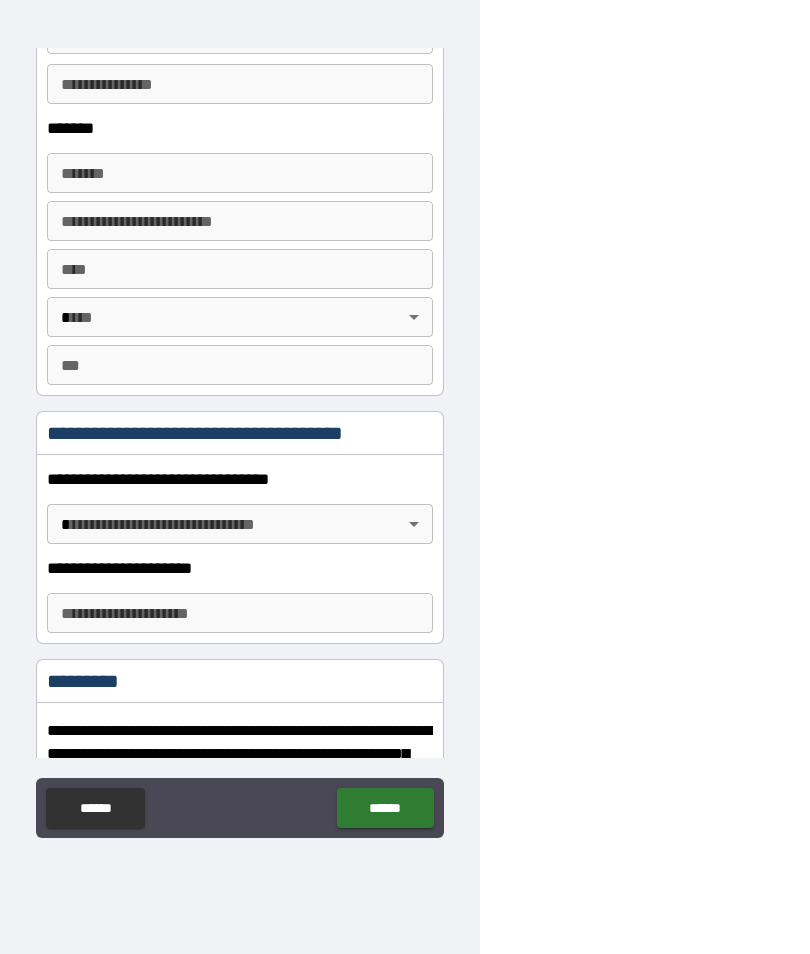 click on "******" at bounding box center (385, 808) 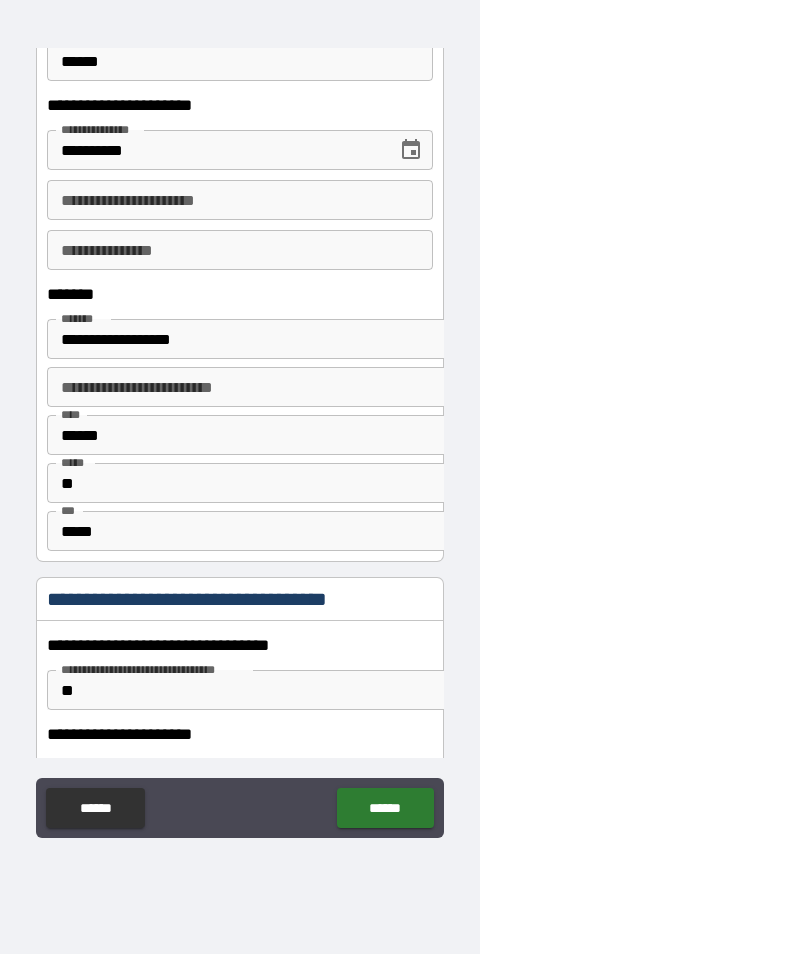 scroll, scrollTop: 1604, scrollLeft: 0, axis: vertical 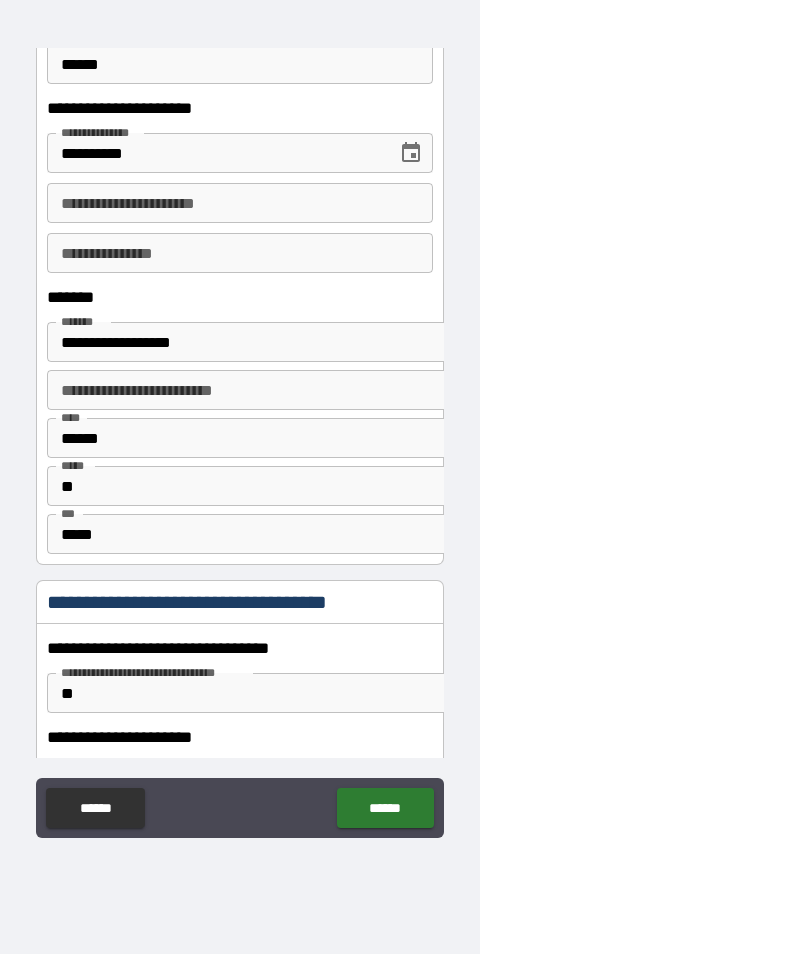 click on "**********" at bounding box center (240, 782) 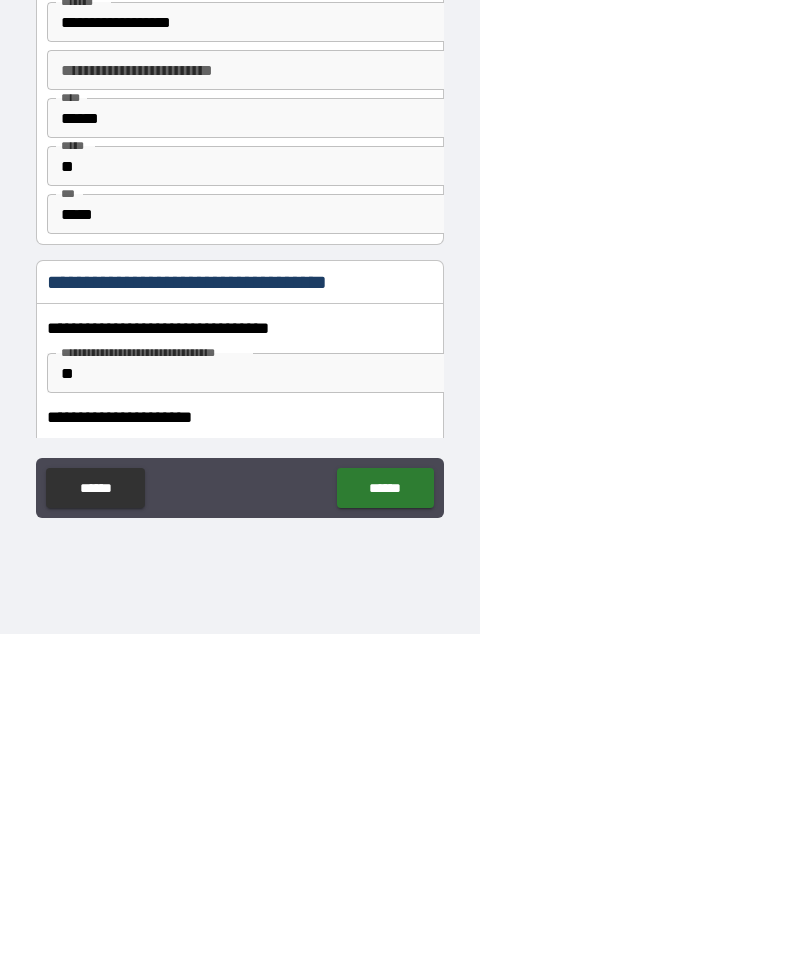 click on "**********" at bounding box center (240, 782) 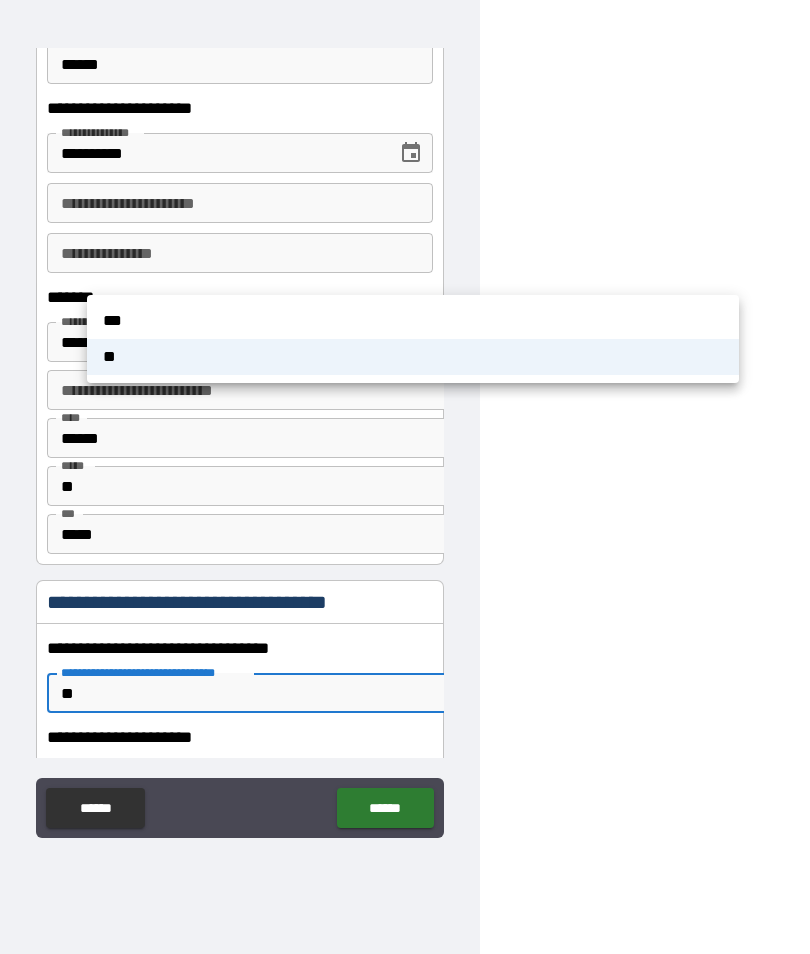 click at bounding box center (405, 477) 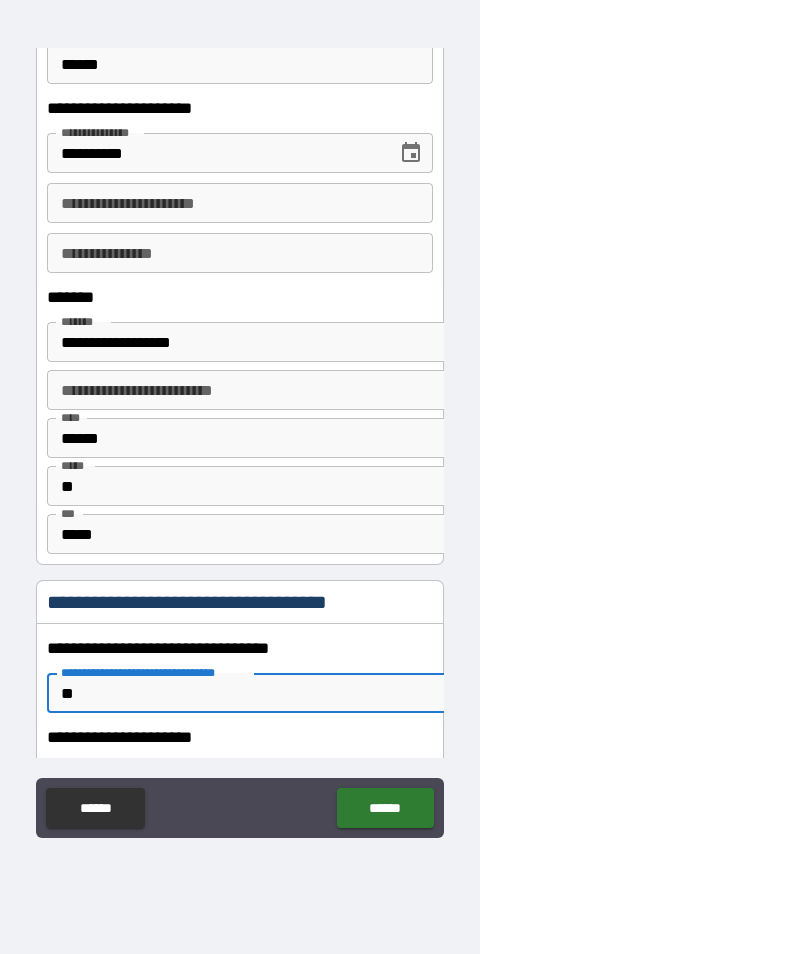 click on "**********" at bounding box center (240, 782) 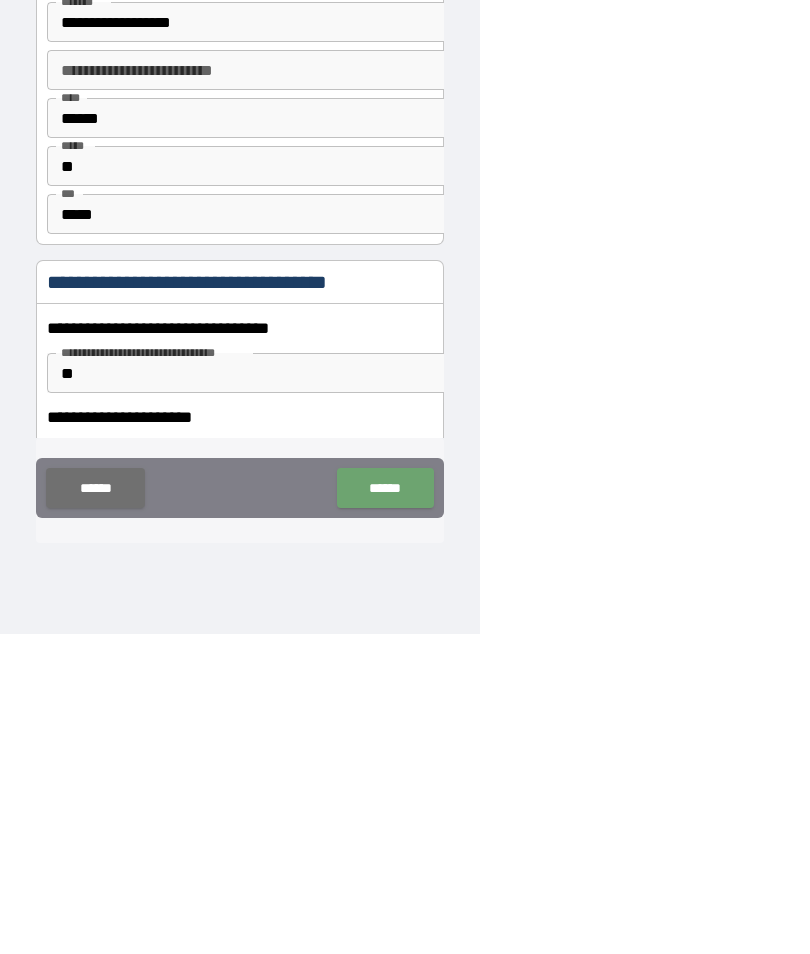 type on "***" 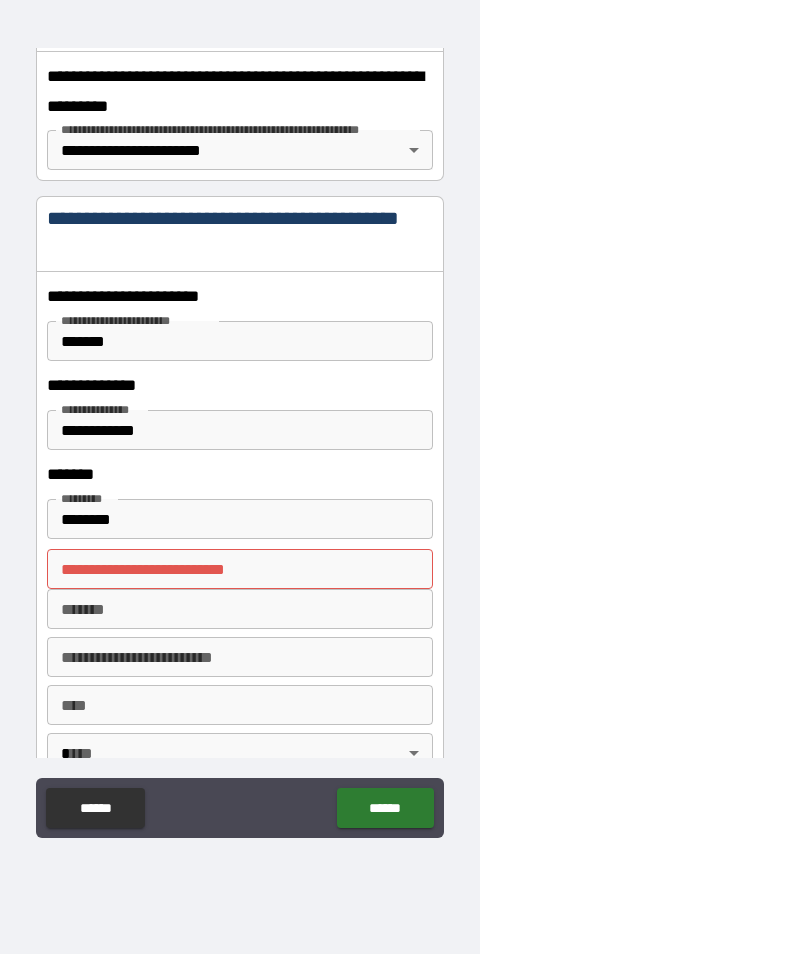 scroll, scrollTop: 356, scrollLeft: 0, axis: vertical 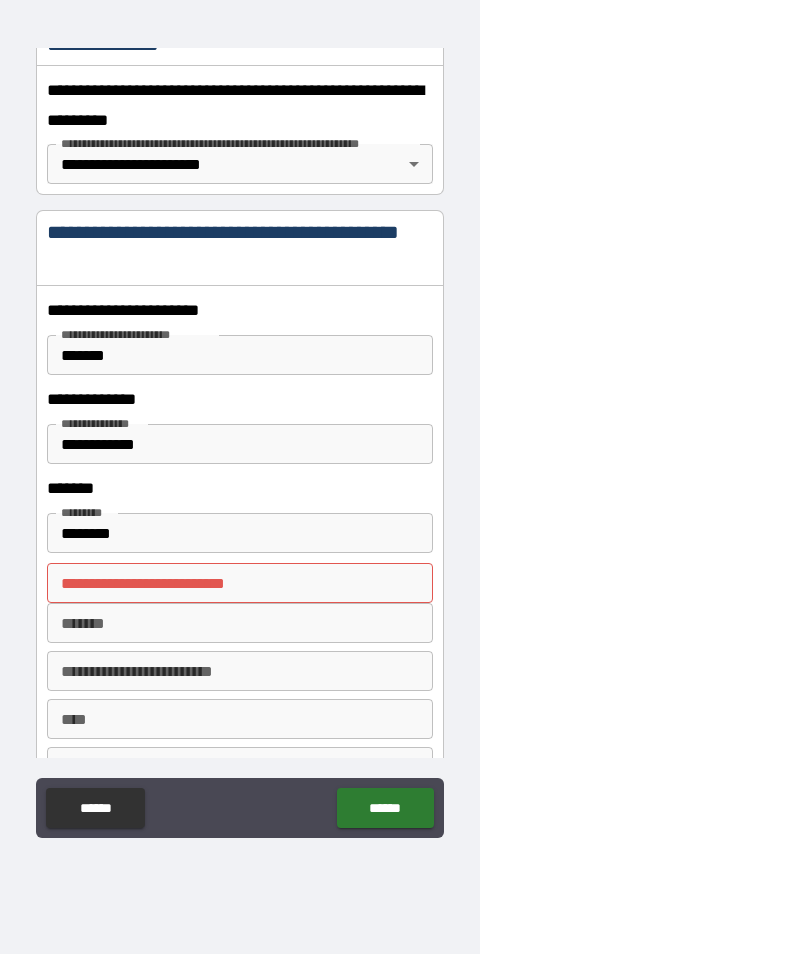 click on "**********" at bounding box center (240, 583) 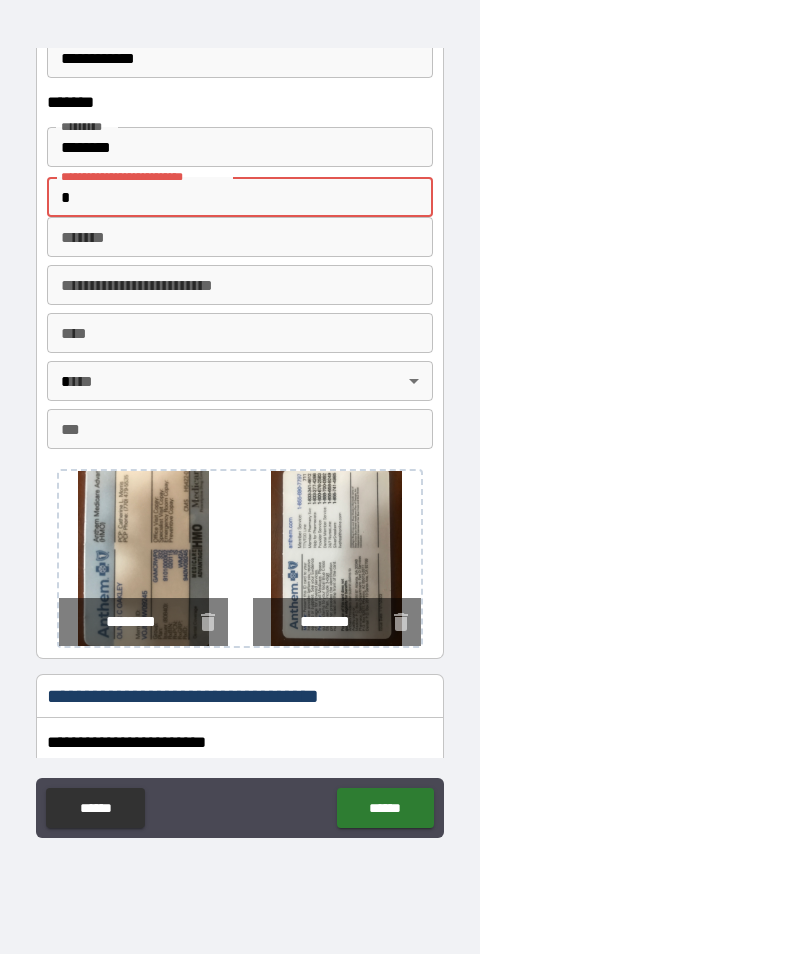 scroll, scrollTop: 743, scrollLeft: 0, axis: vertical 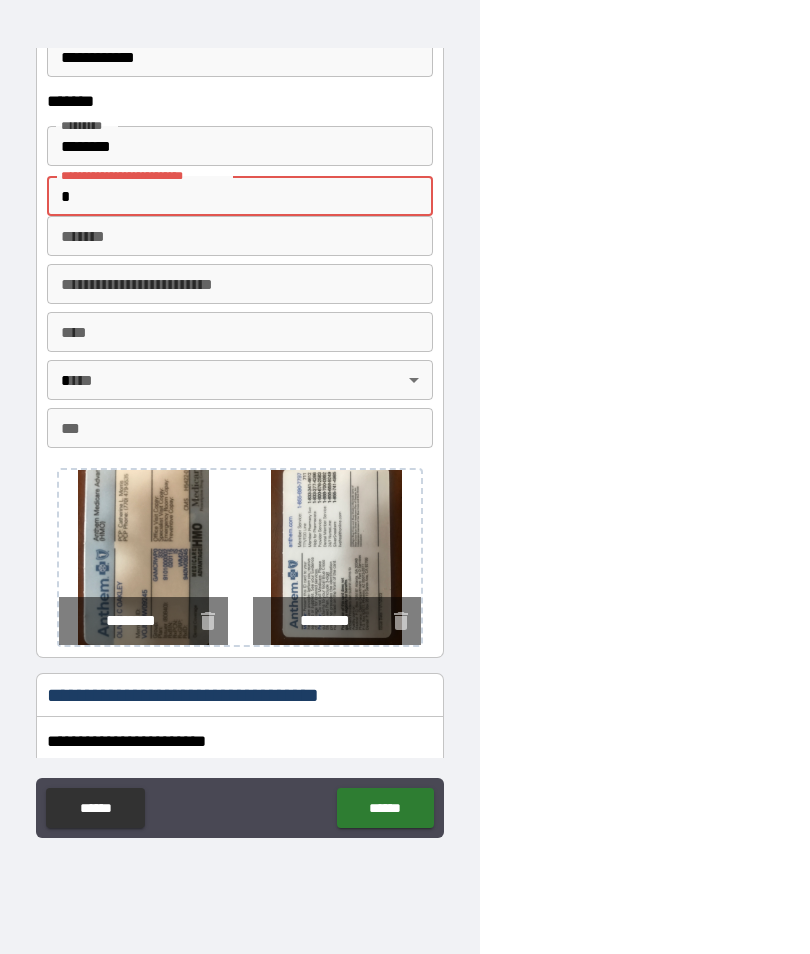 click at bounding box center (337, 557) 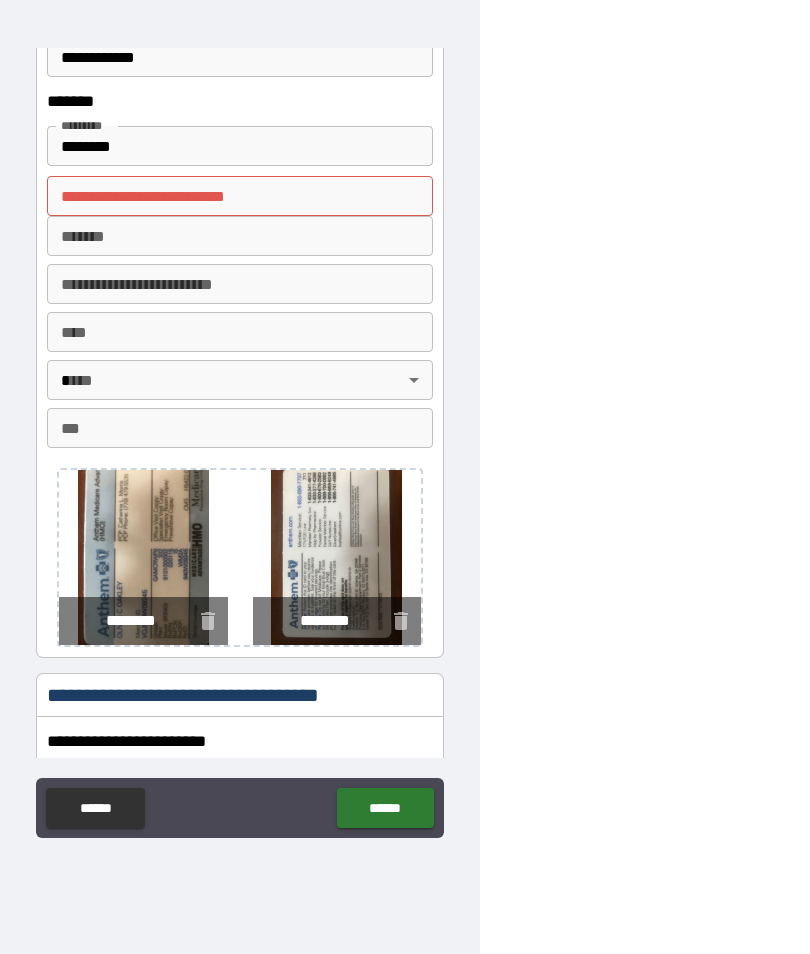 click at bounding box center (337, 557) 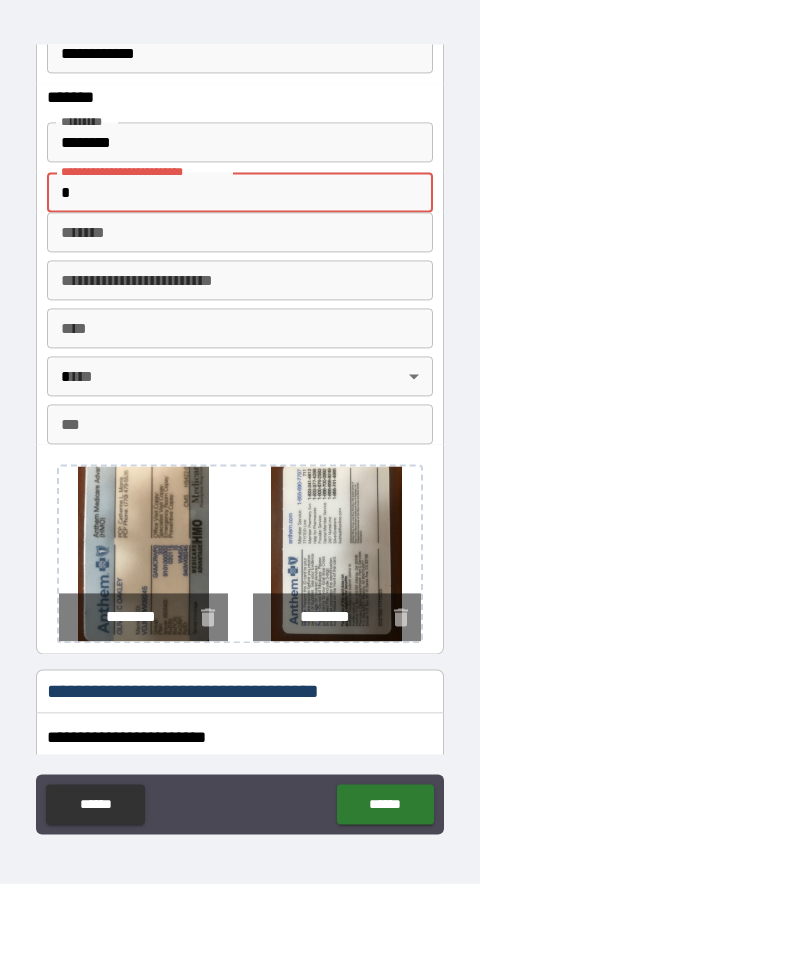 scroll, scrollTop: 0, scrollLeft: 0, axis: both 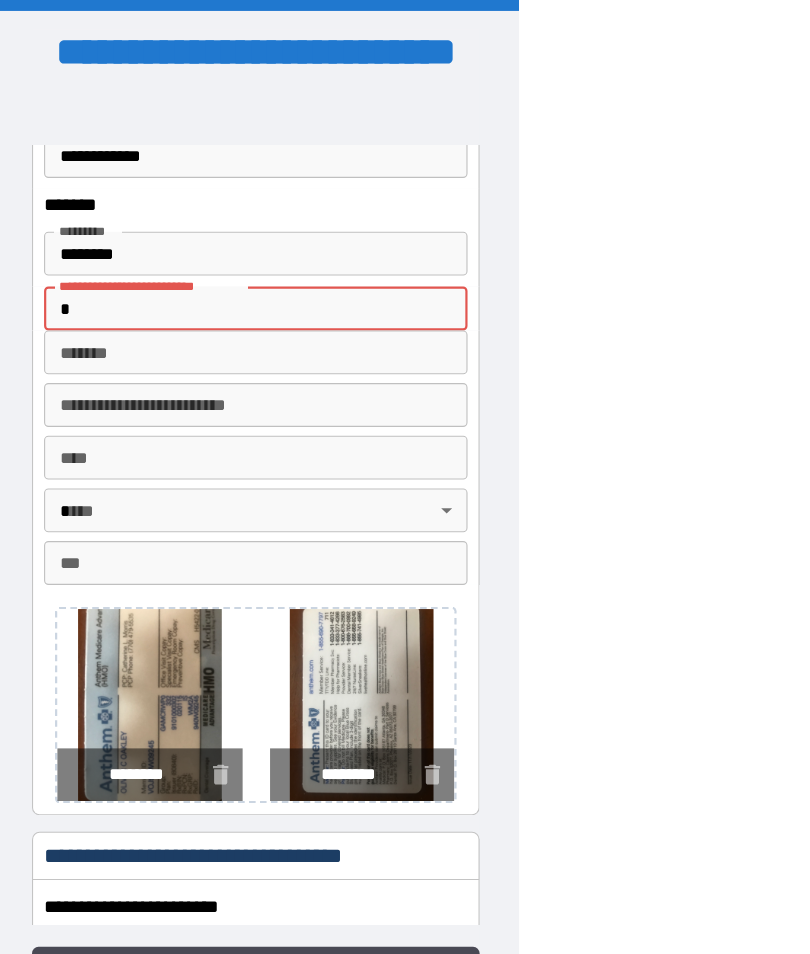 click on "*" at bounding box center (240, 281) 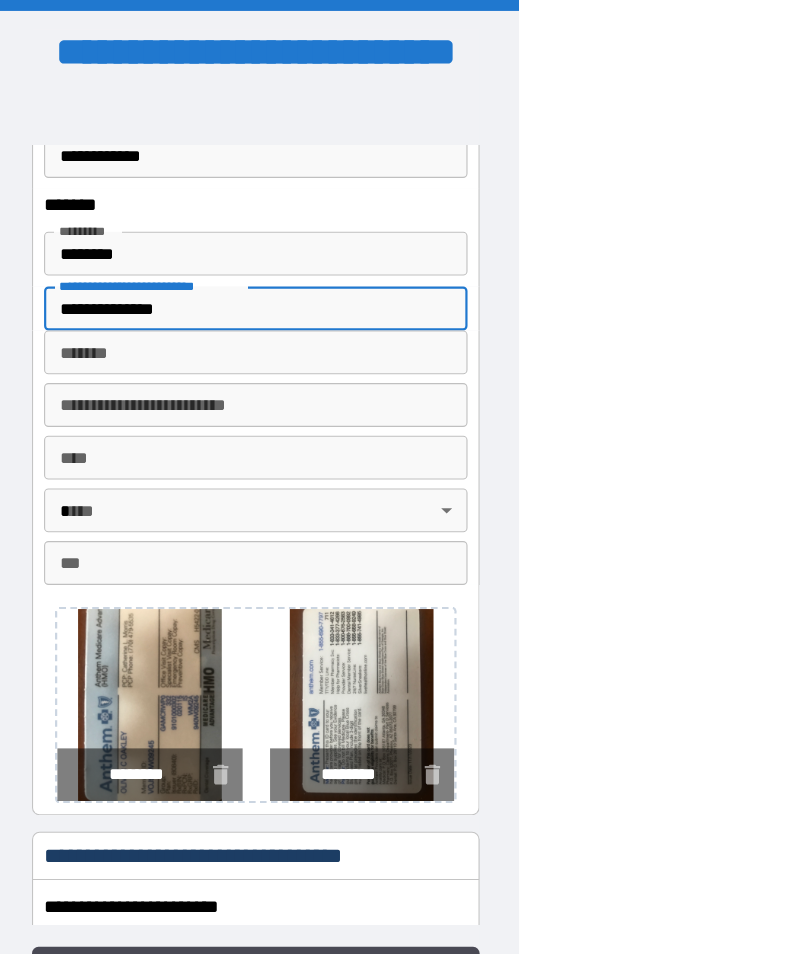 scroll, scrollTop: 745, scrollLeft: 0, axis: vertical 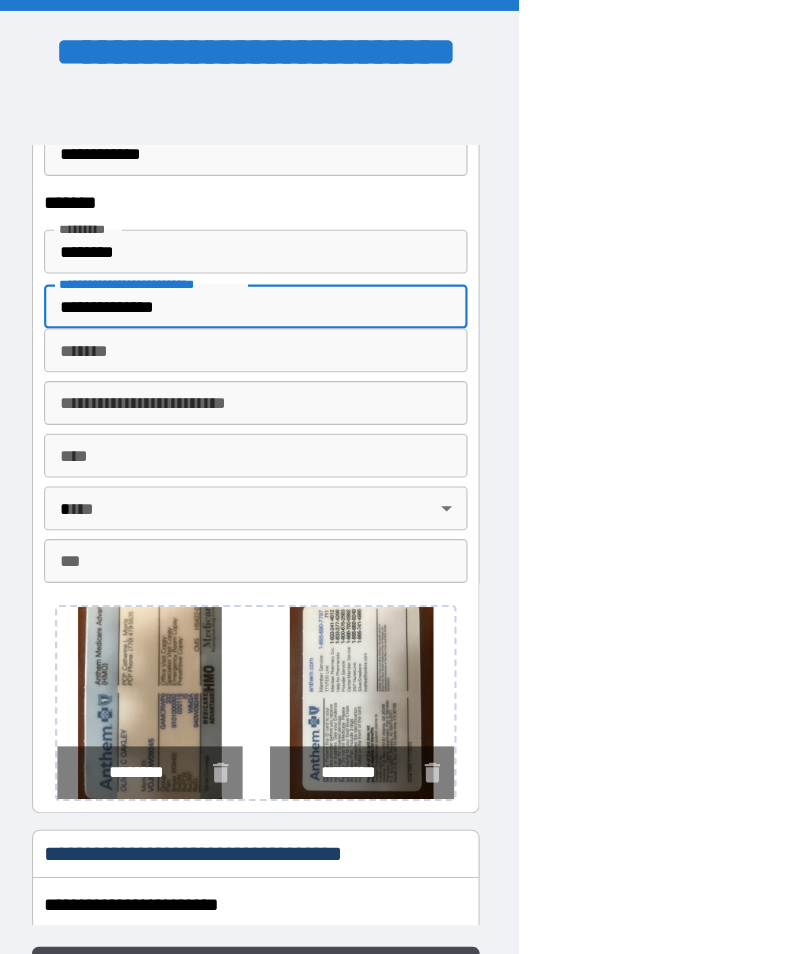 type on "**********" 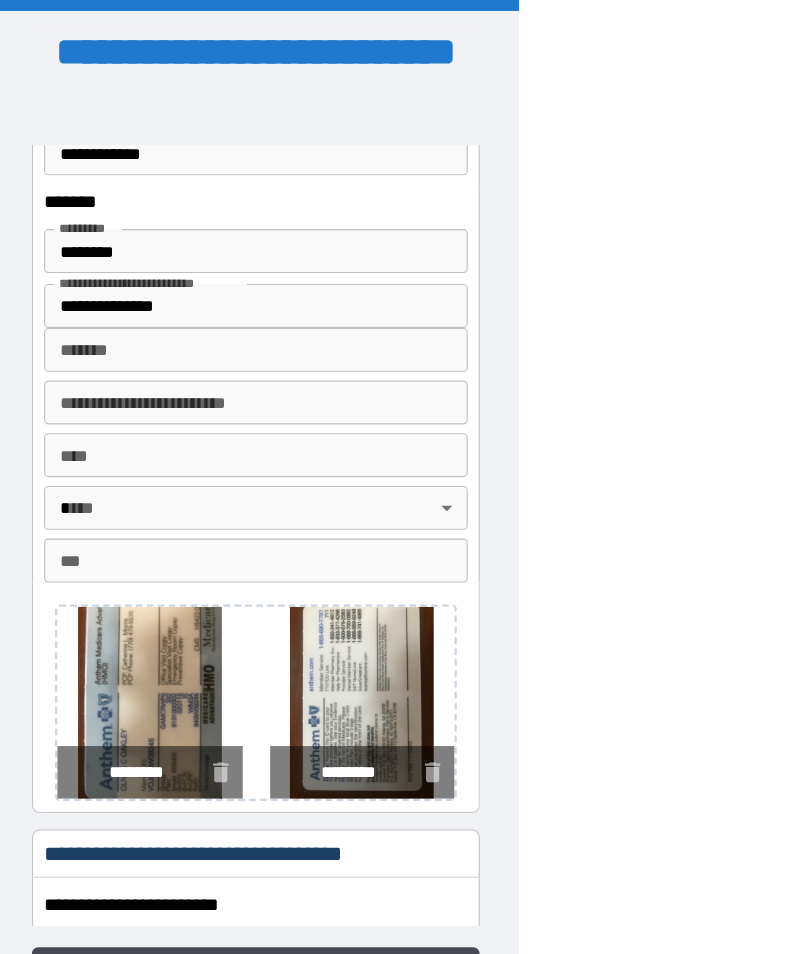 click on "********" at bounding box center [240, 229] 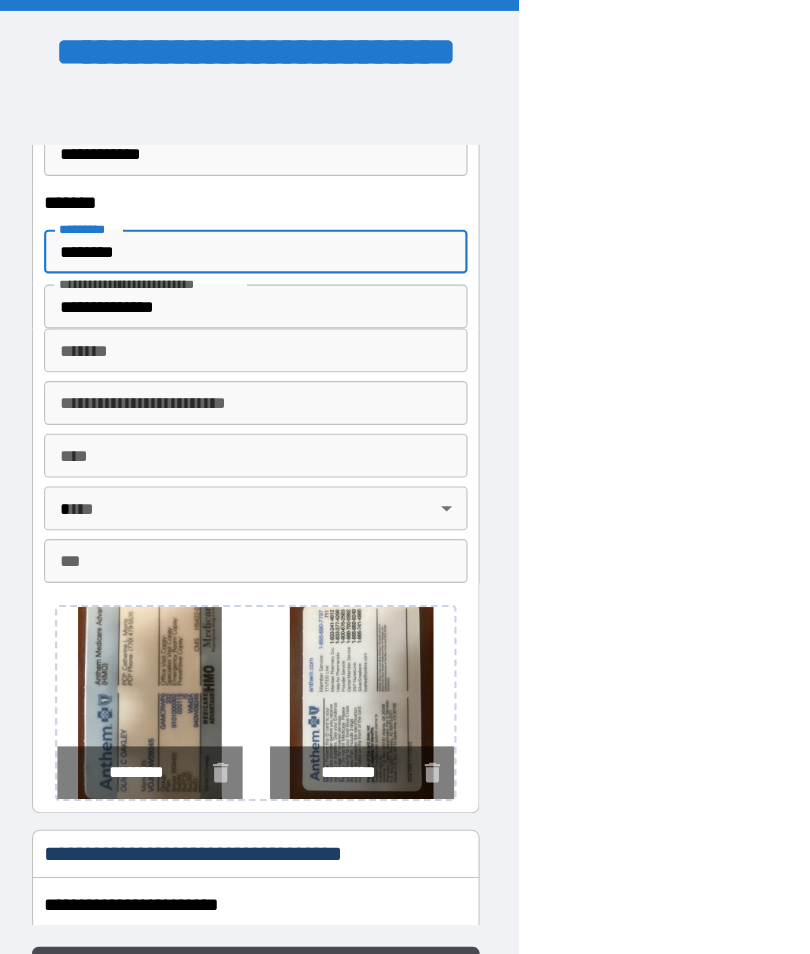 click on "******** ********" at bounding box center (240, 636) 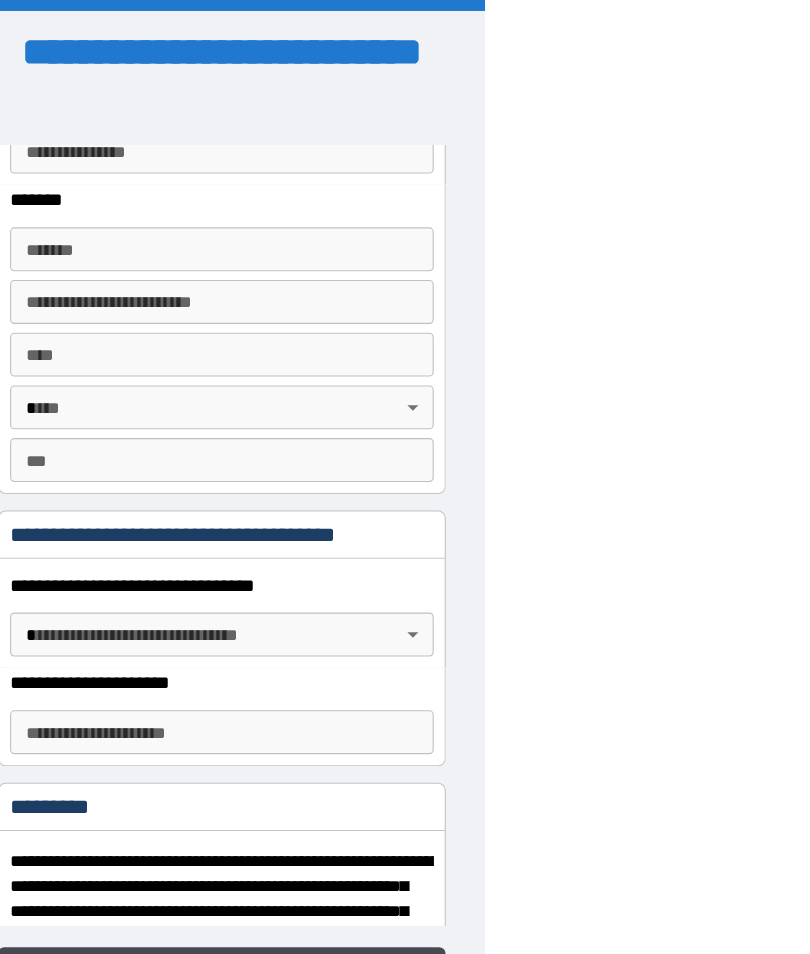 scroll, scrollTop: 3803, scrollLeft: 0, axis: vertical 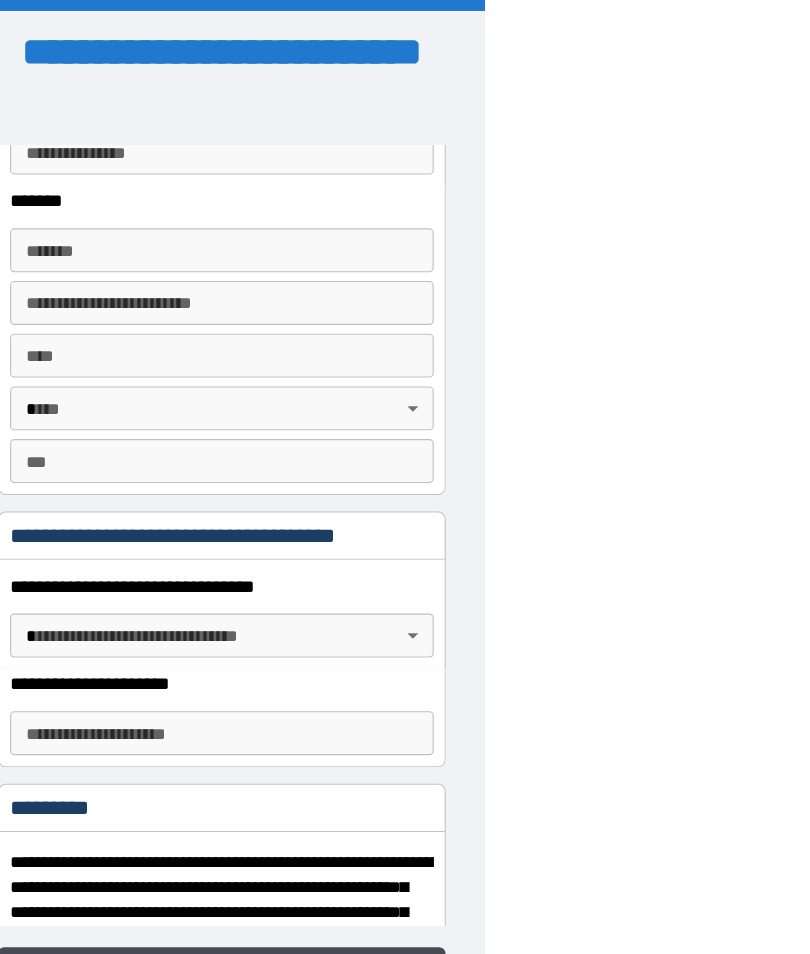 click on "**********" at bounding box center (240, 519) 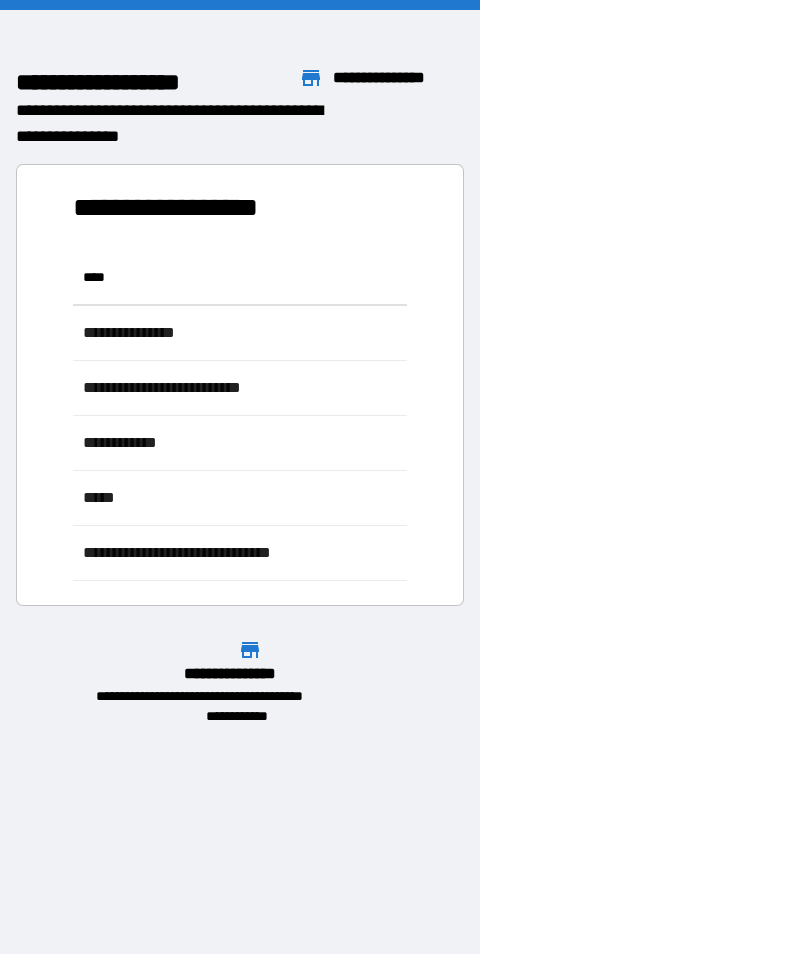 scroll, scrollTop: 1, scrollLeft: 1, axis: both 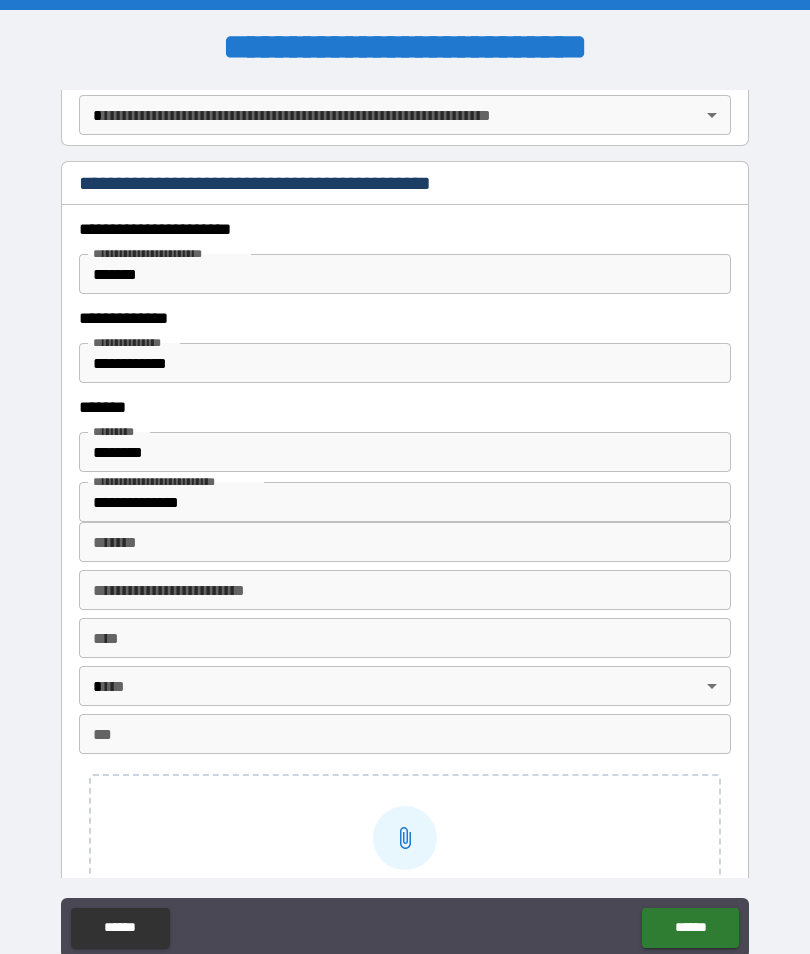 click on "******" at bounding box center (690, 928) 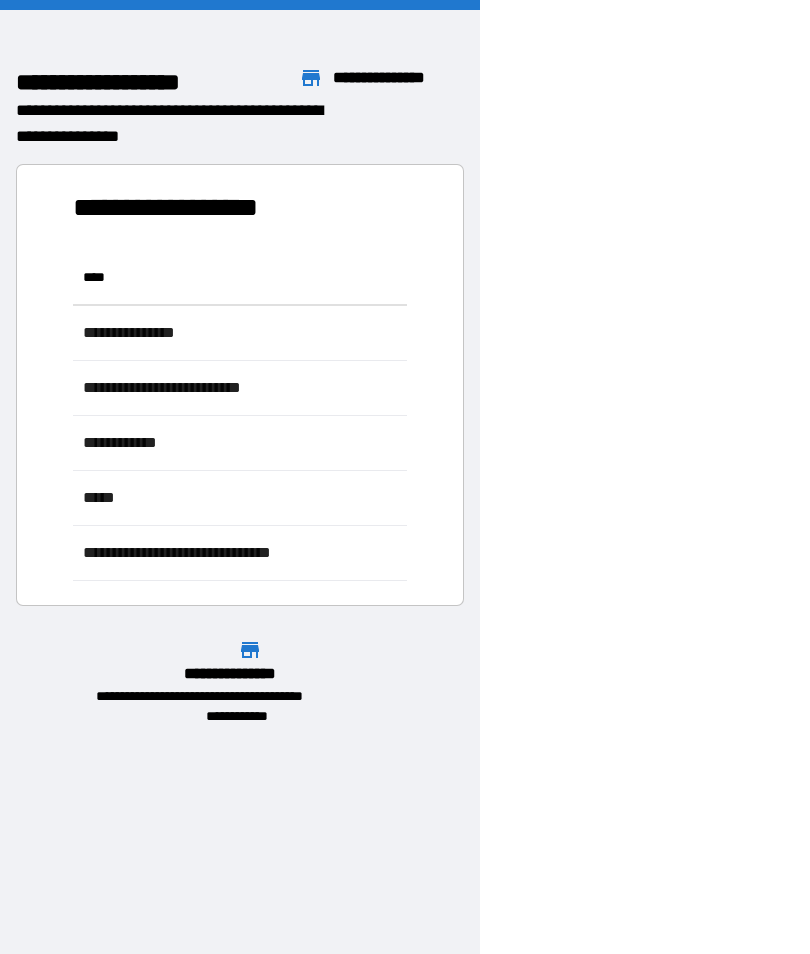 scroll, scrollTop: 331, scrollLeft: 664, axis: both 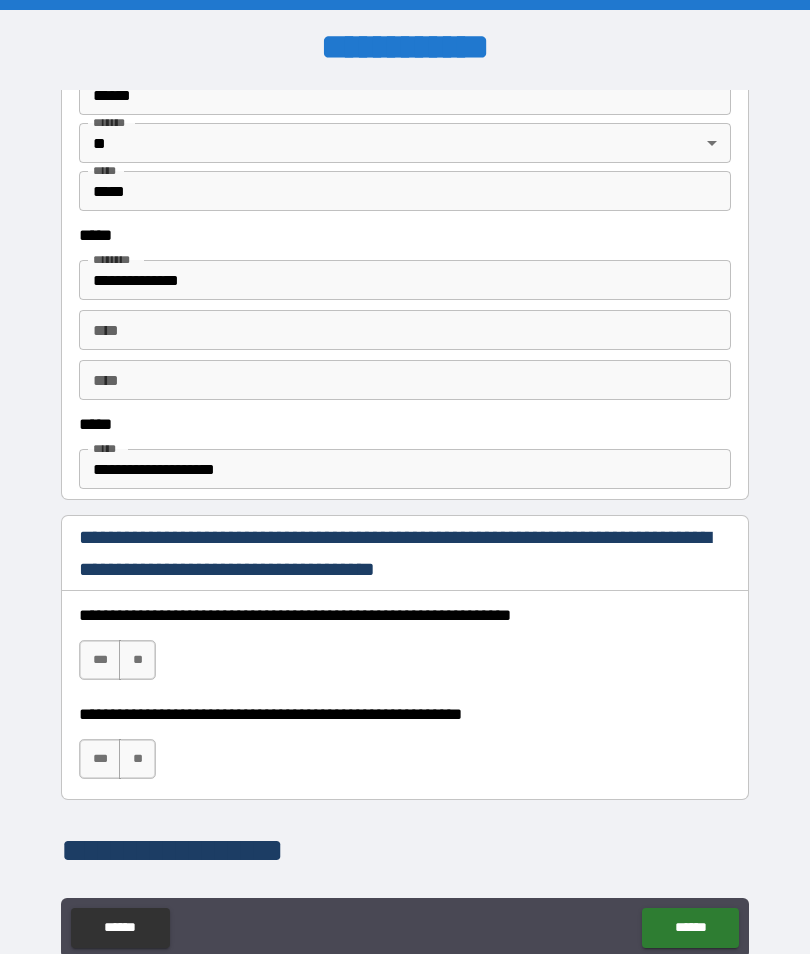 click on "***" at bounding box center (100, 660) 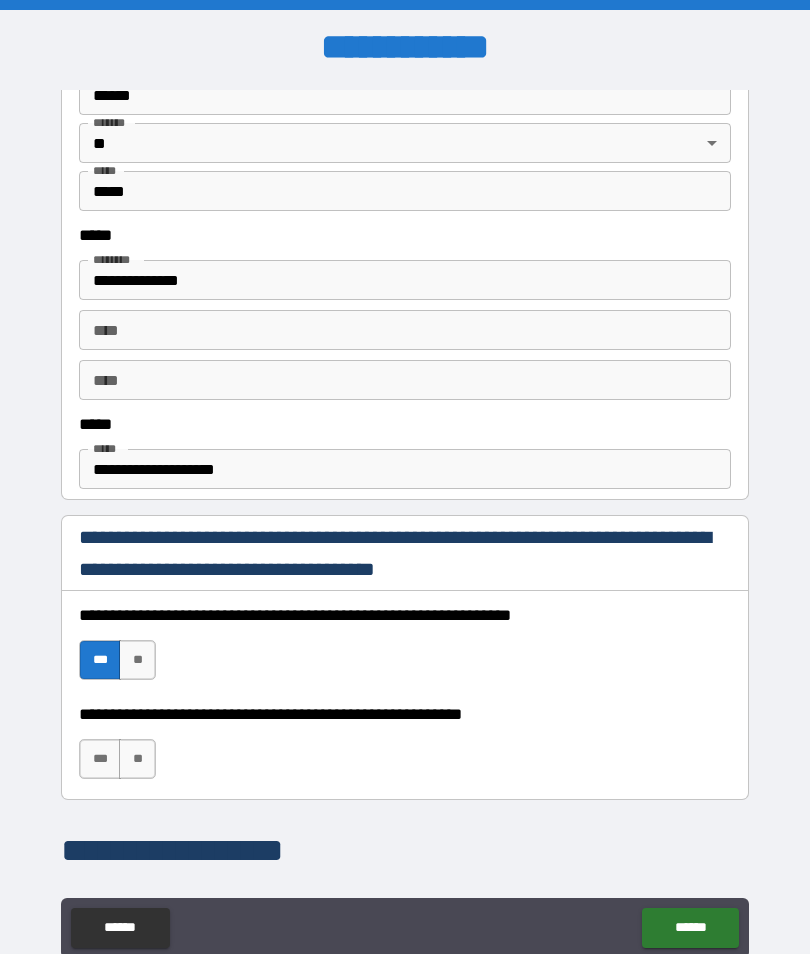 click on "***" at bounding box center (100, 759) 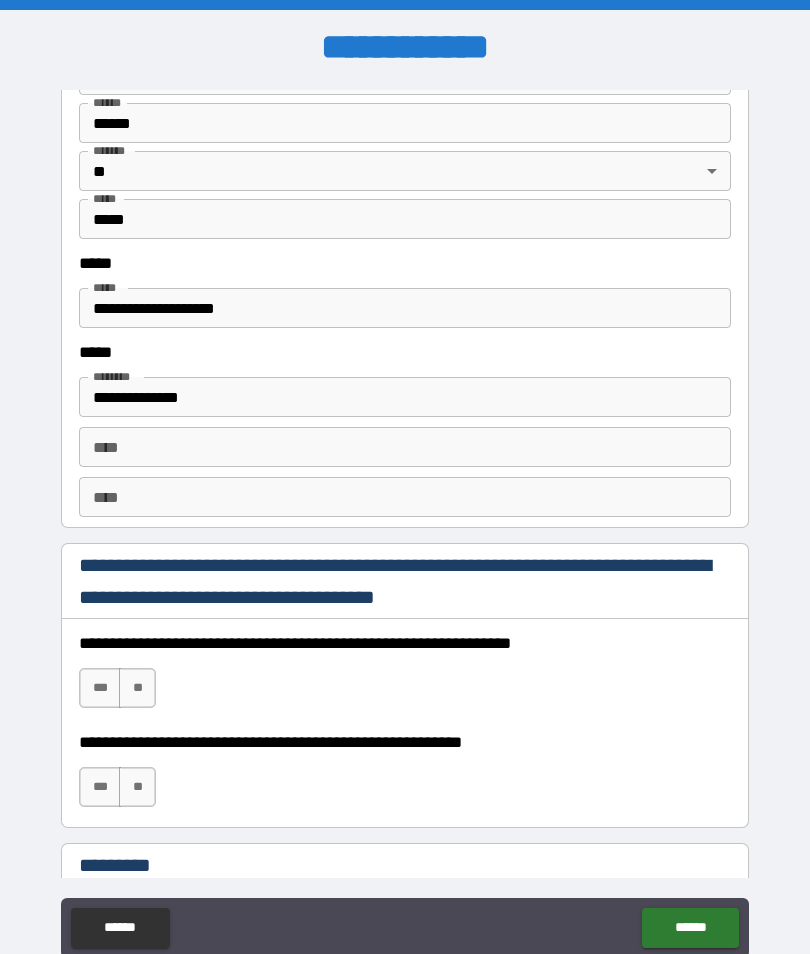 scroll, scrollTop: 2542, scrollLeft: 0, axis: vertical 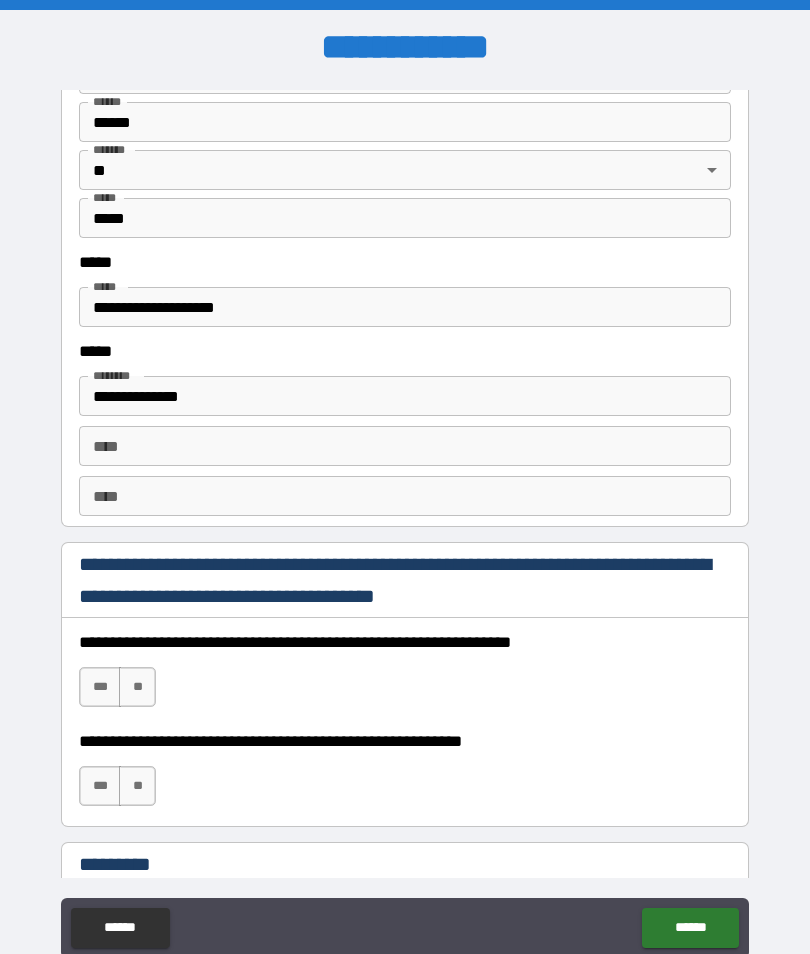 click on "***" at bounding box center [100, 687] 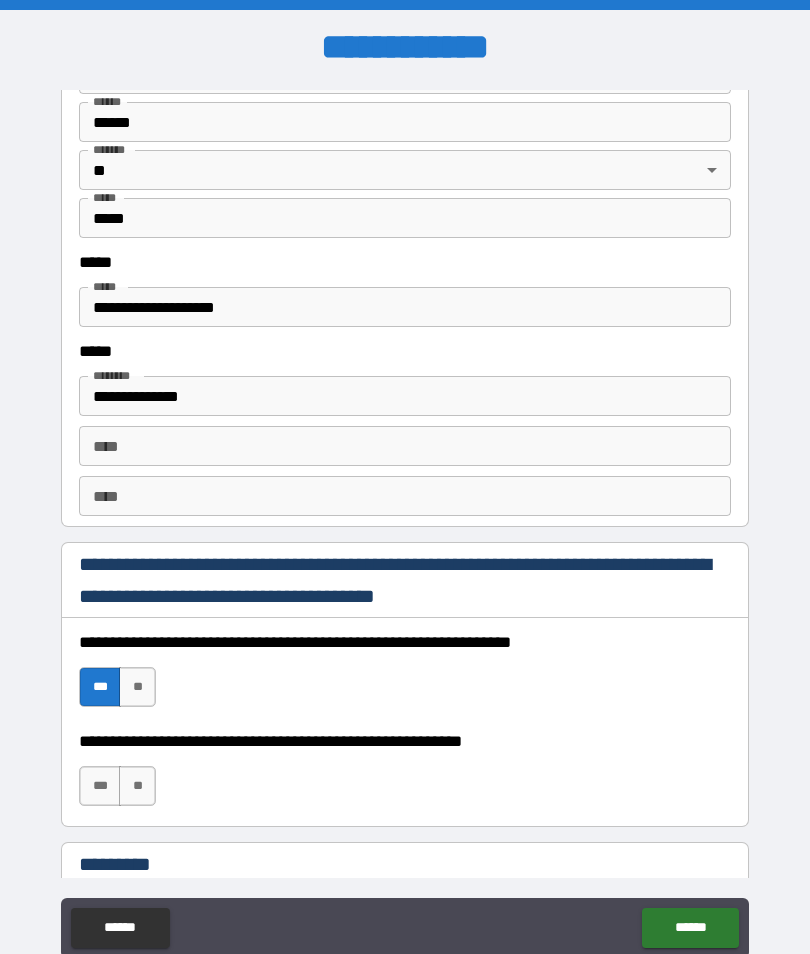 click on "***" at bounding box center [100, 786] 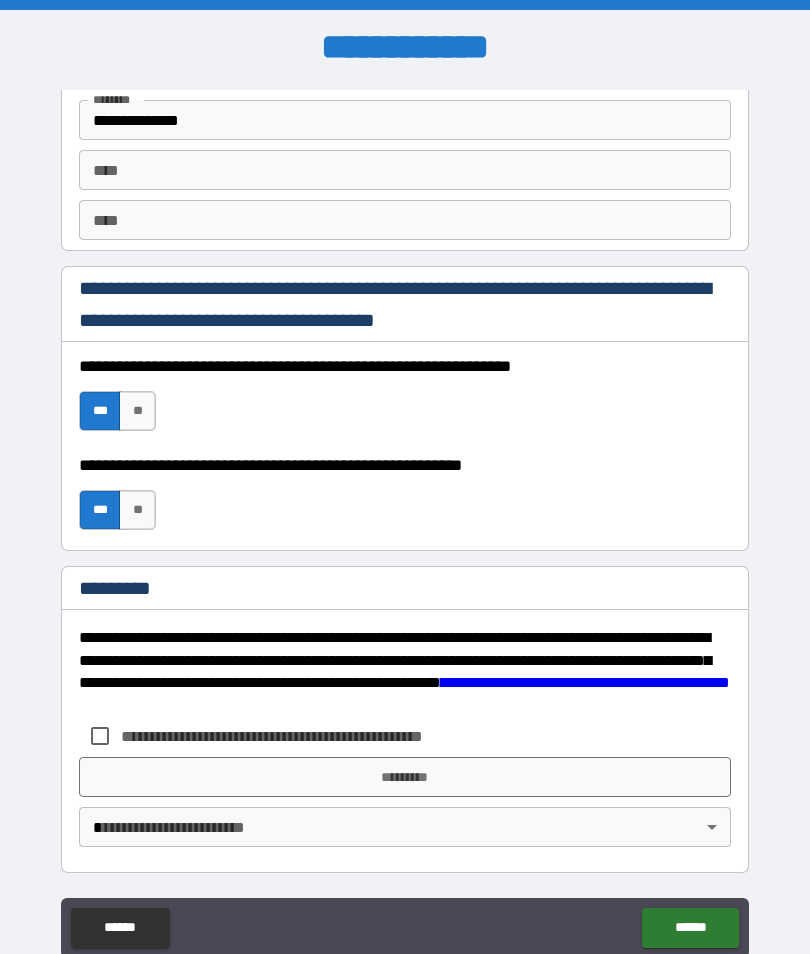 scroll, scrollTop: 2818, scrollLeft: 0, axis: vertical 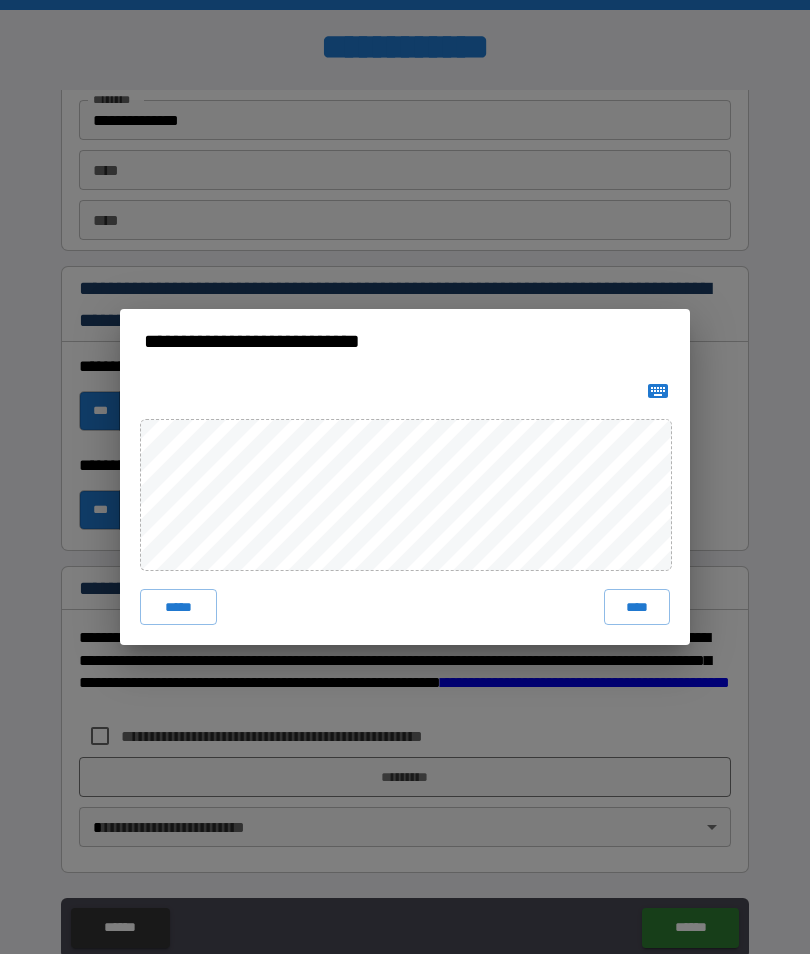 click on "*****" at bounding box center [178, 607] 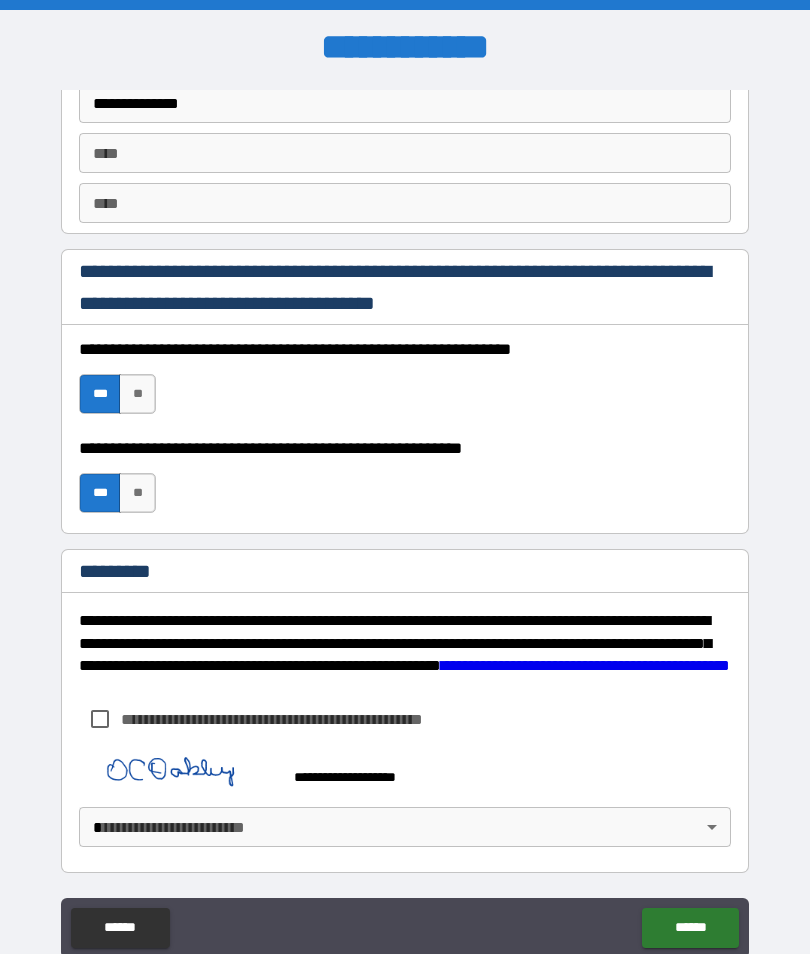 scroll, scrollTop: 2835, scrollLeft: 0, axis: vertical 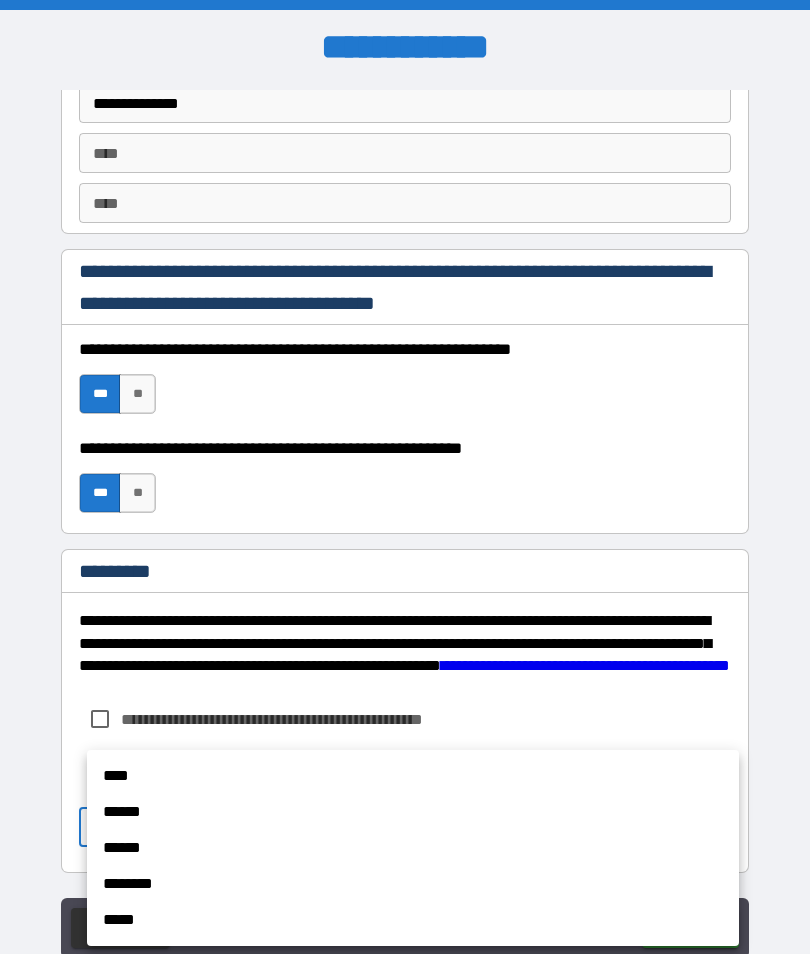 click on "********" at bounding box center (413, 884) 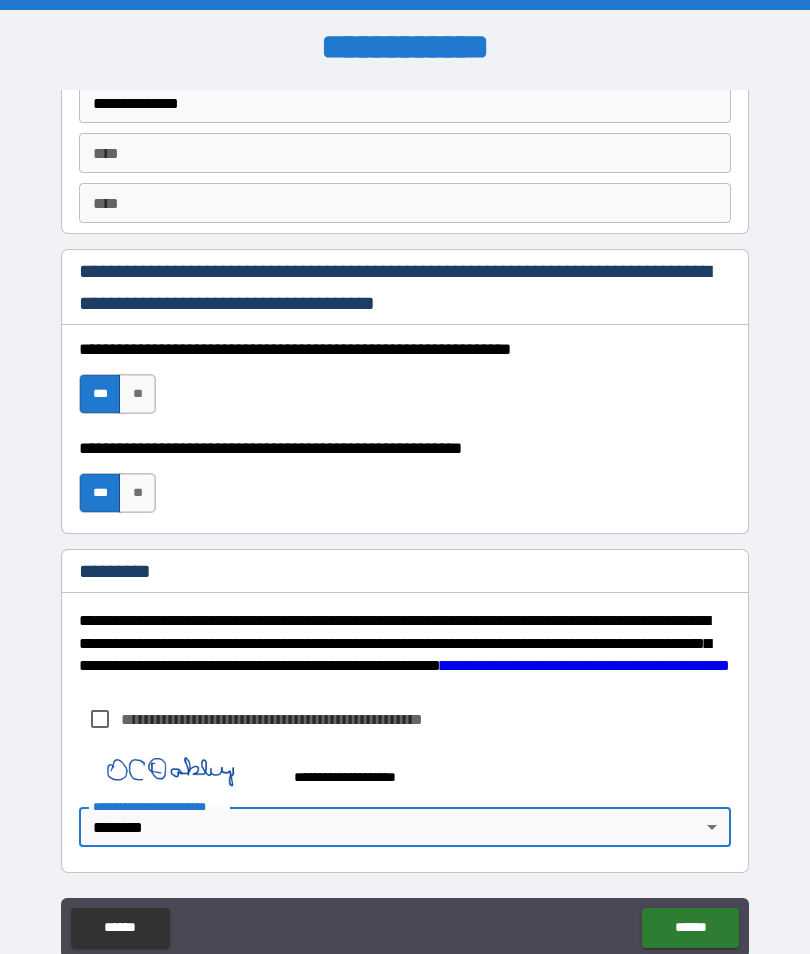scroll, scrollTop: 2835, scrollLeft: 0, axis: vertical 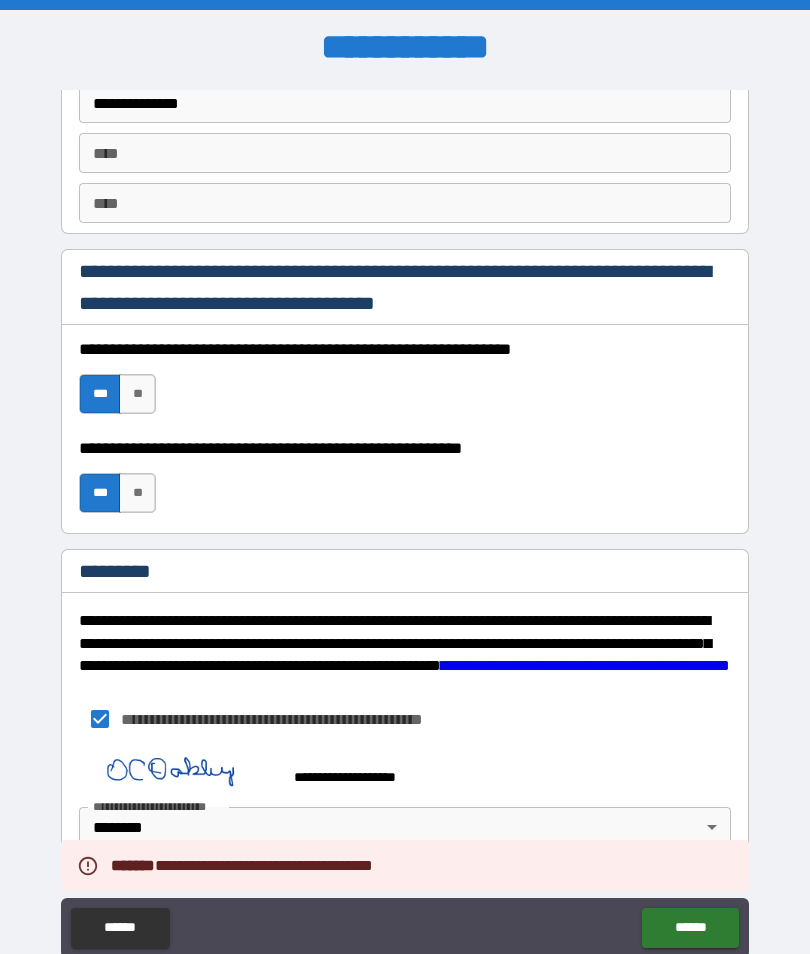 click on "******" at bounding box center (690, 928) 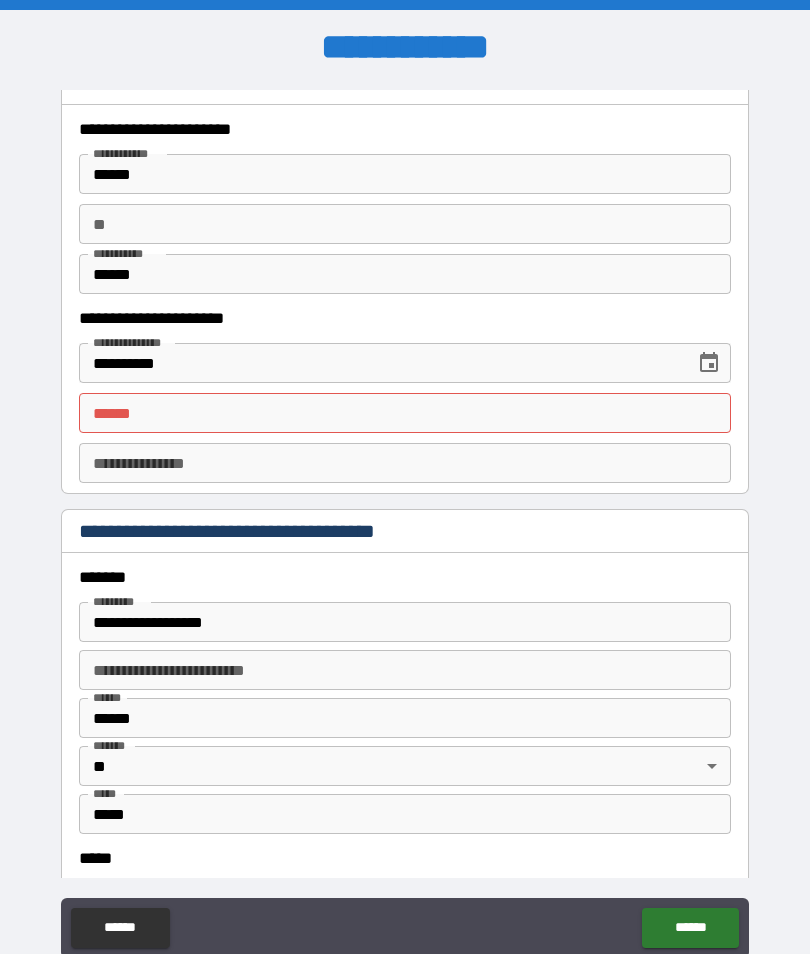 scroll, scrollTop: 1946, scrollLeft: 0, axis: vertical 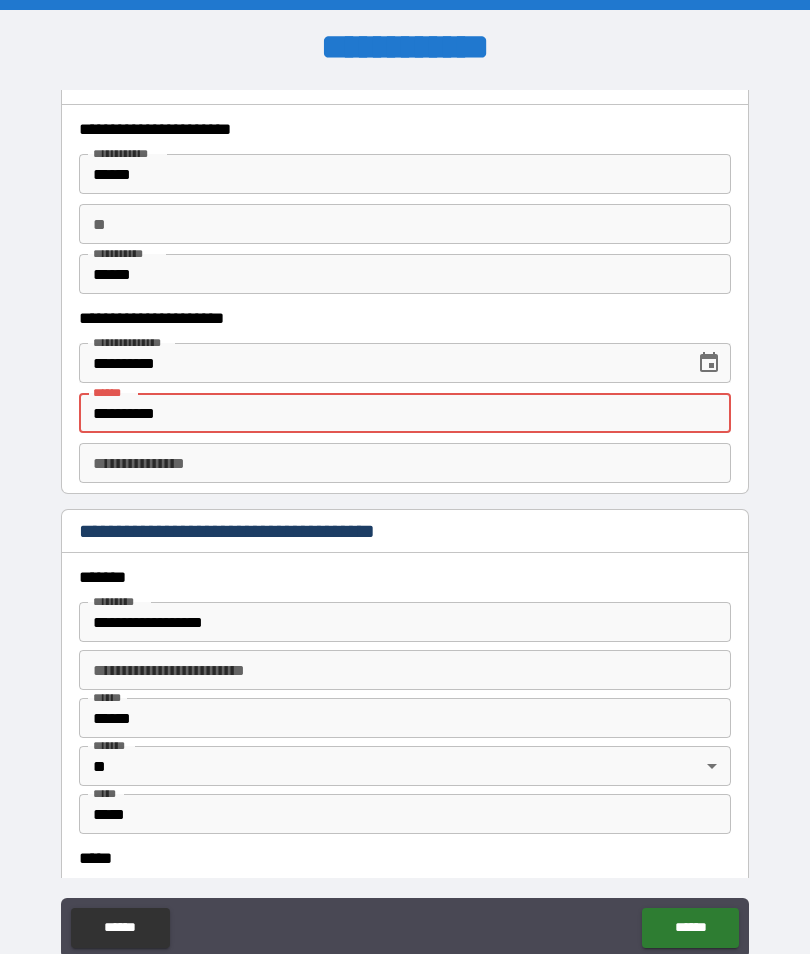 type on "**********" 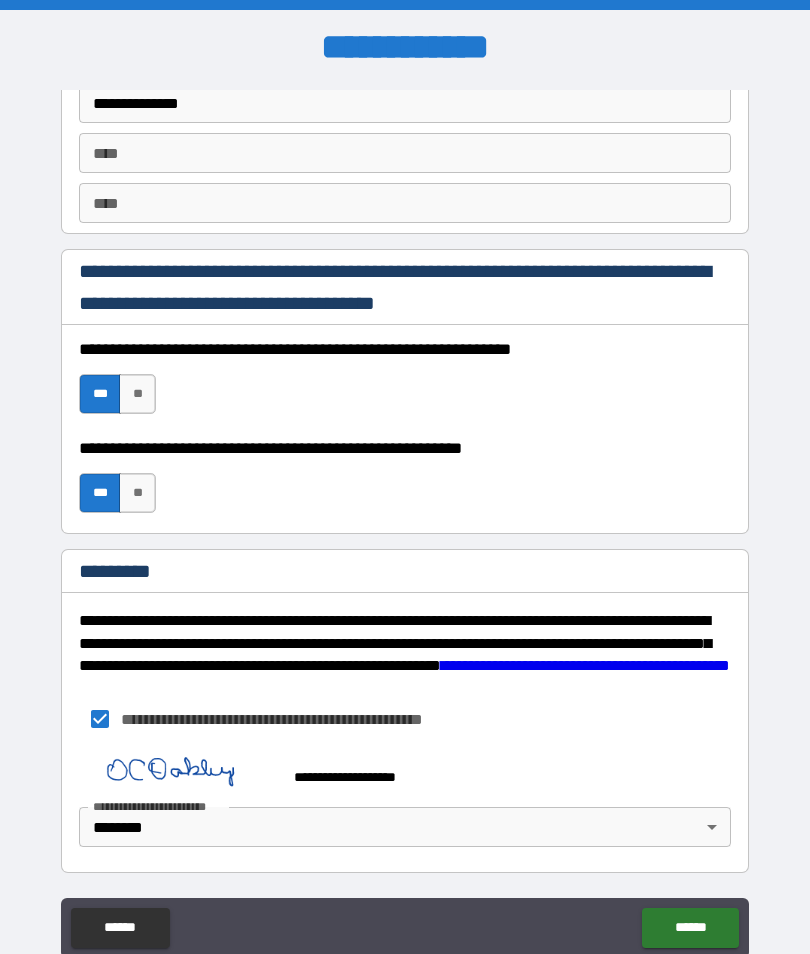 scroll, scrollTop: 2835, scrollLeft: 0, axis: vertical 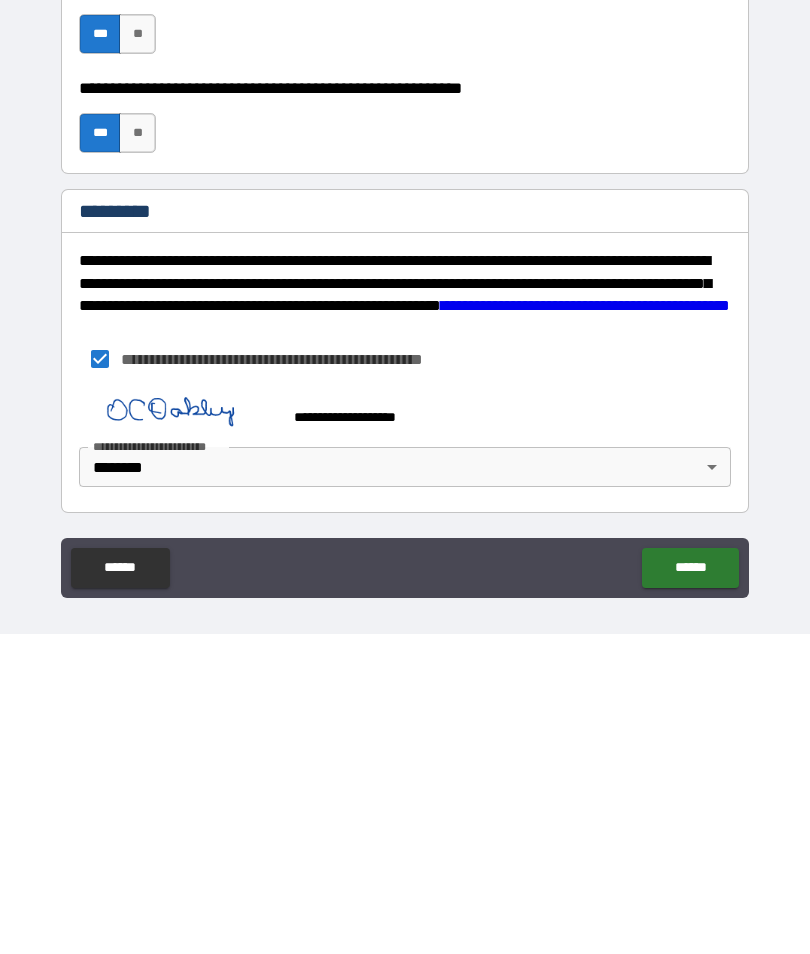 click on "******" at bounding box center [690, 888] 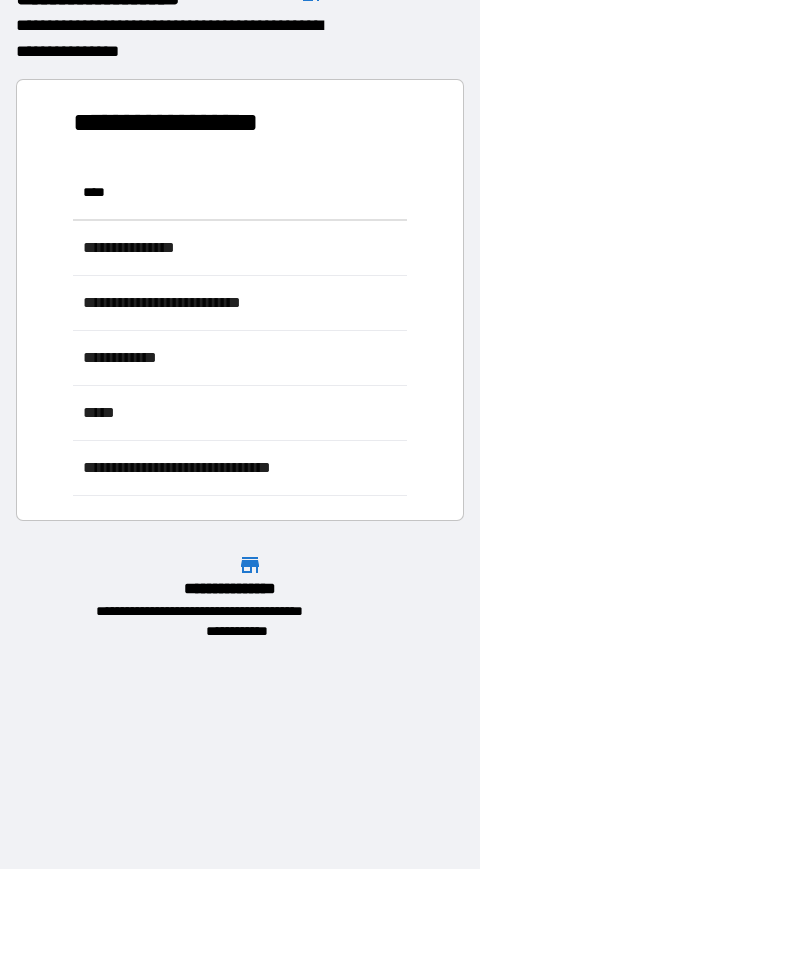 scroll, scrollTop: 1, scrollLeft: 1, axis: both 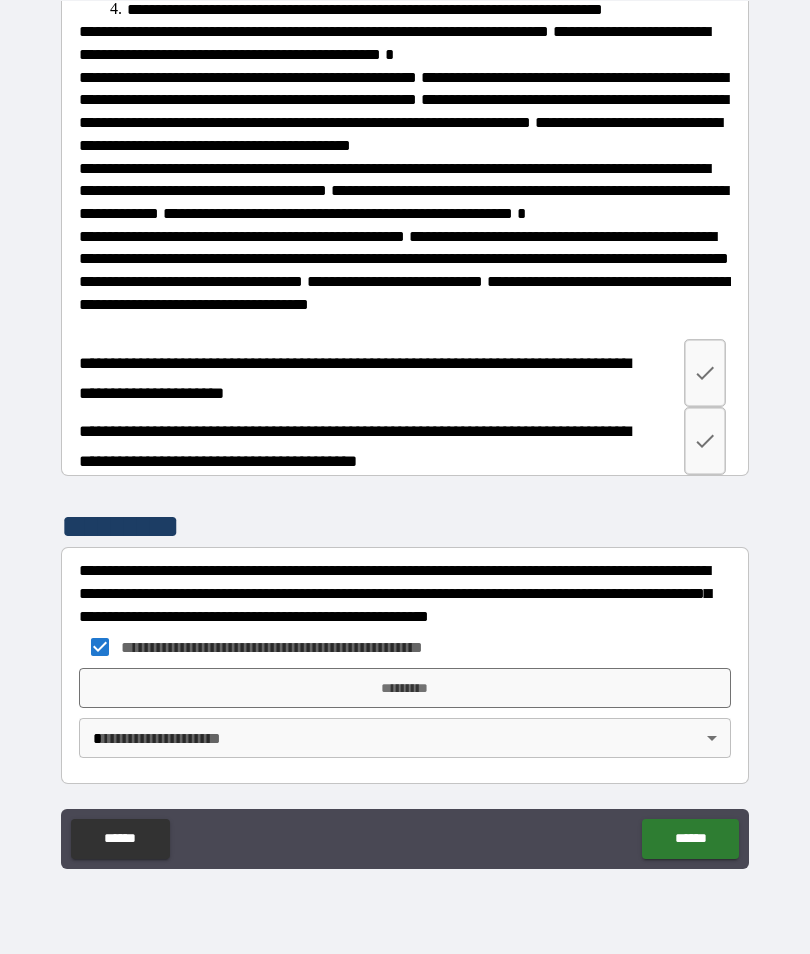 click on "*********" at bounding box center (405, 688) 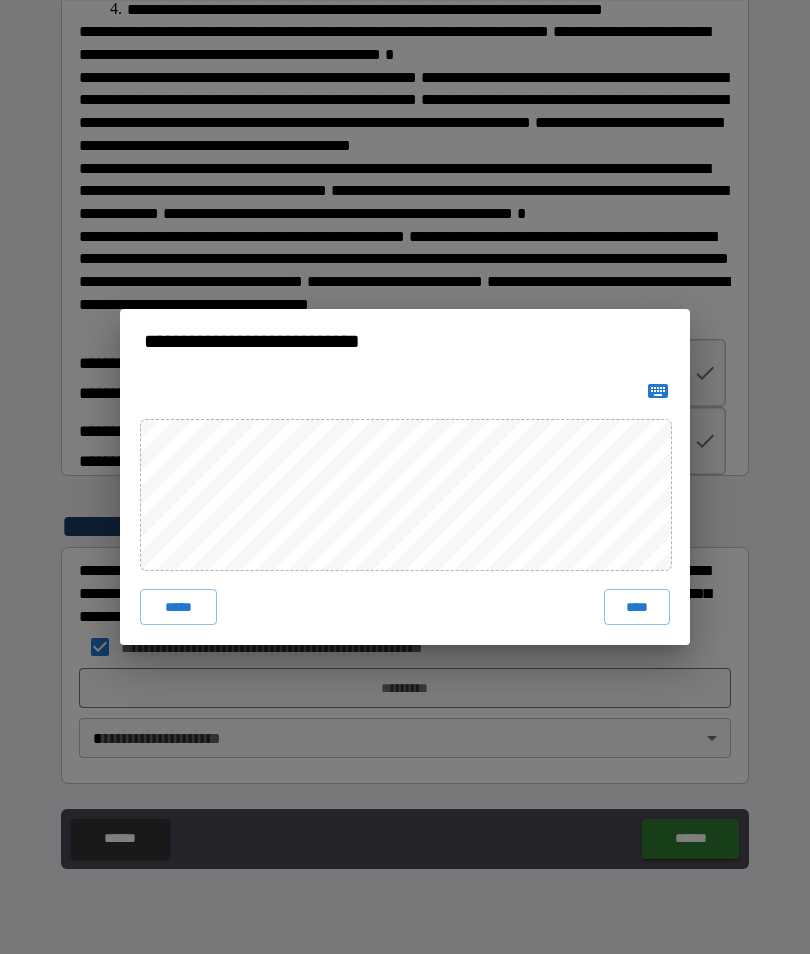 click on "**********" at bounding box center [405, 477] 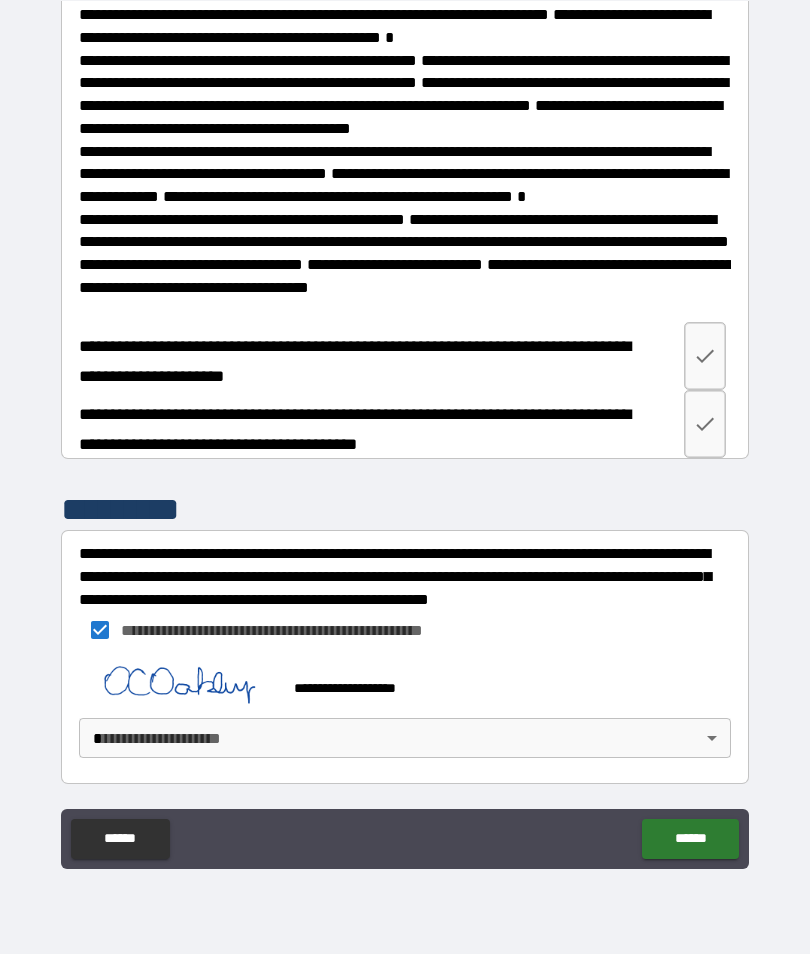 scroll, scrollTop: 4994, scrollLeft: 0, axis: vertical 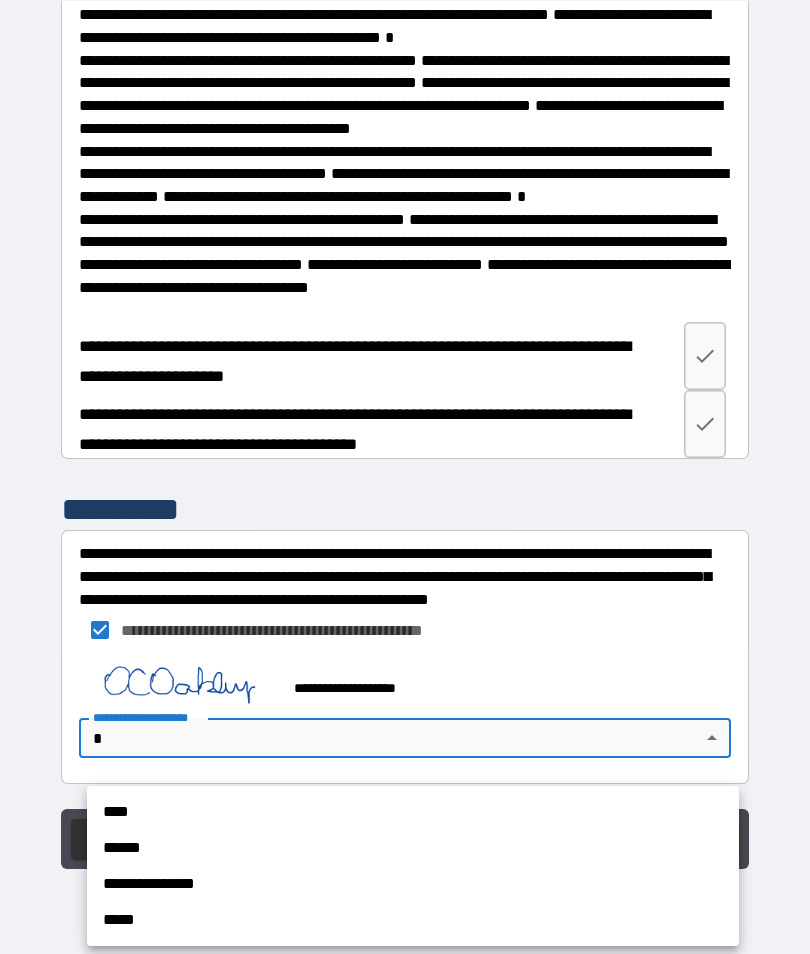 click on "**********" at bounding box center (413, 884) 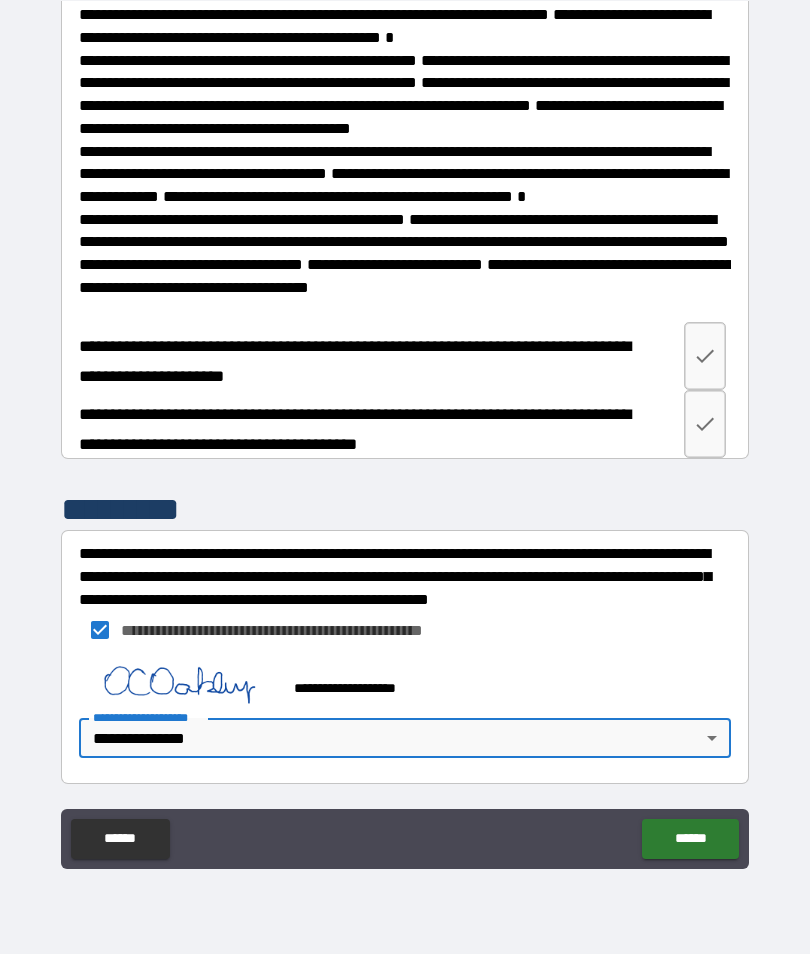 type on "**********" 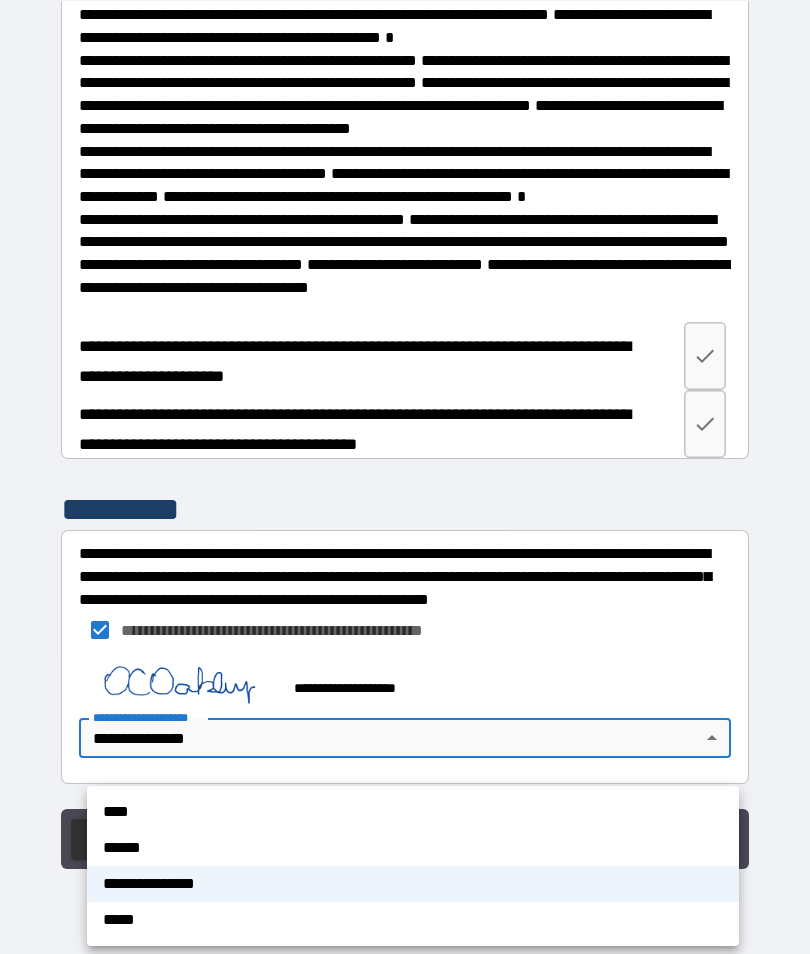 click at bounding box center (405, 477) 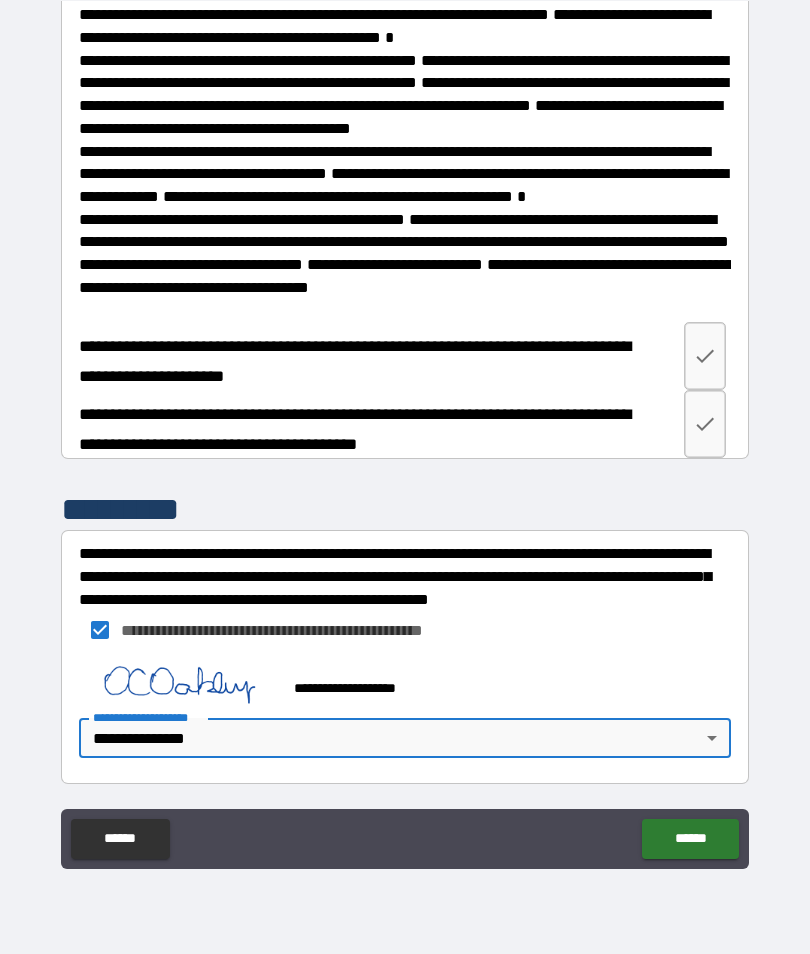 click on "******" at bounding box center (690, 839) 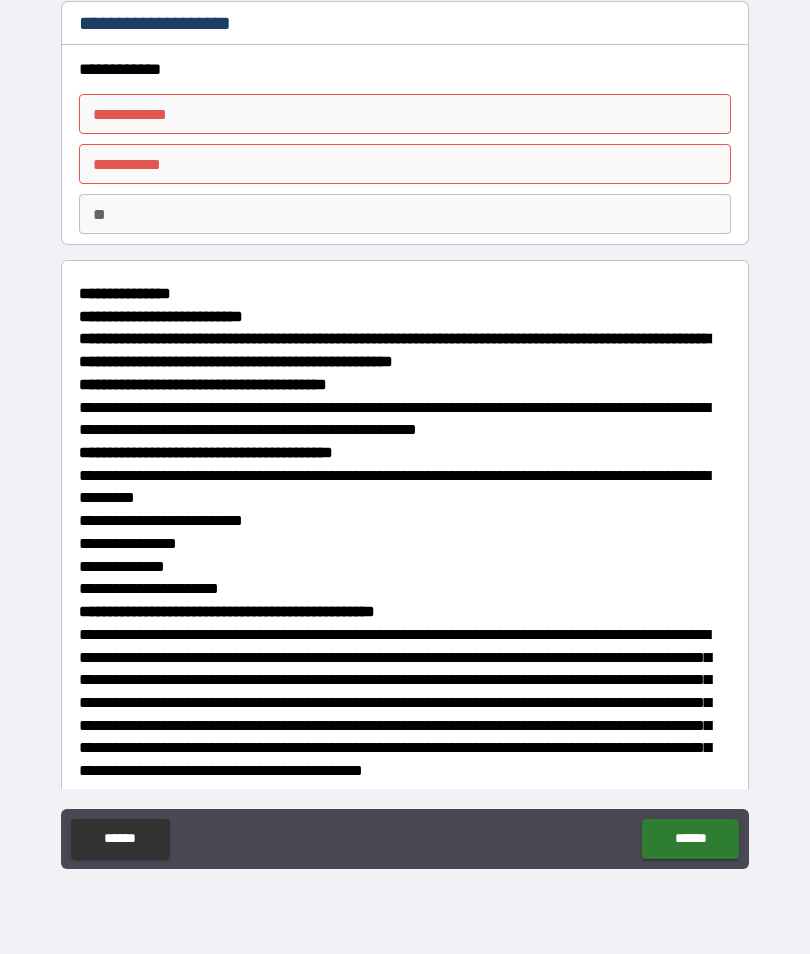scroll, scrollTop: 0, scrollLeft: 0, axis: both 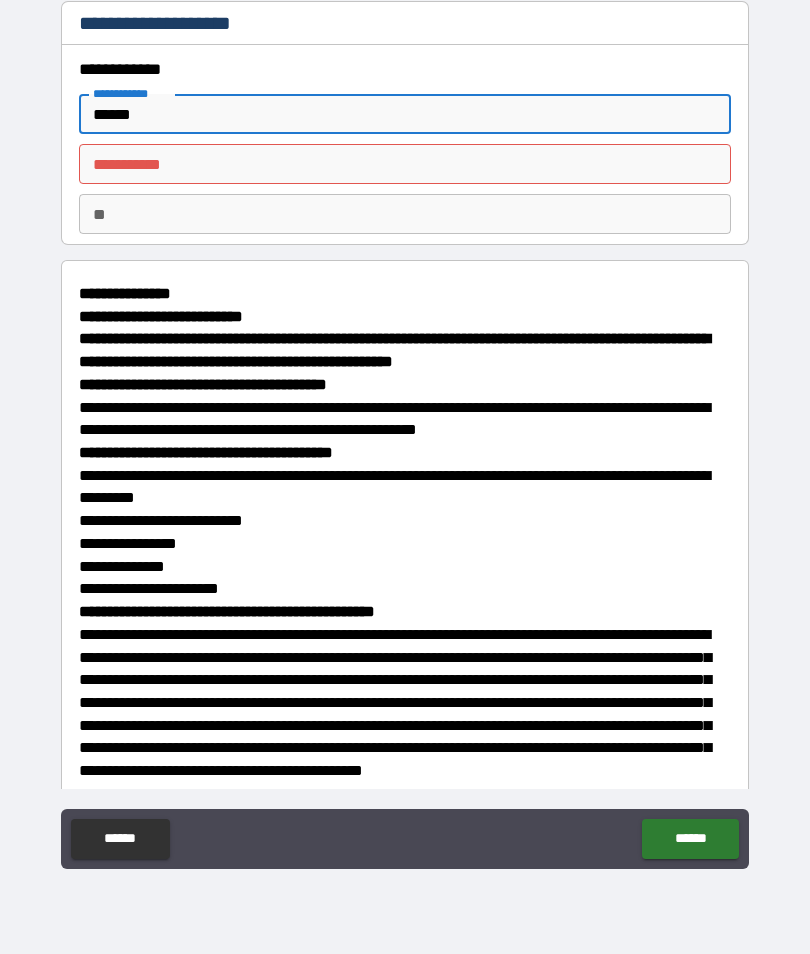 type on "******" 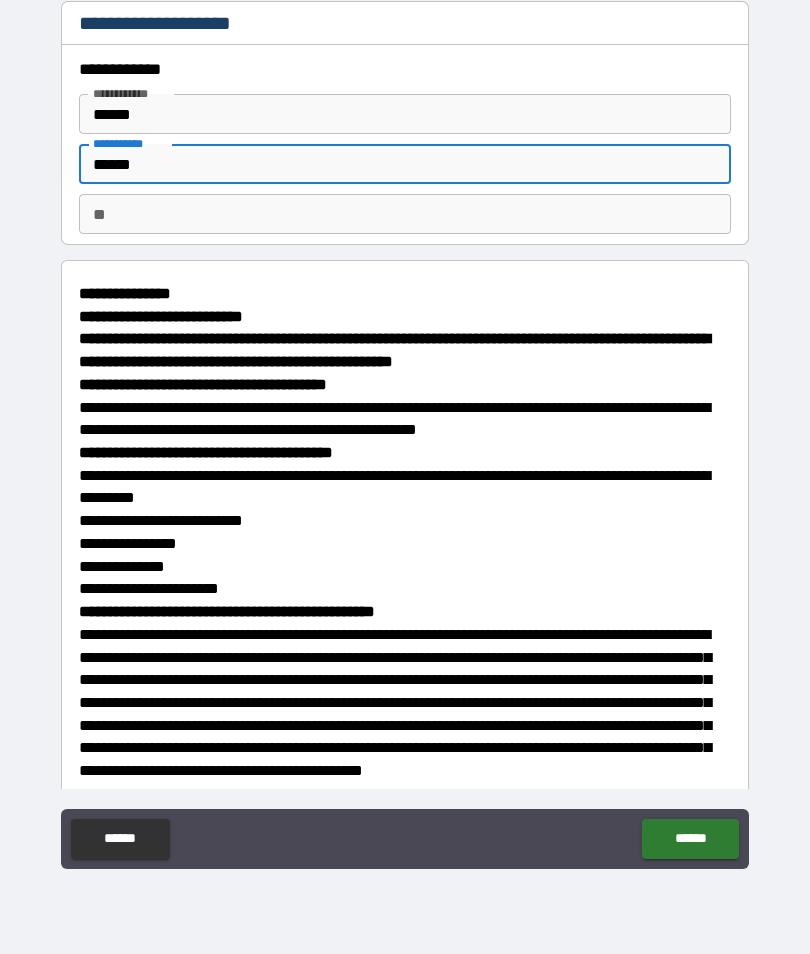 type on "******" 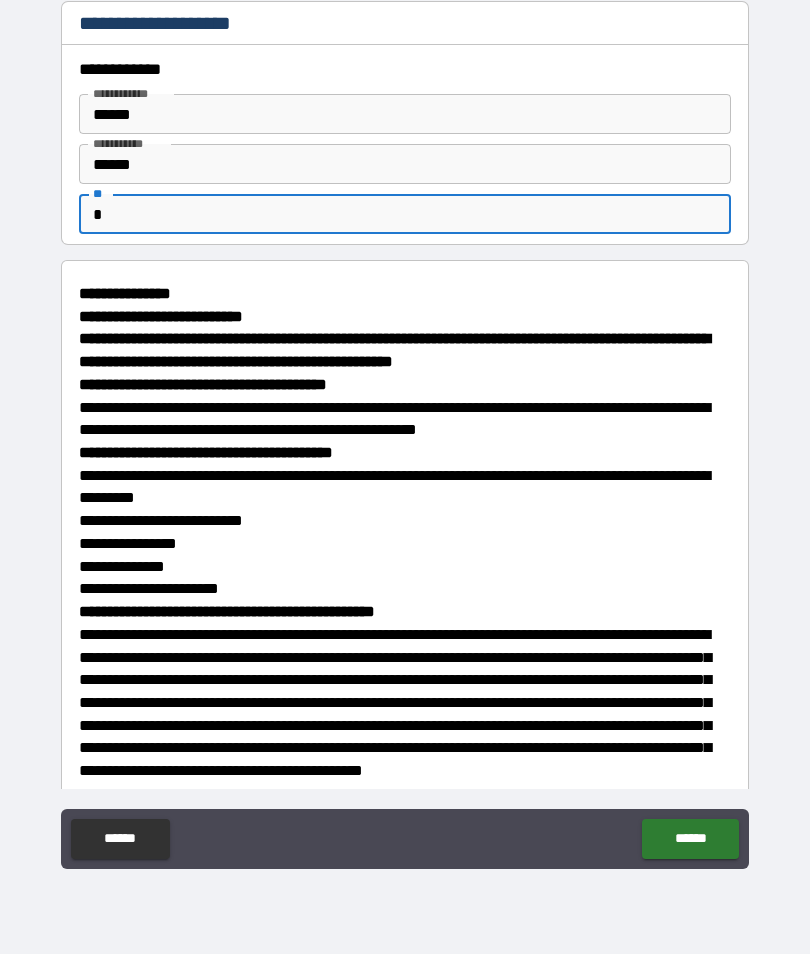 type on "*" 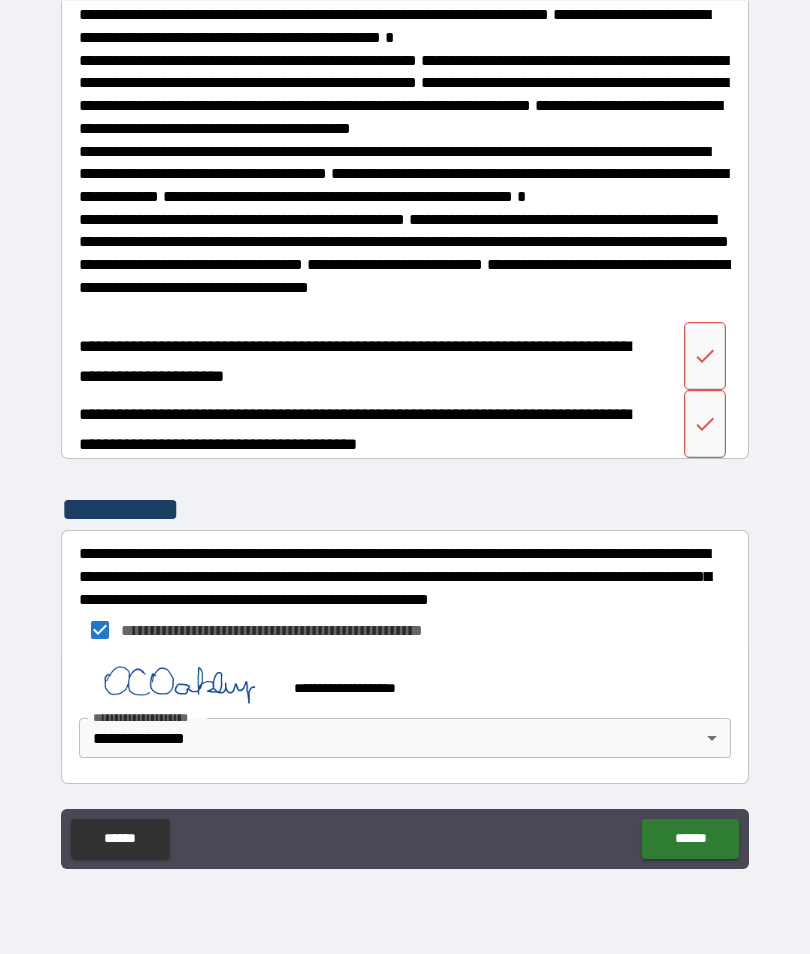 scroll, scrollTop: 5021, scrollLeft: 0, axis: vertical 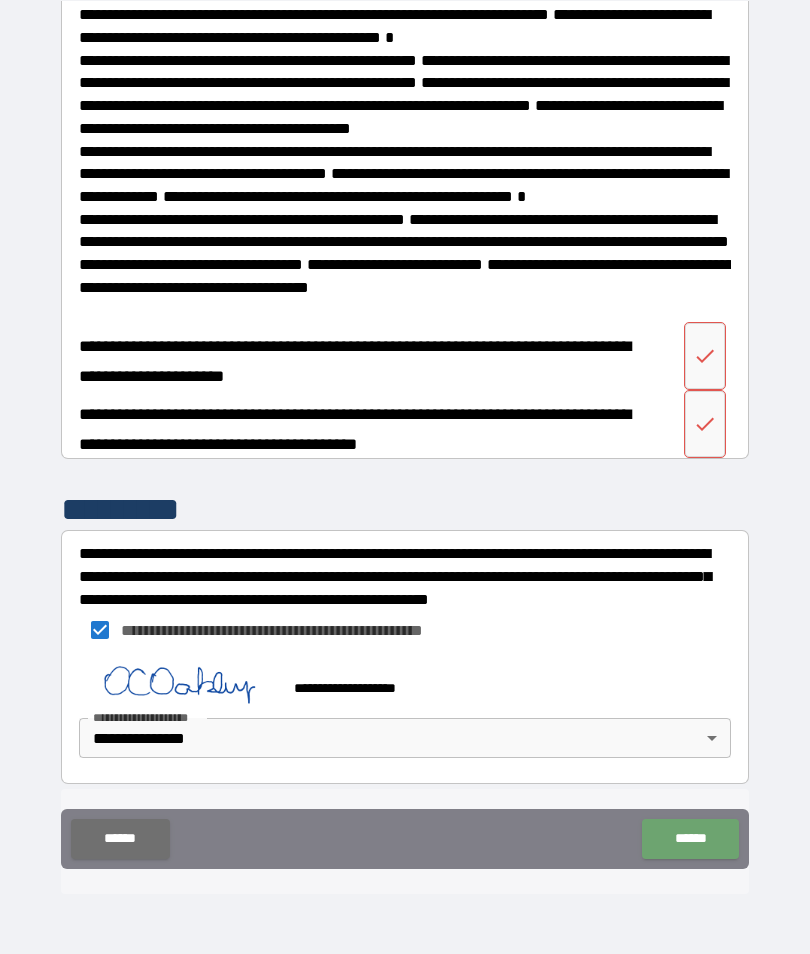 click on "******" at bounding box center (690, 839) 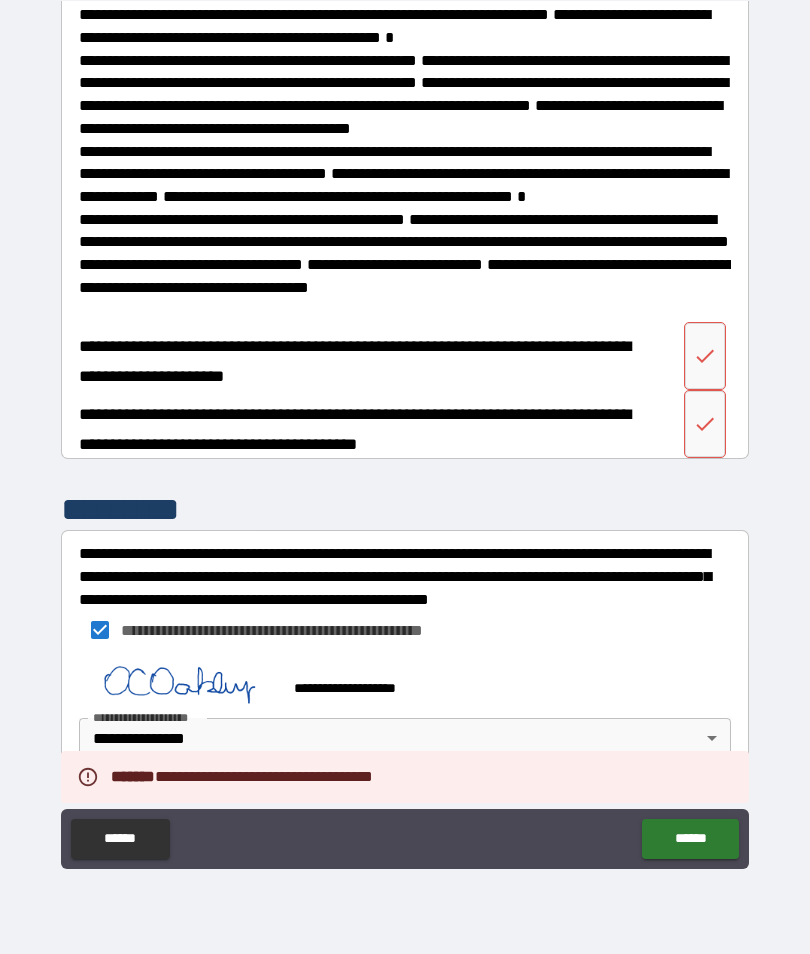 click at bounding box center (705, 356) 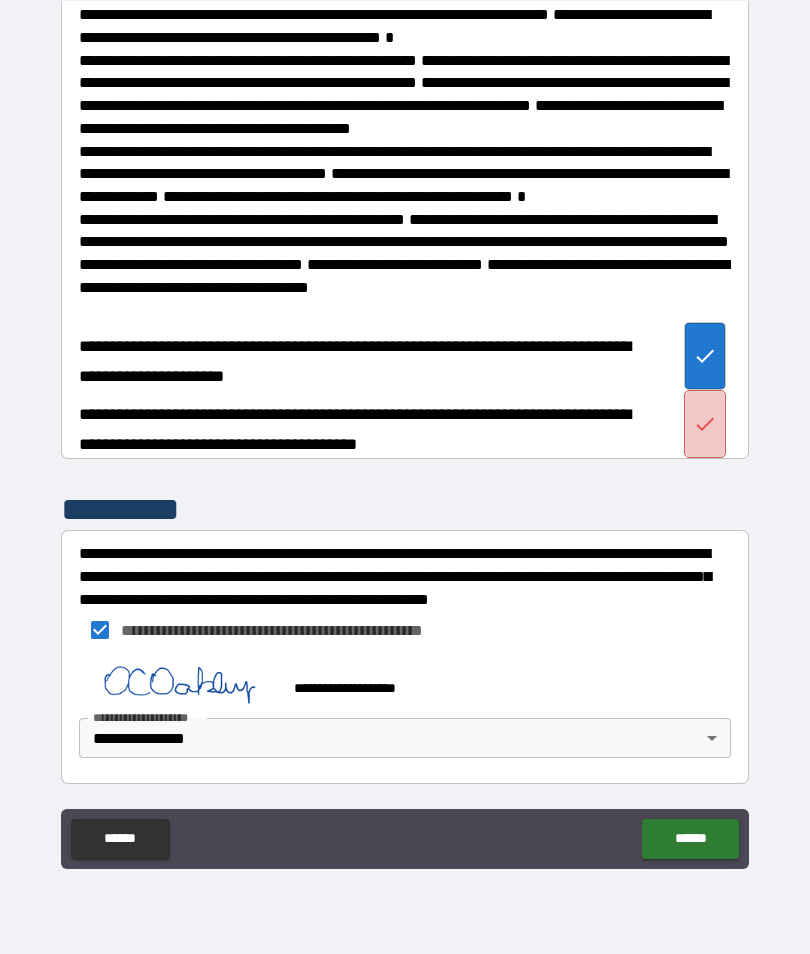 click 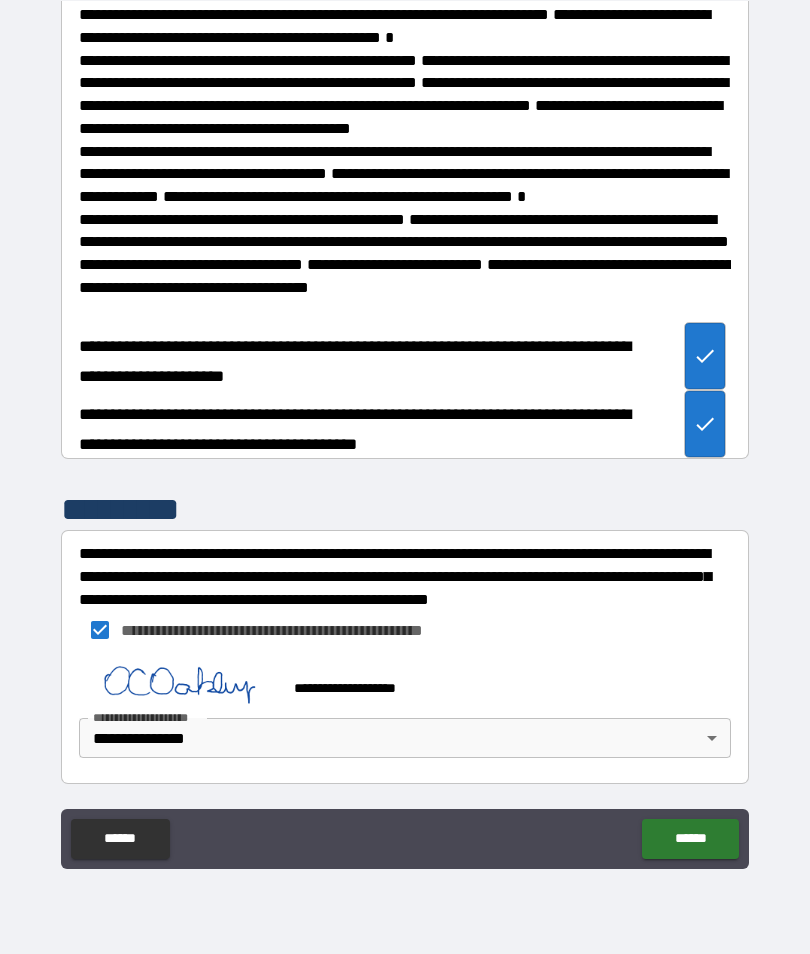 click on "******" at bounding box center (690, 839) 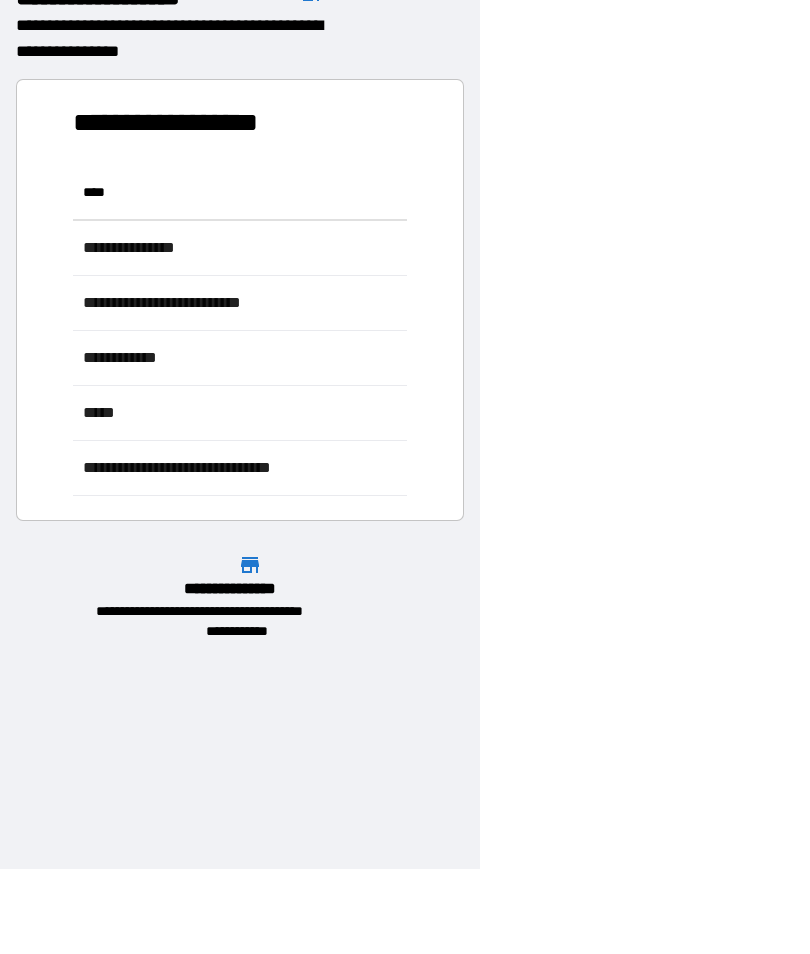 scroll, scrollTop: 331, scrollLeft: 664, axis: both 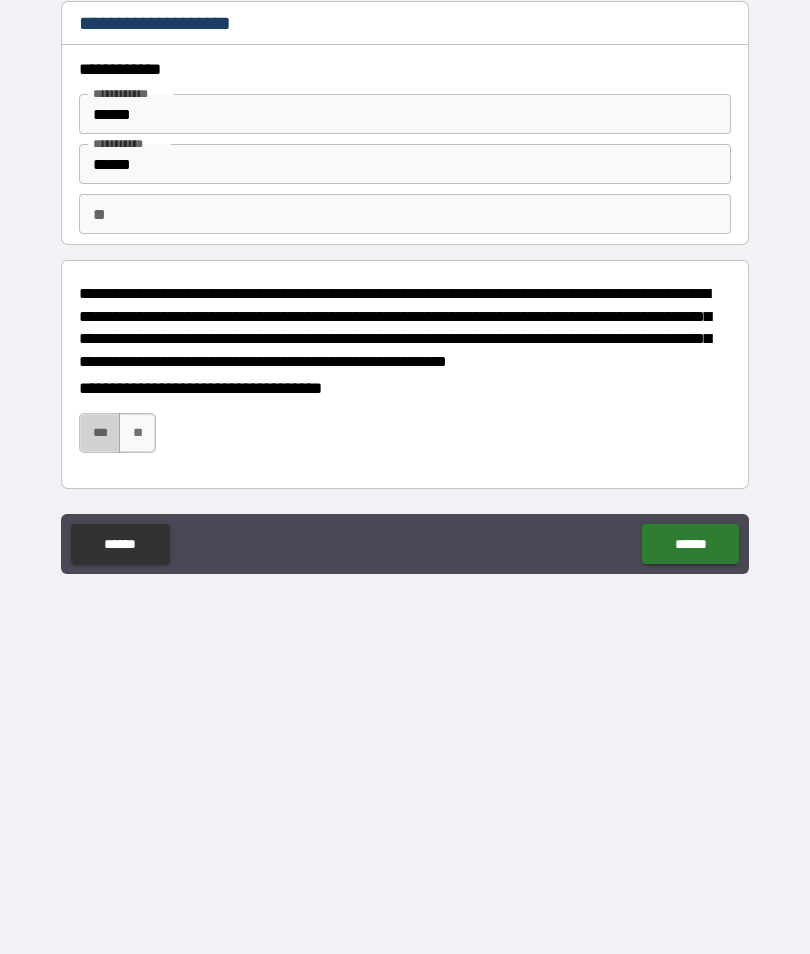 click on "***" at bounding box center (100, 433) 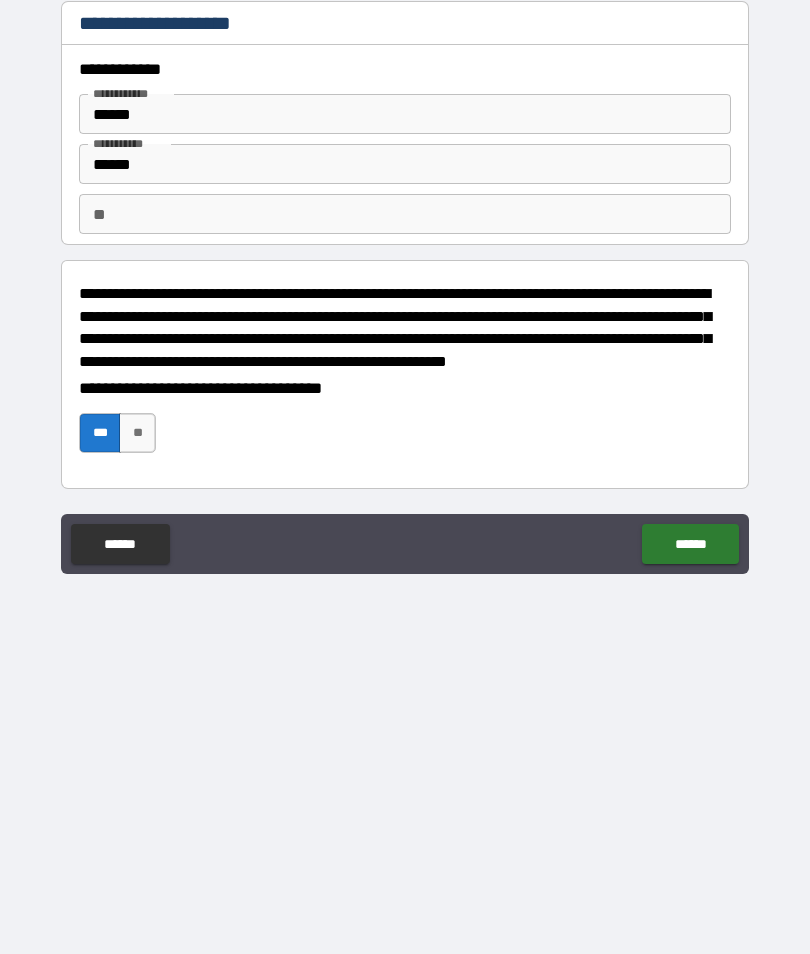 click on "******" at bounding box center [690, 544] 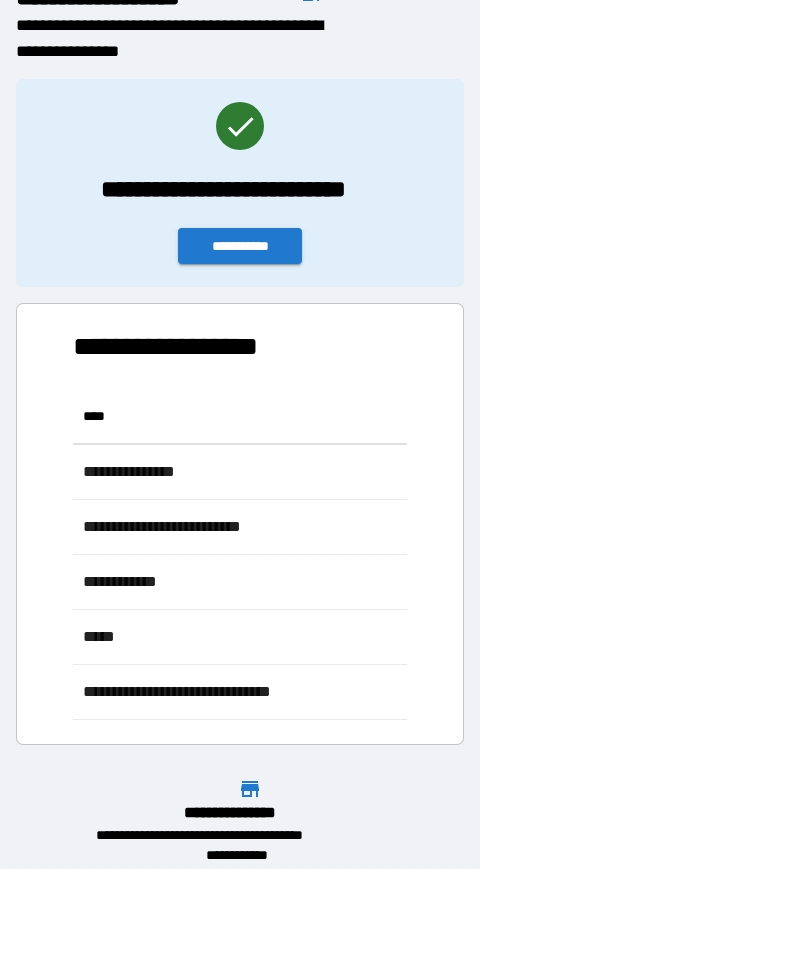 scroll, scrollTop: 1, scrollLeft: 1, axis: both 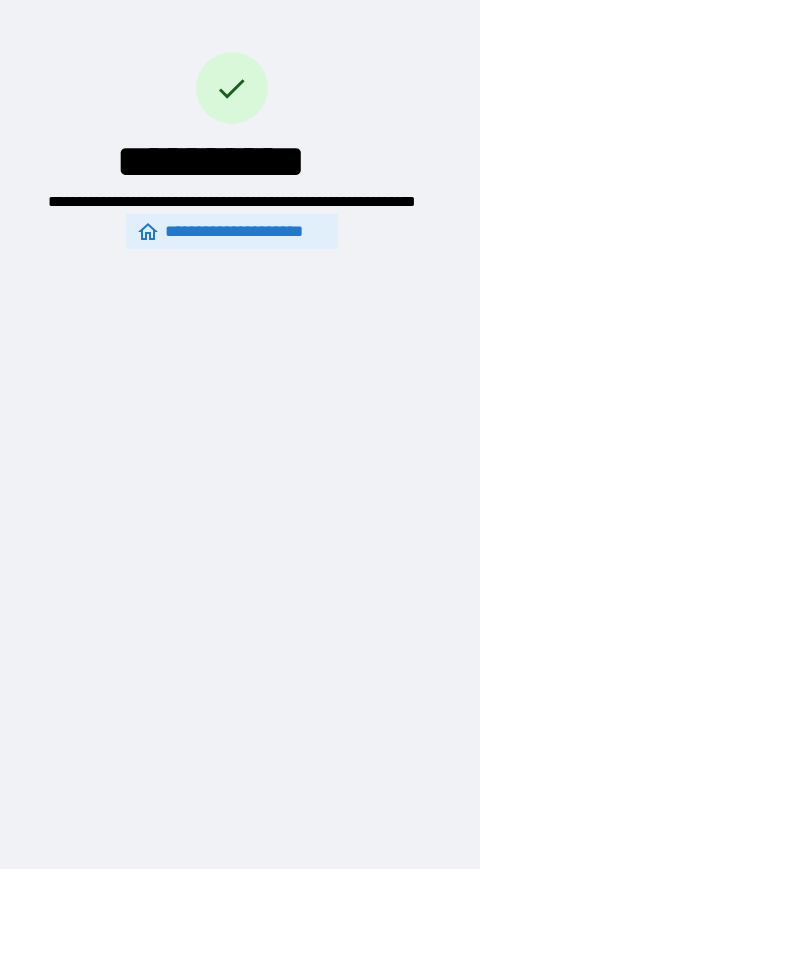 click on "**********" at bounding box center (232, 231) 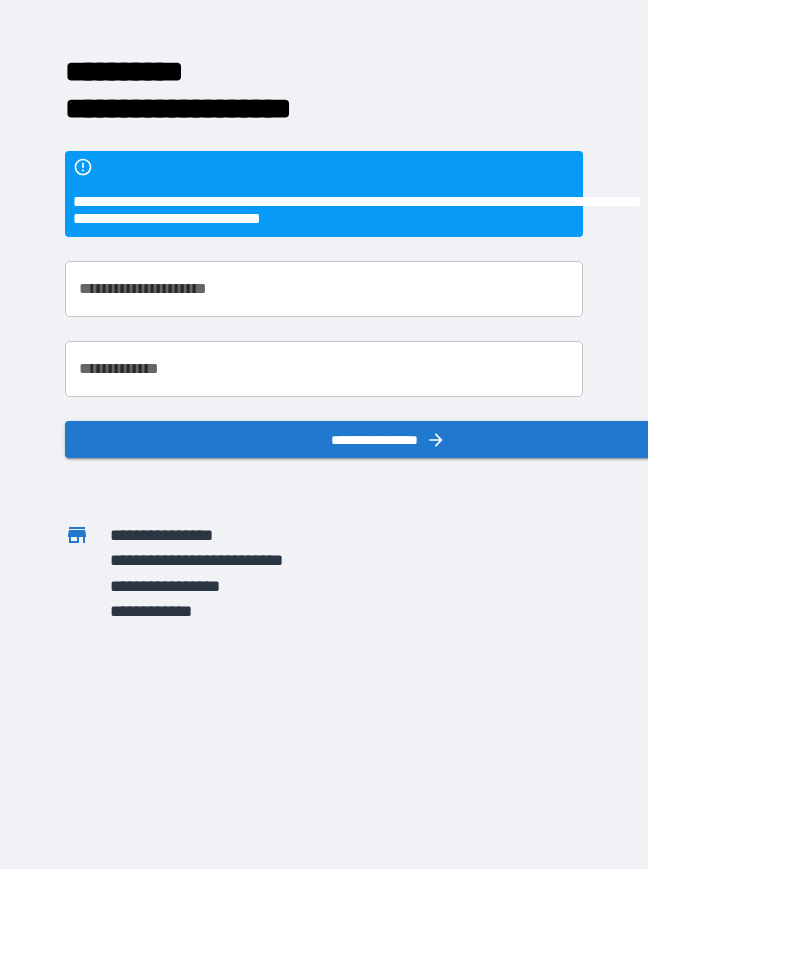 click on "**********" at bounding box center [324, 289] 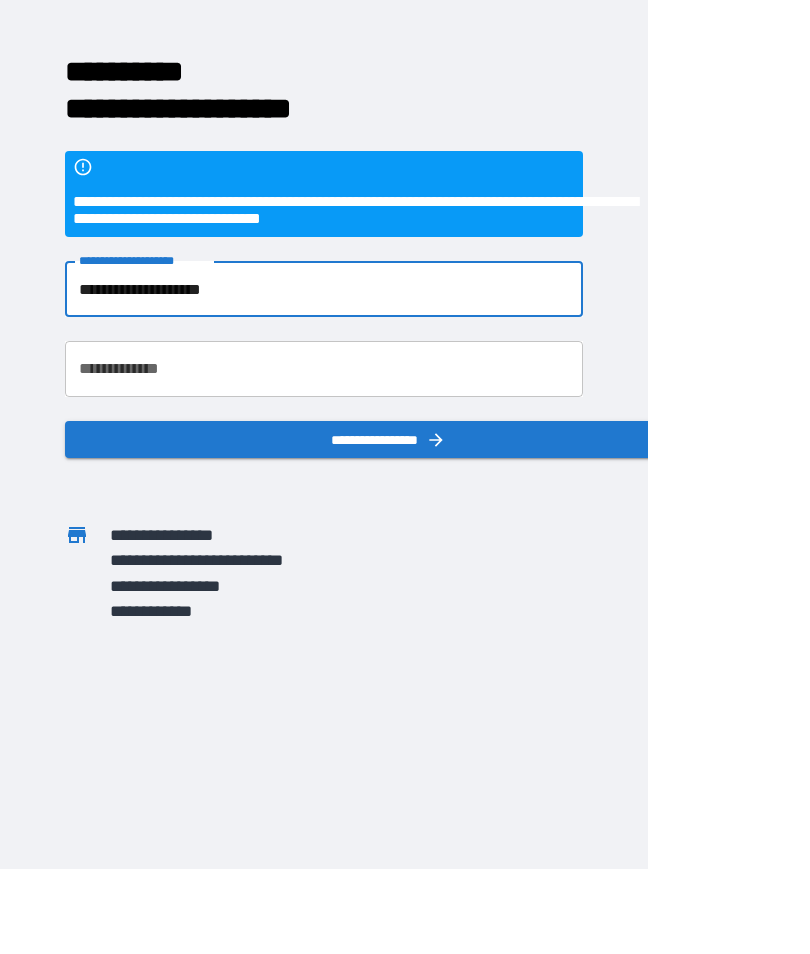 type on "**********" 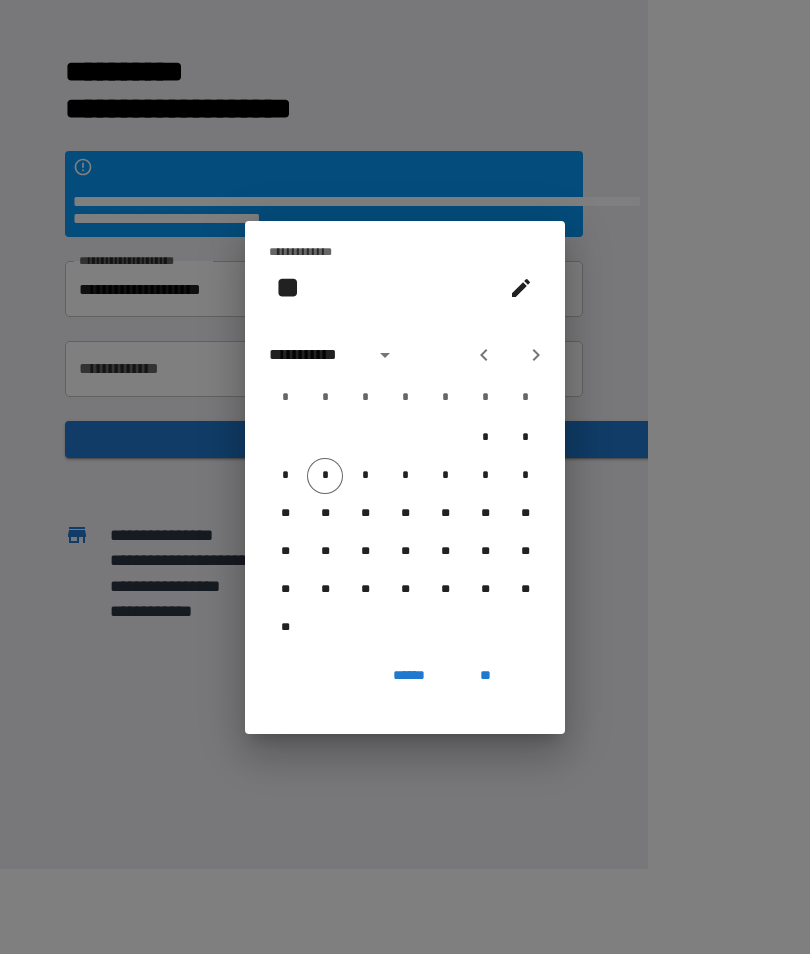 click on "**" at bounding box center (445, 514) 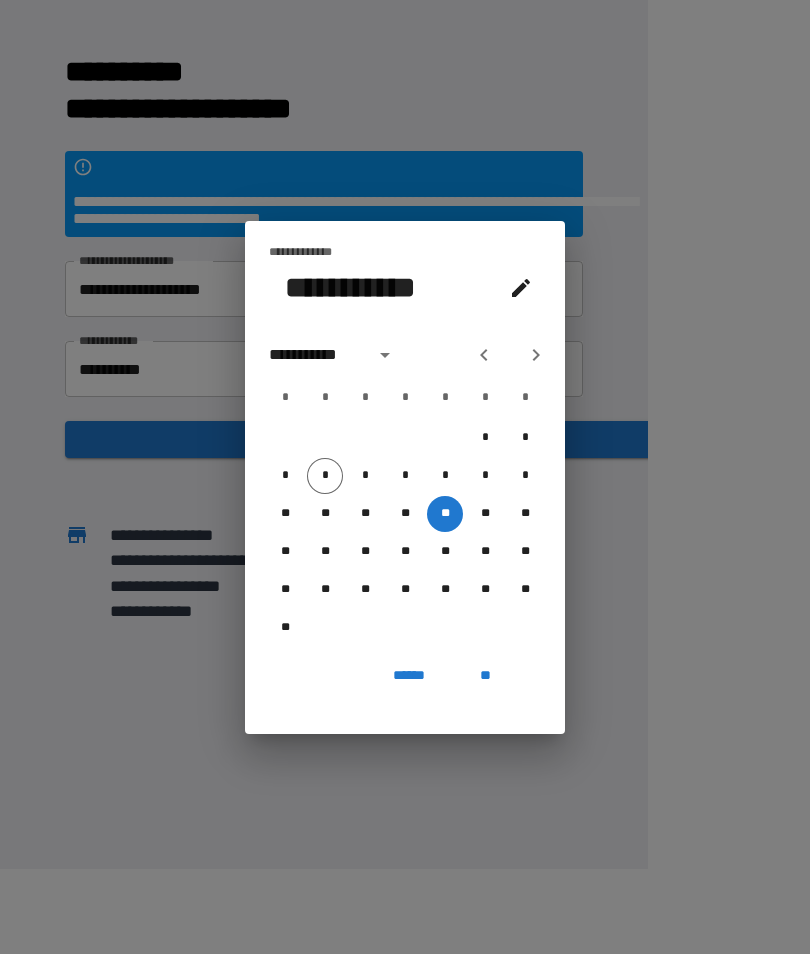 click on "**" at bounding box center [485, 514] 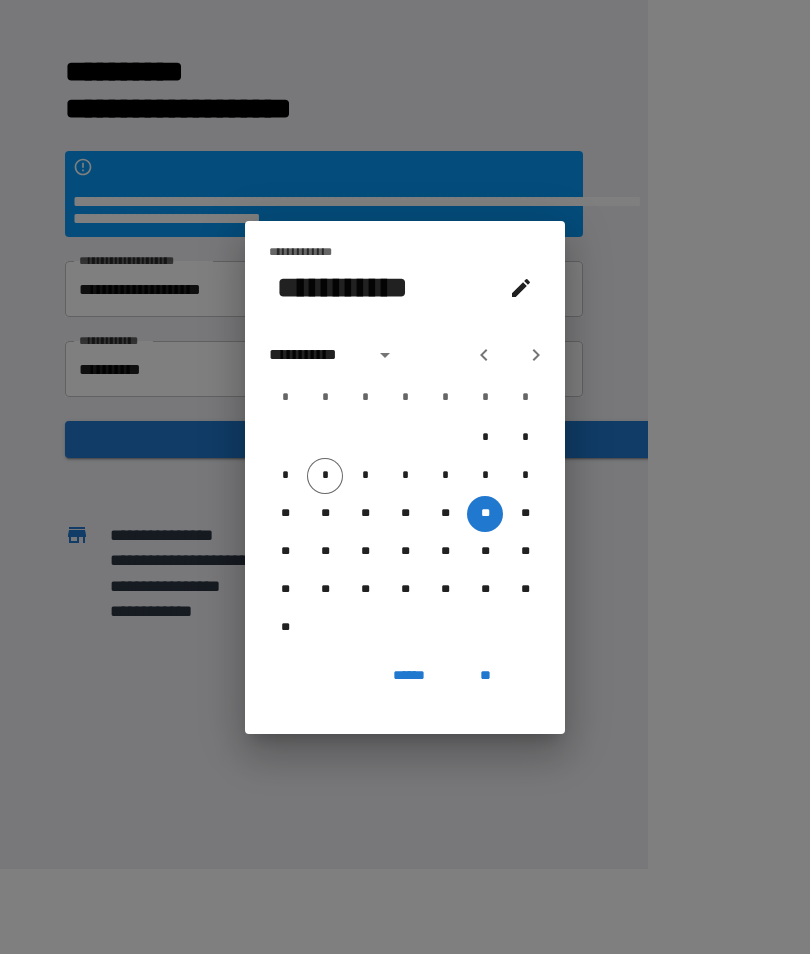 click 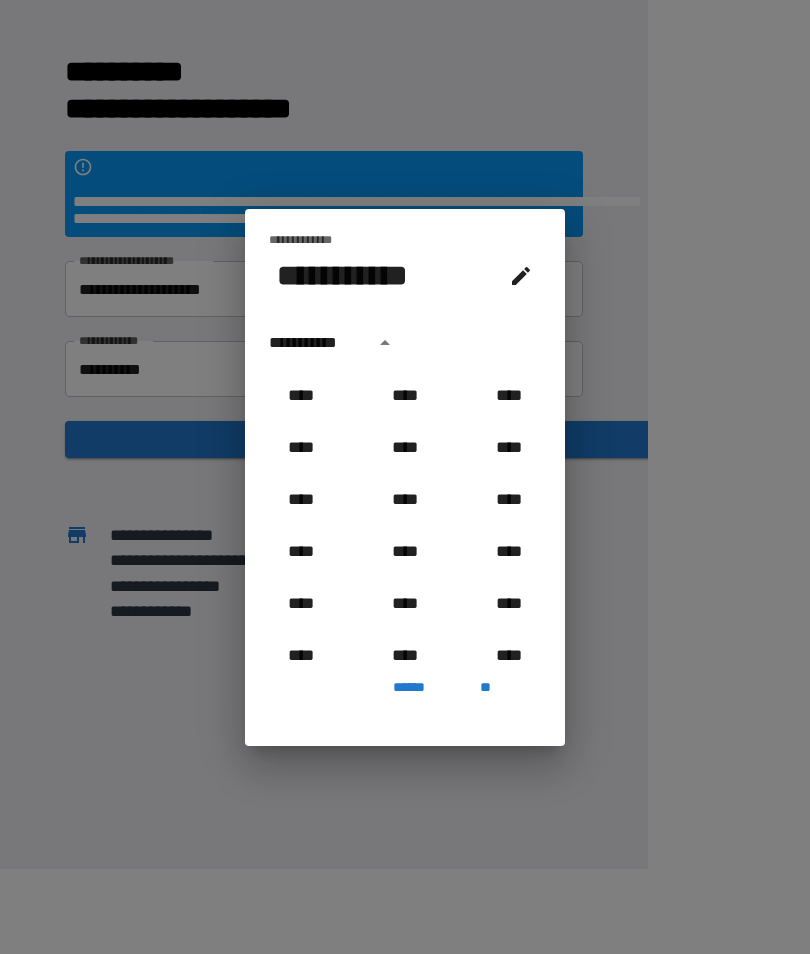 scroll, scrollTop: 515, scrollLeft: 0, axis: vertical 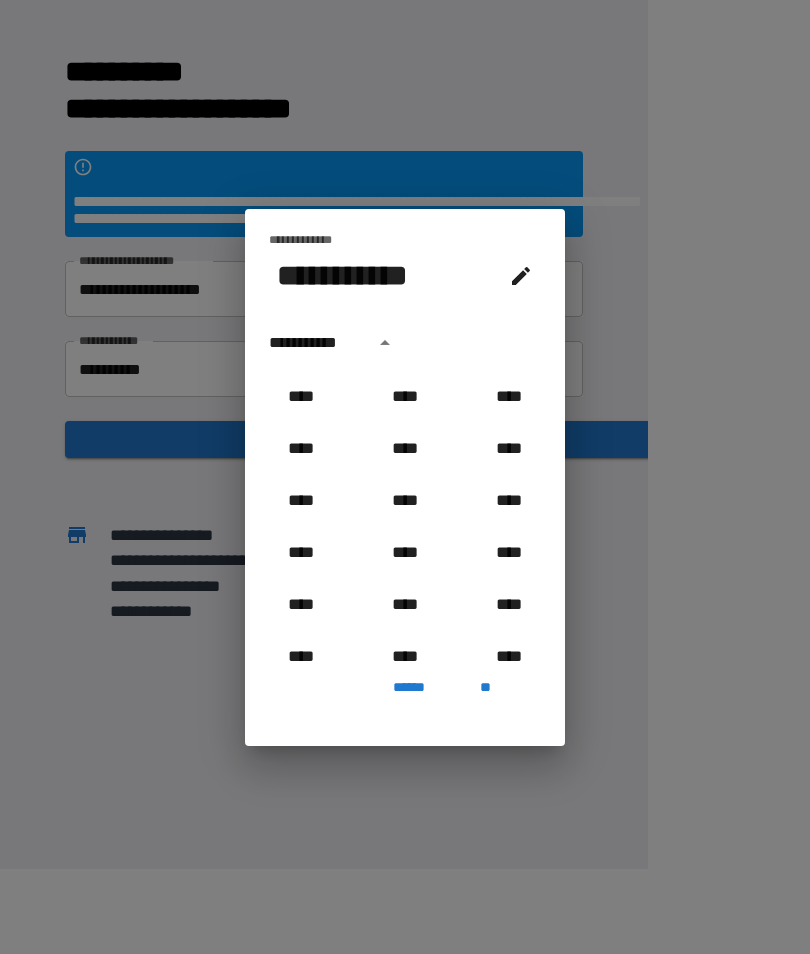 click on "****" at bounding box center (301, 449) 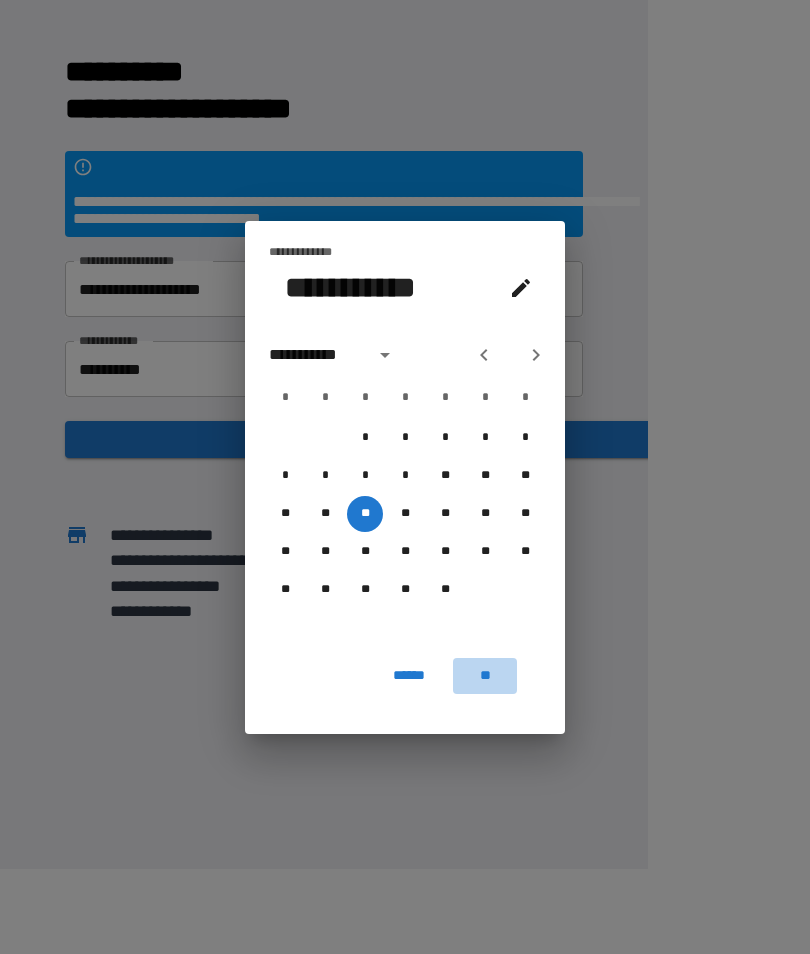 click on "**" at bounding box center (485, 676) 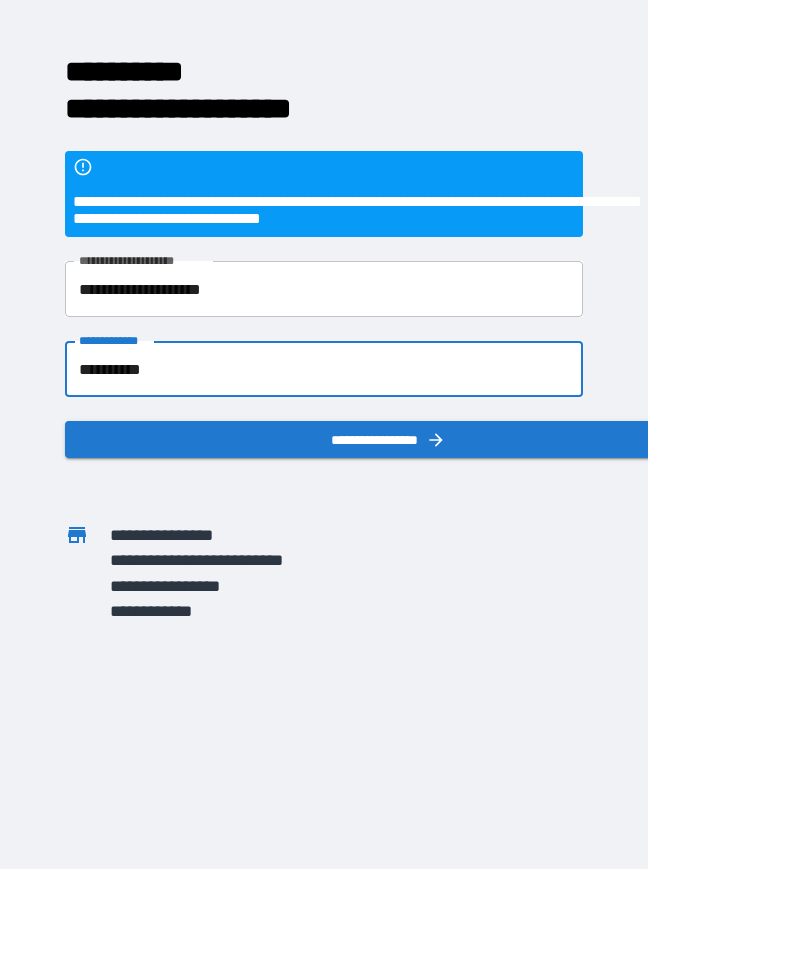 click on "**********" at bounding box center [389, 439] 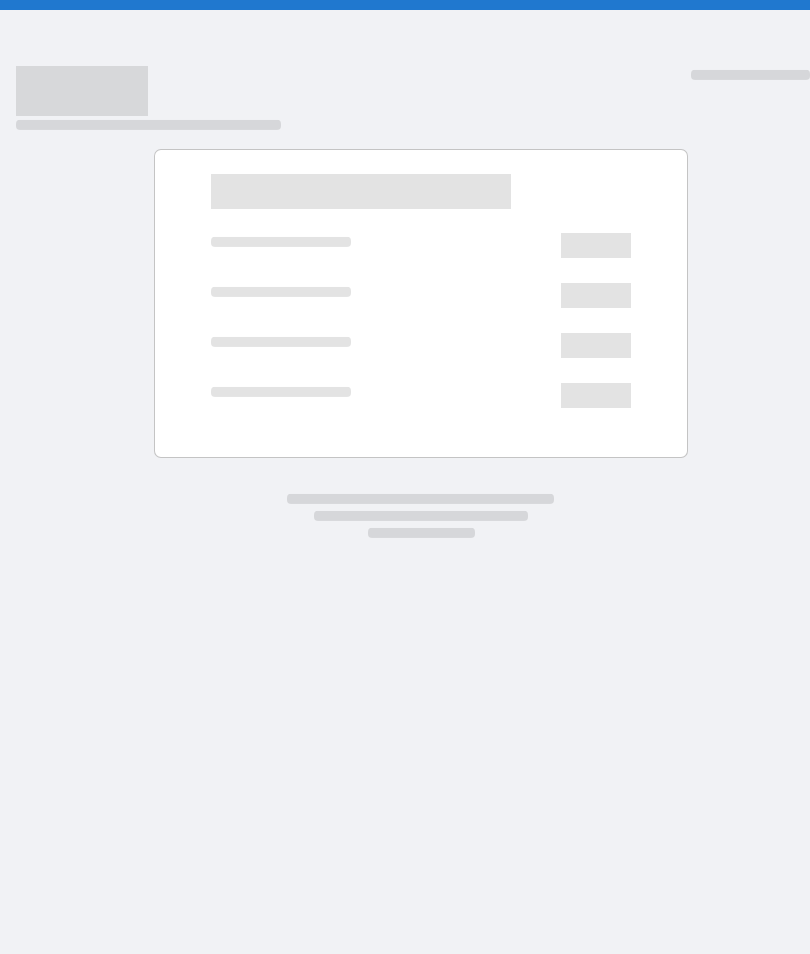 scroll, scrollTop: 0, scrollLeft: 0, axis: both 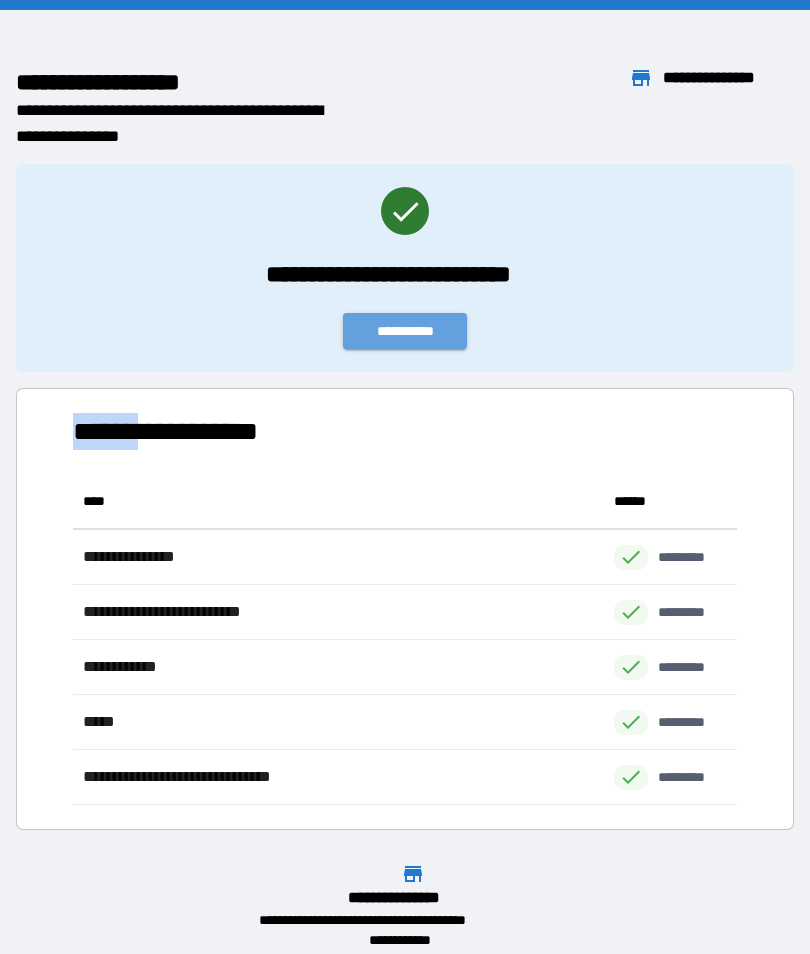 click on "**********" at bounding box center [405, 331] 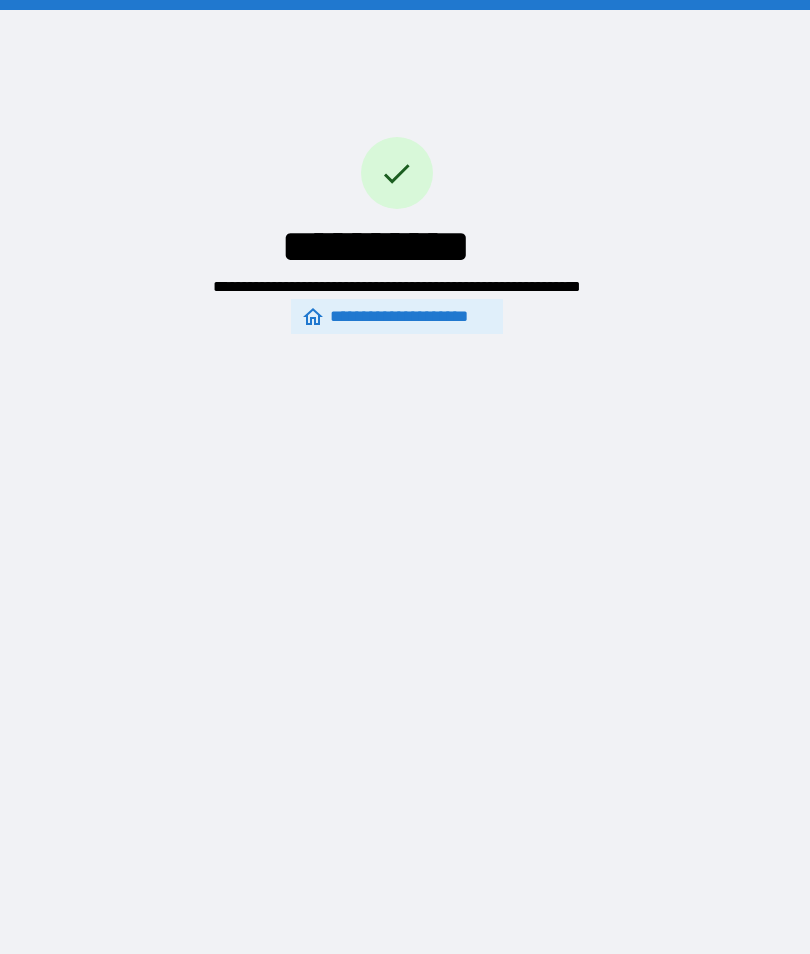 click on "**********" at bounding box center (397, 316) 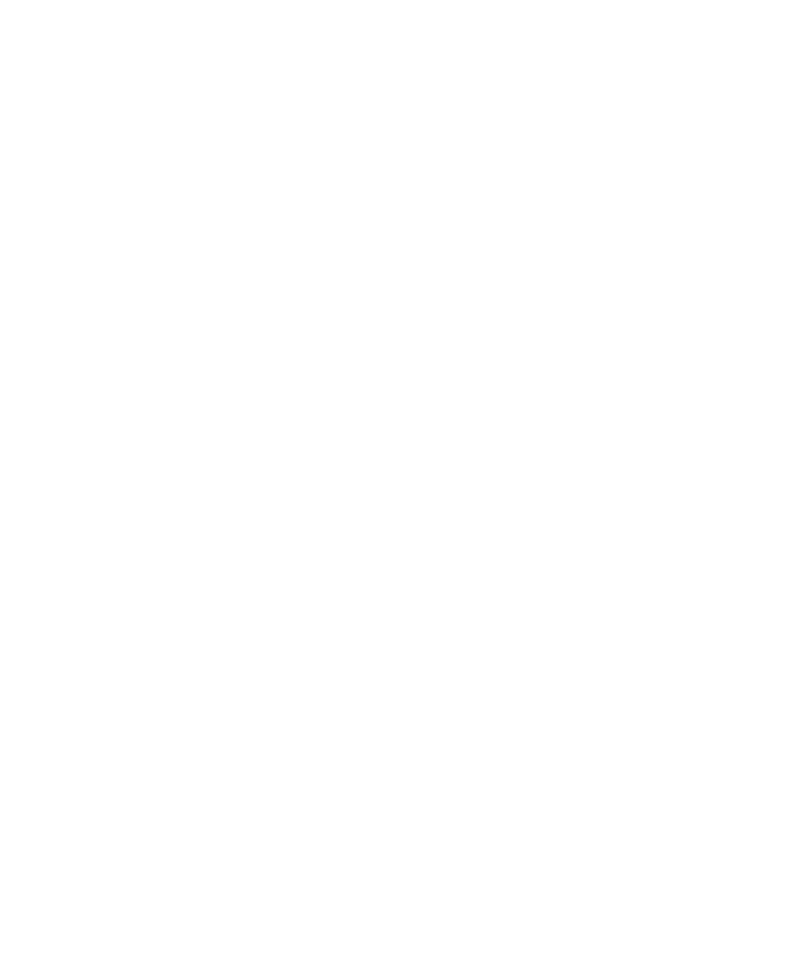 scroll, scrollTop: 0, scrollLeft: 0, axis: both 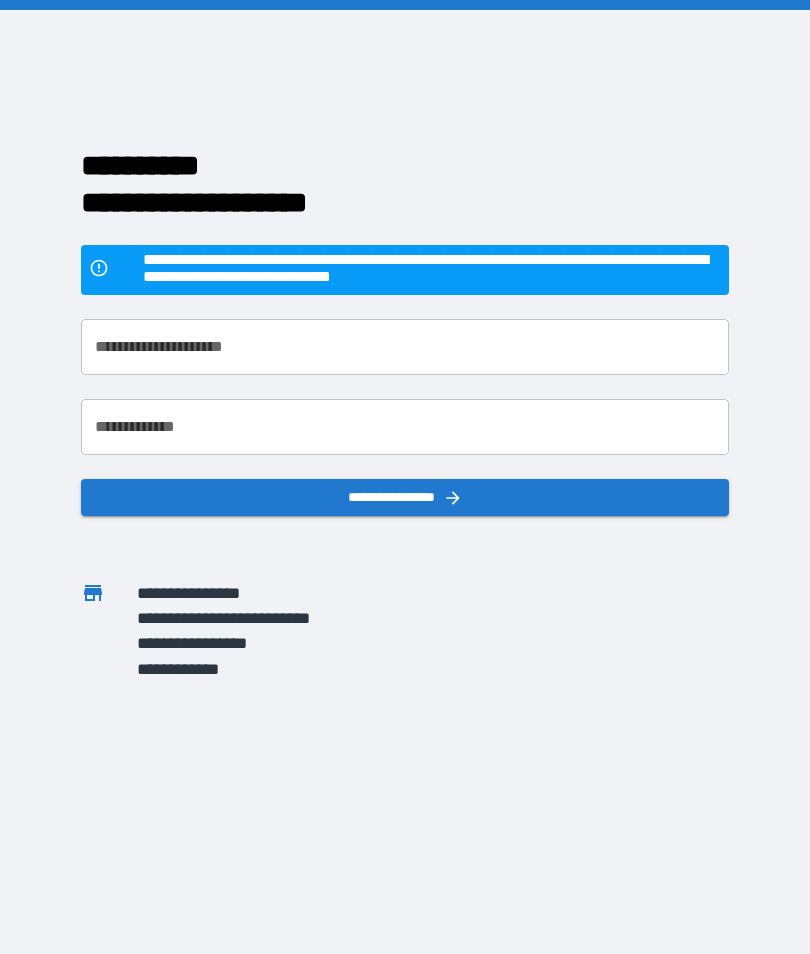 click on "**********" at bounding box center [405, 347] 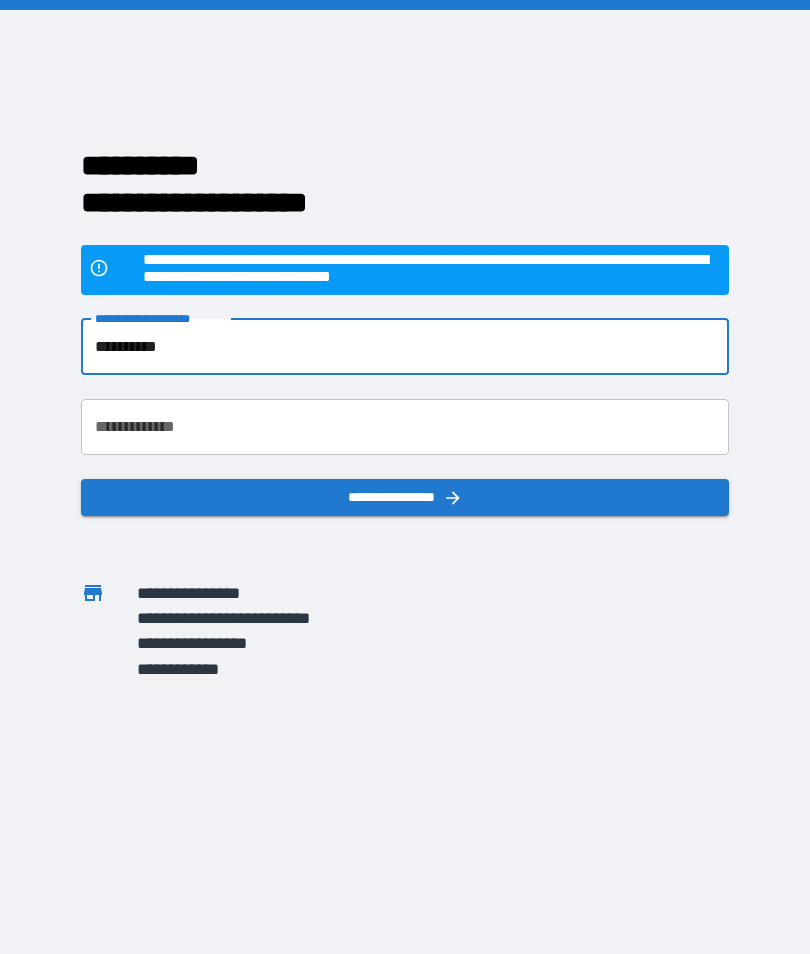 type on "**********" 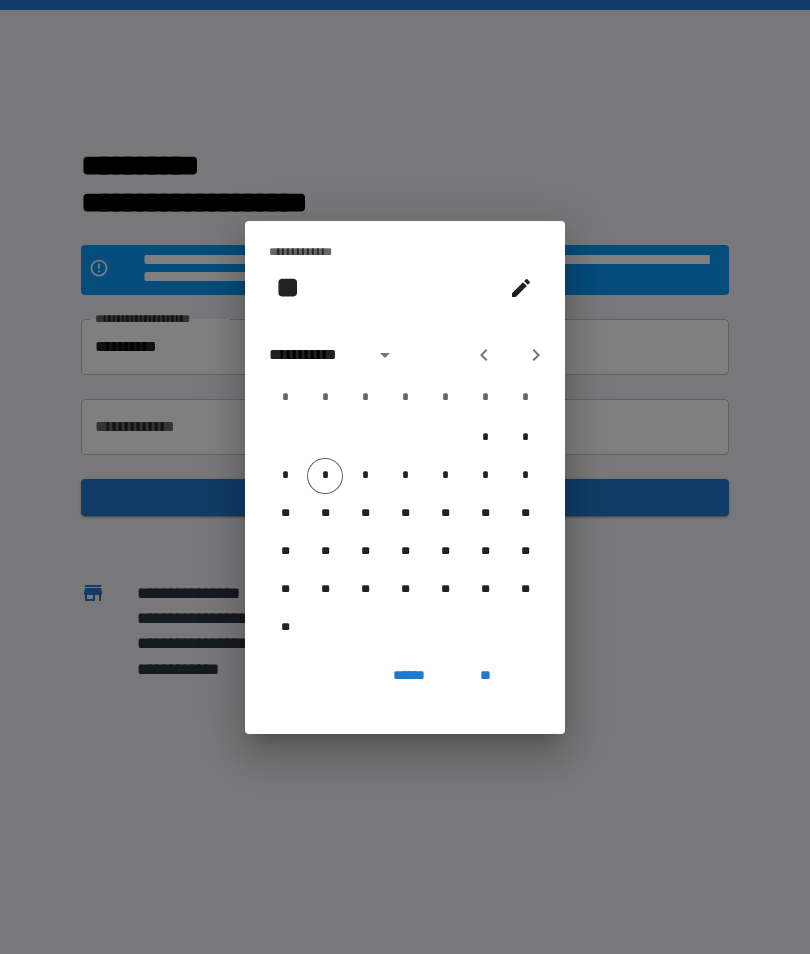 click on "*" at bounding box center [405, 476] 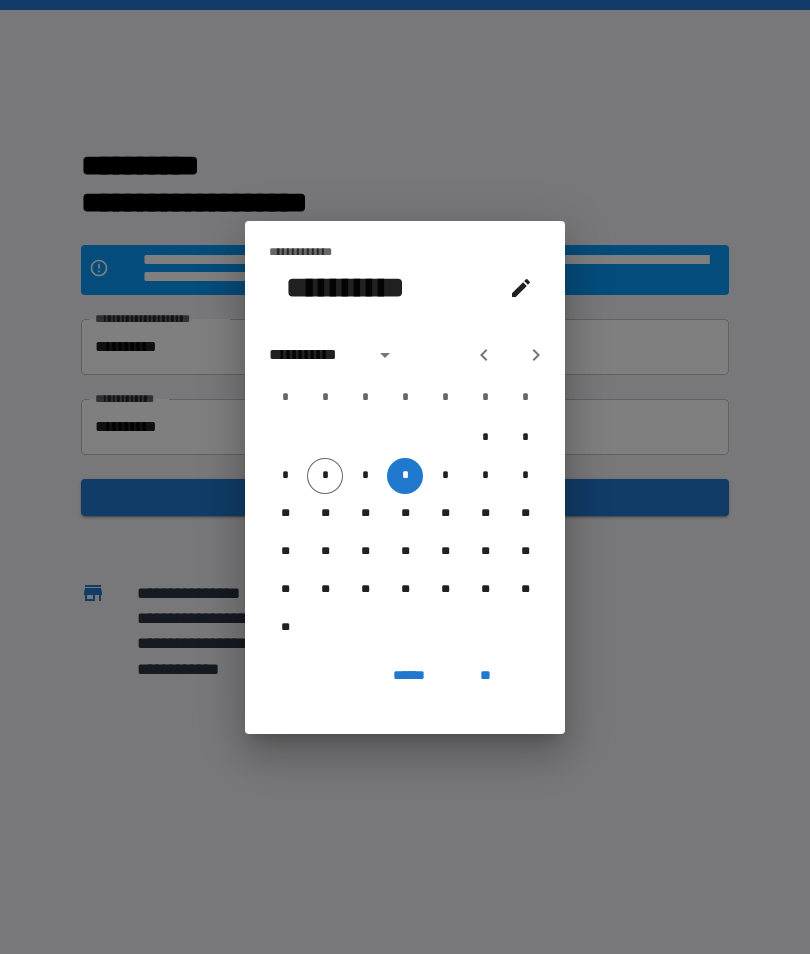 click on "**" at bounding box center (485, 514) 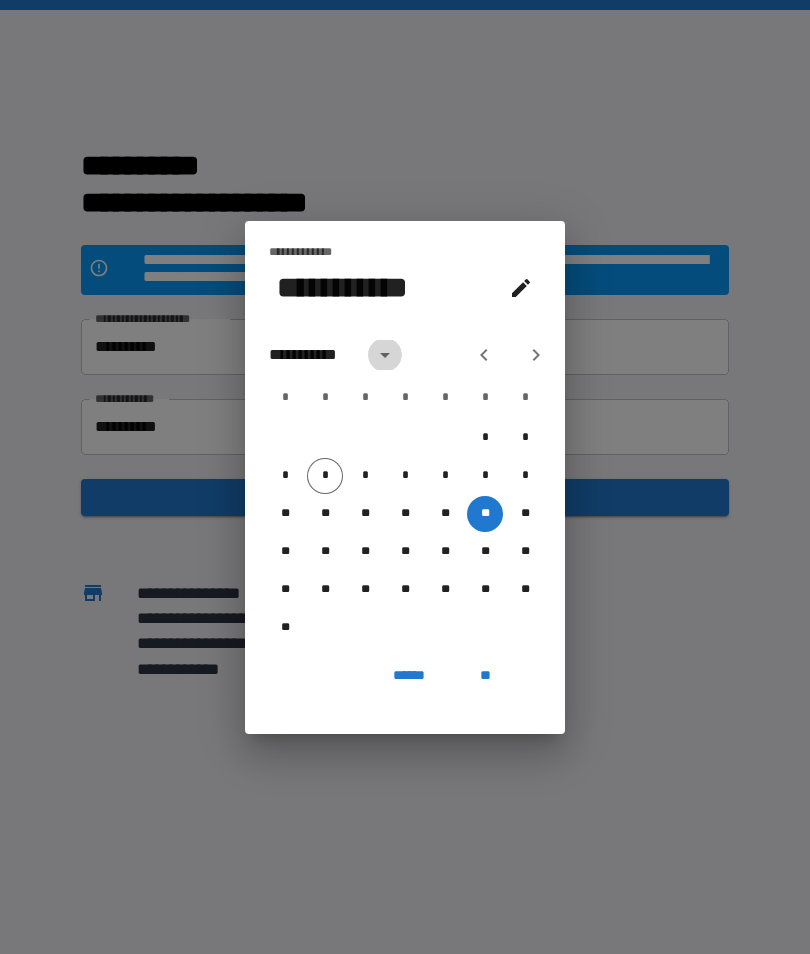 click 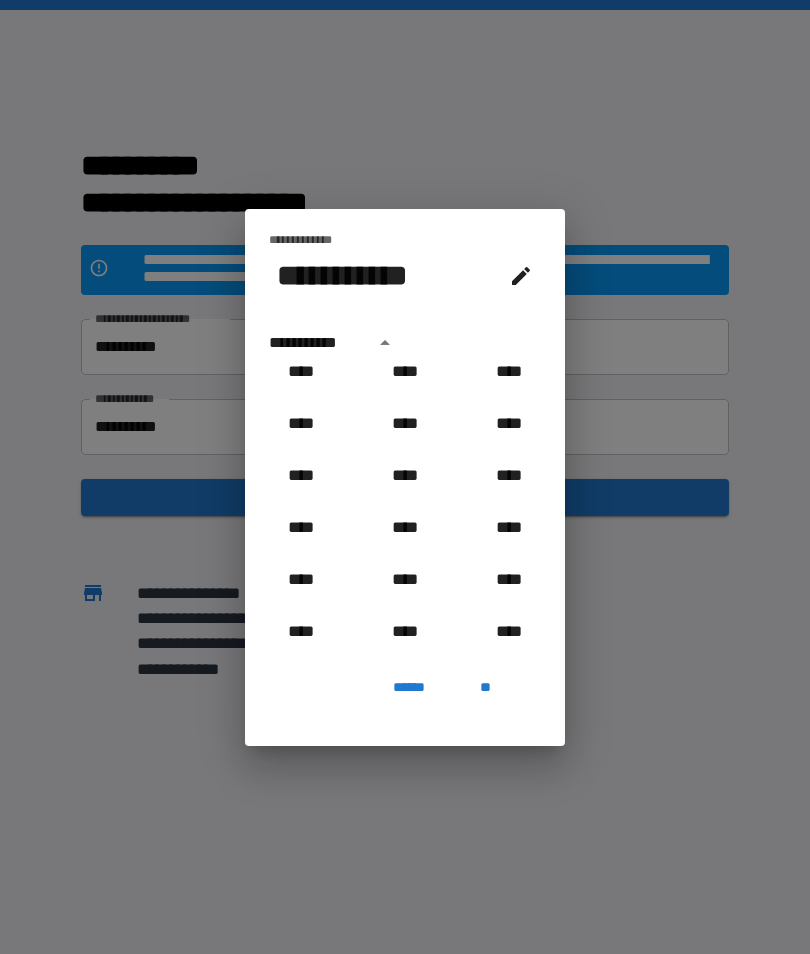 scroll, scrollTop: 387, scrollLeft: 0, axis: vertical 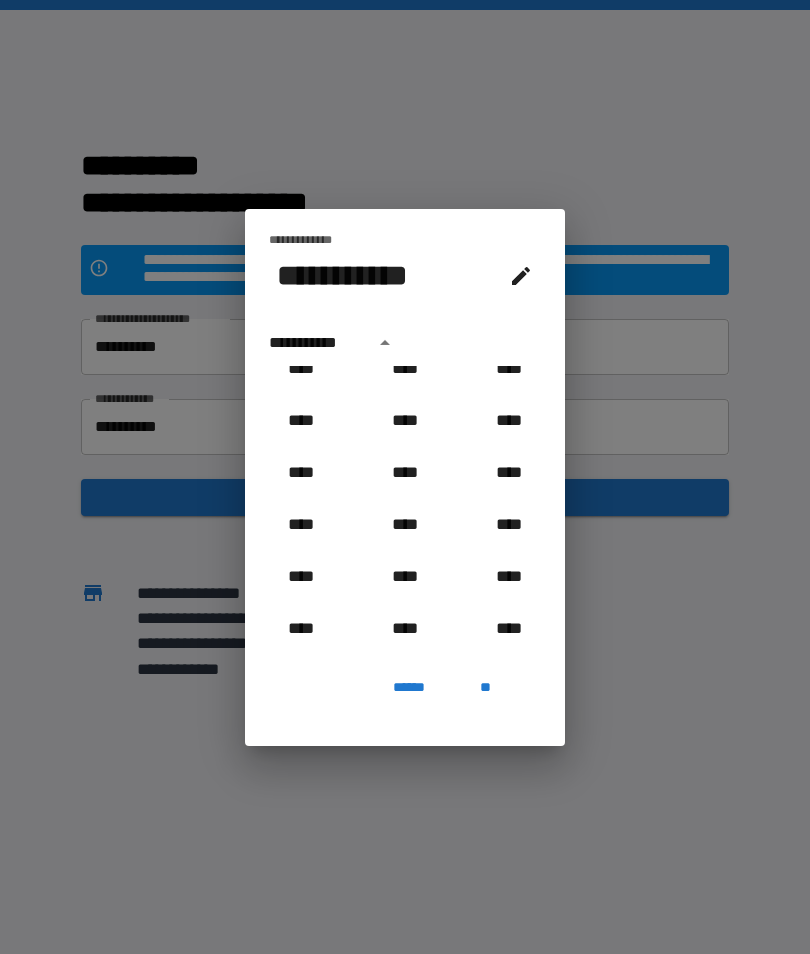 click on "****" at bounding box center [301, 577] 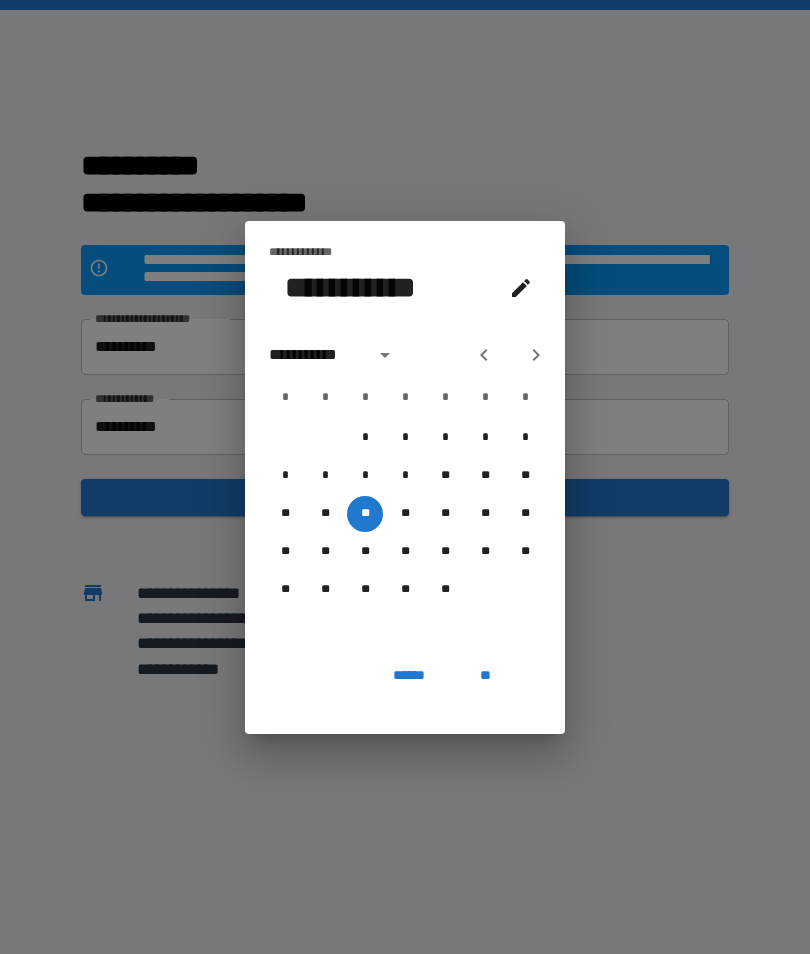 click on "**" at bounding box center (485, 676) 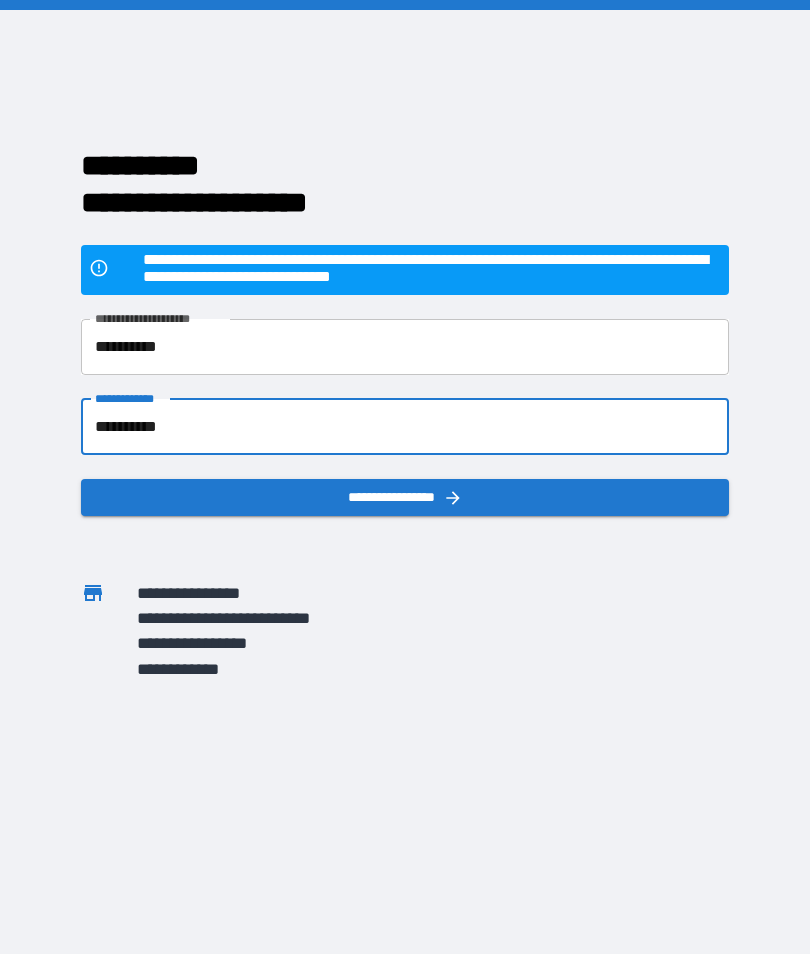 click on "**********" at bounding box center [405, 497] 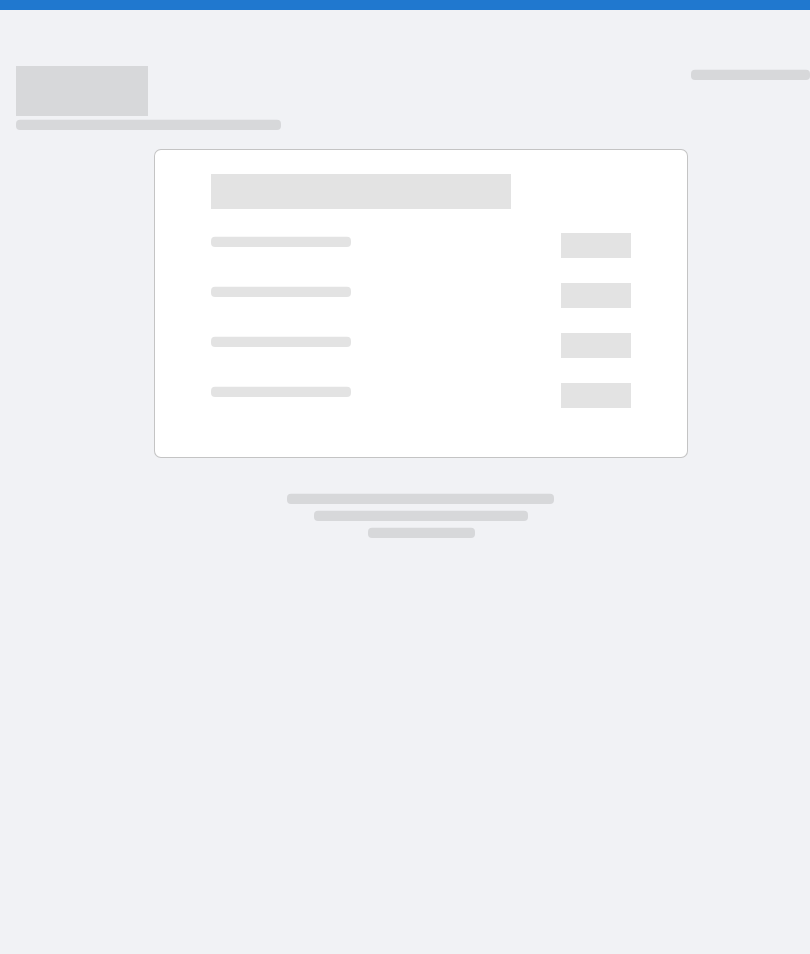 scroll, scrollTop: 0, scrollLeft: 0, axis: both 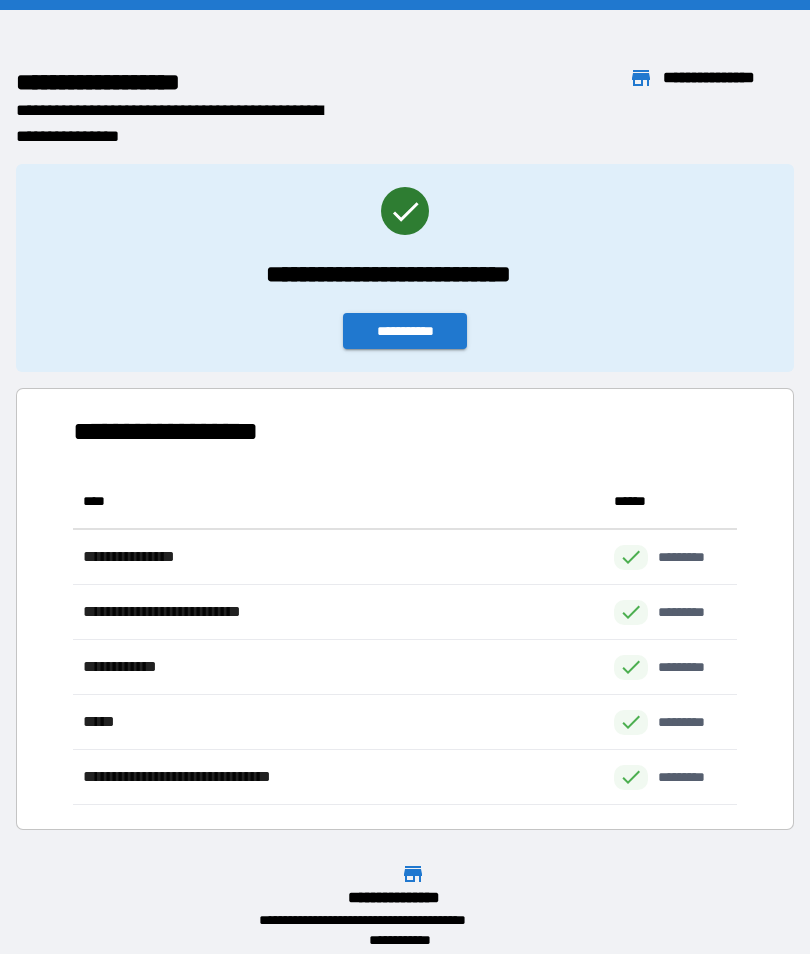 click on "**********" at bounding box center (405, 331) 